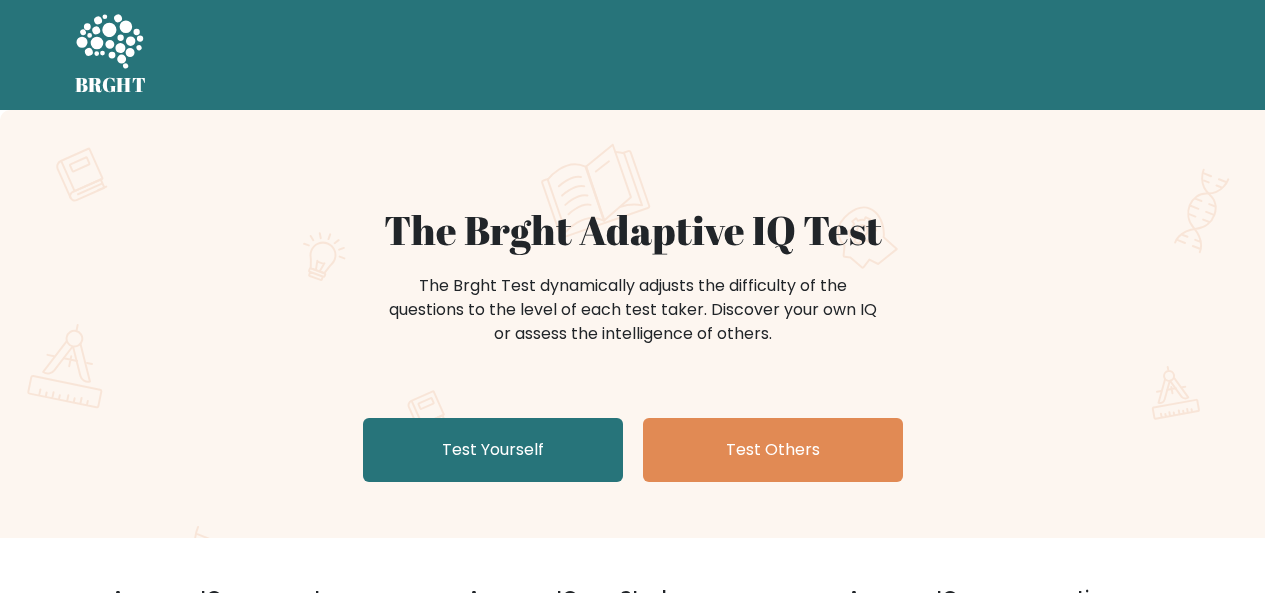 scroll, scrollTop: 0, scrollLeft: 0, axis: both 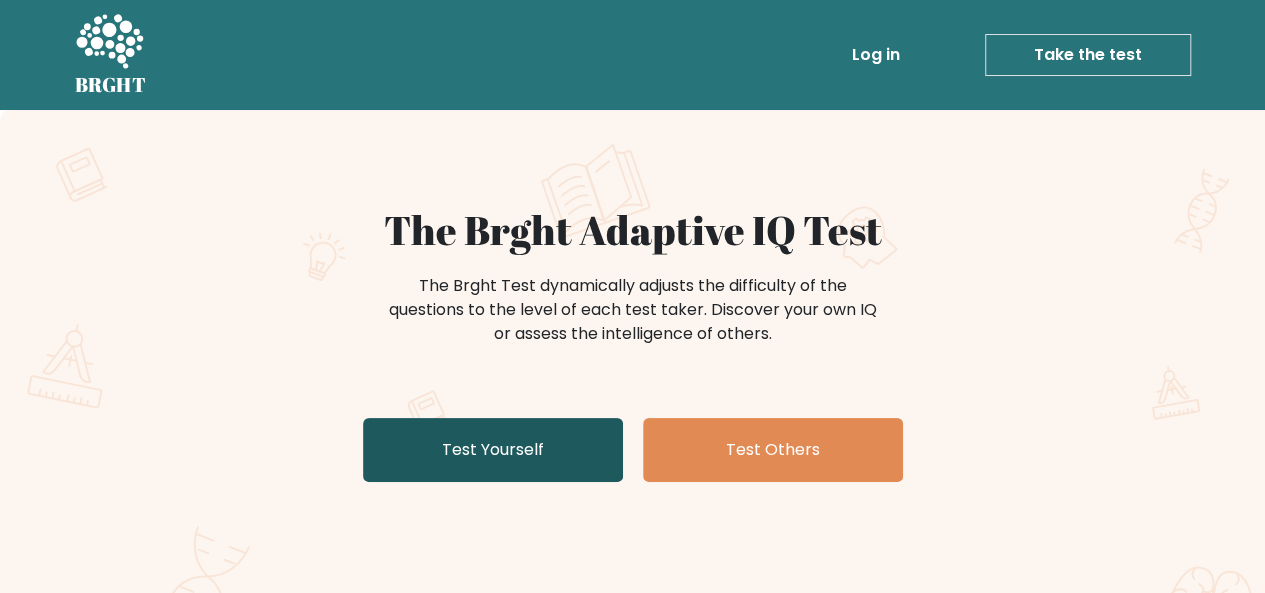 click on "Test Yourself" at bounding box center [493, 450] 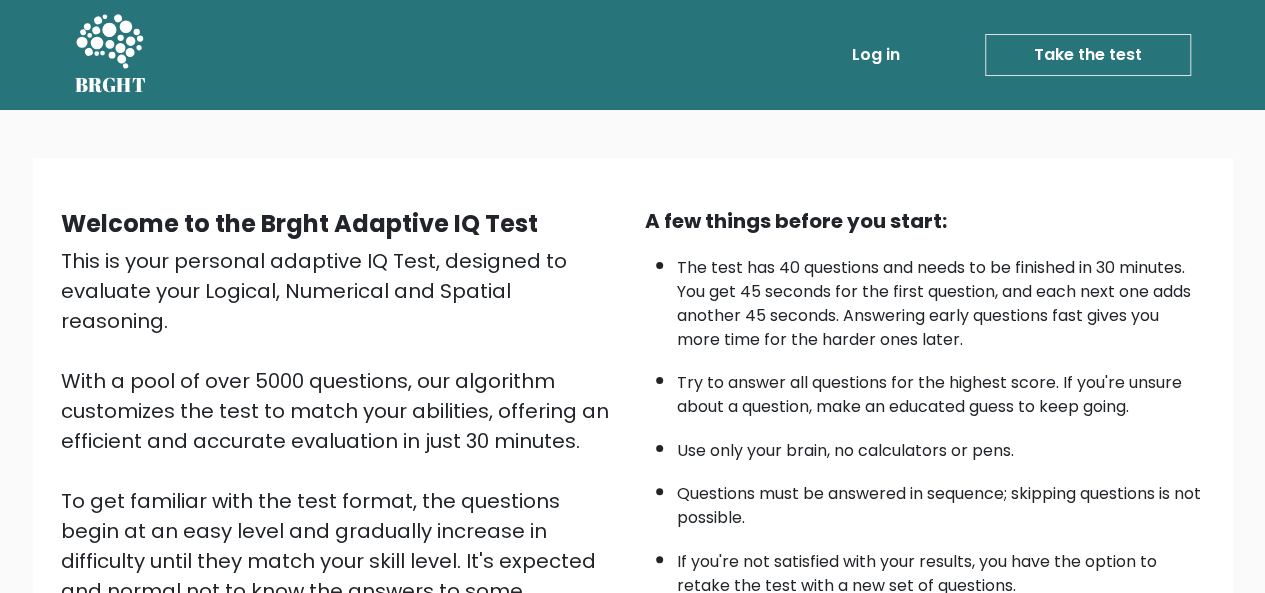 scroll, scrollTop: 322, scrollLeft: 0, axis: vertical 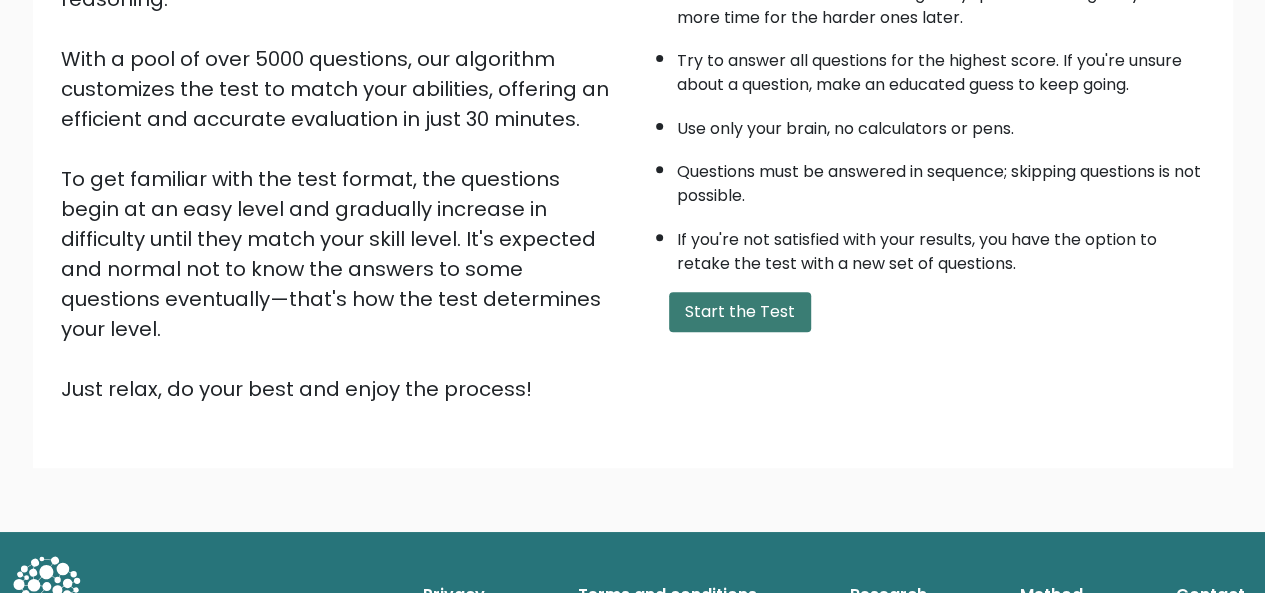click on "Start the Test" at bounding box center [740, 312] 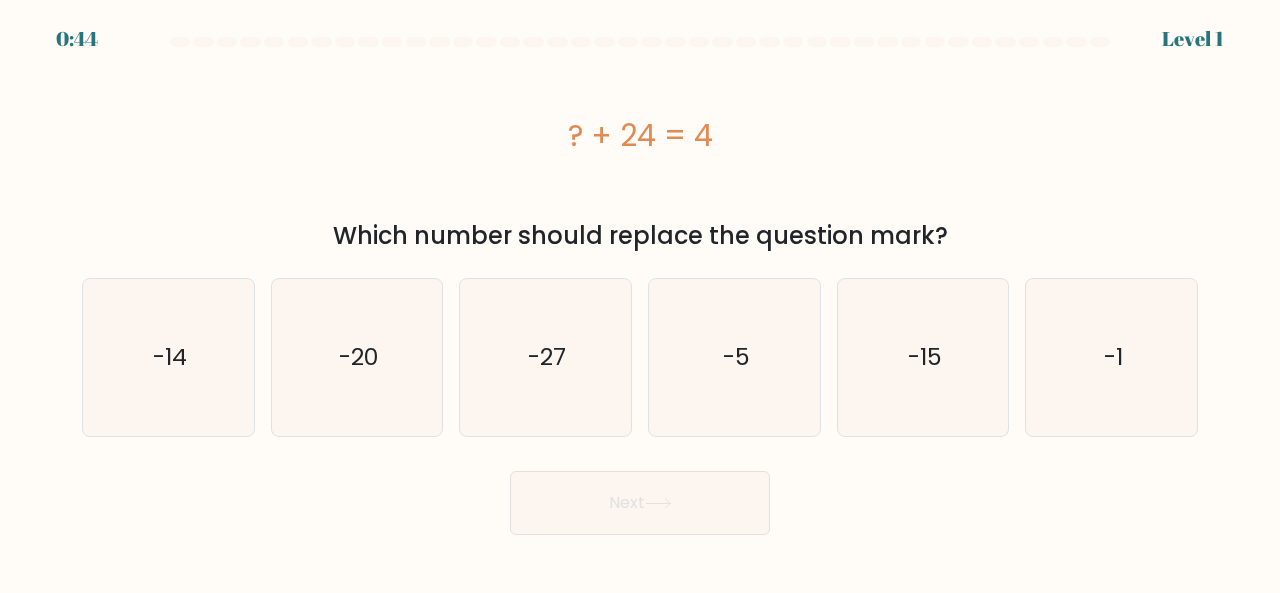 scroll, scrollTop: 0, scrollLeft: 0, axis: both 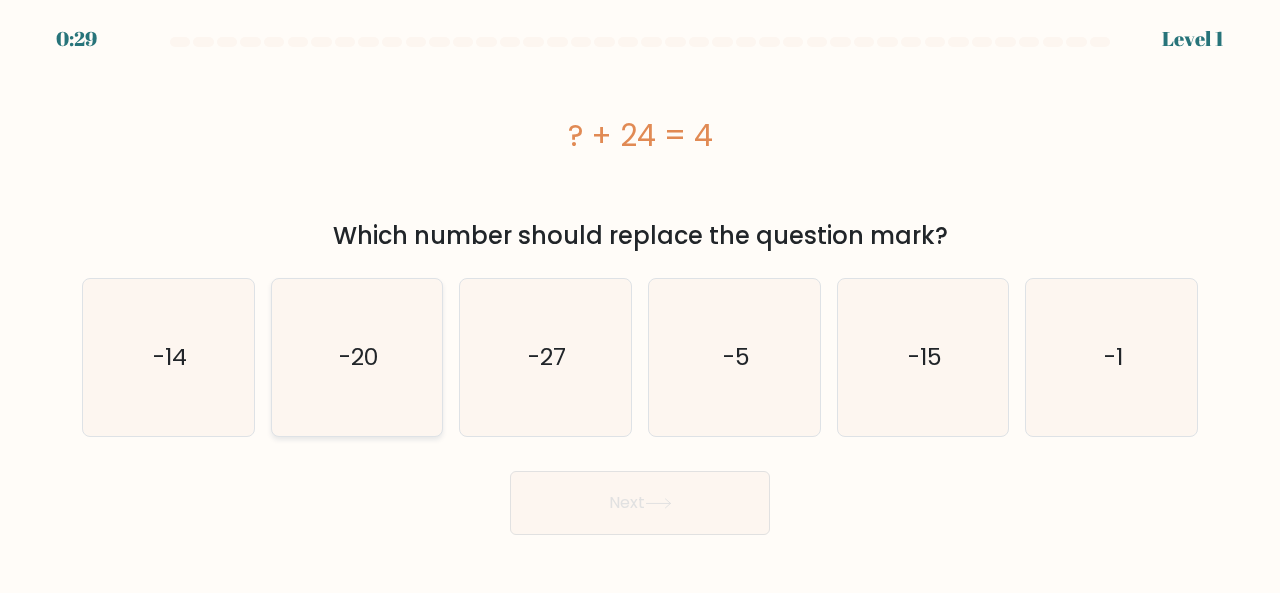 click on "-20" at bounding box center (358, 357) 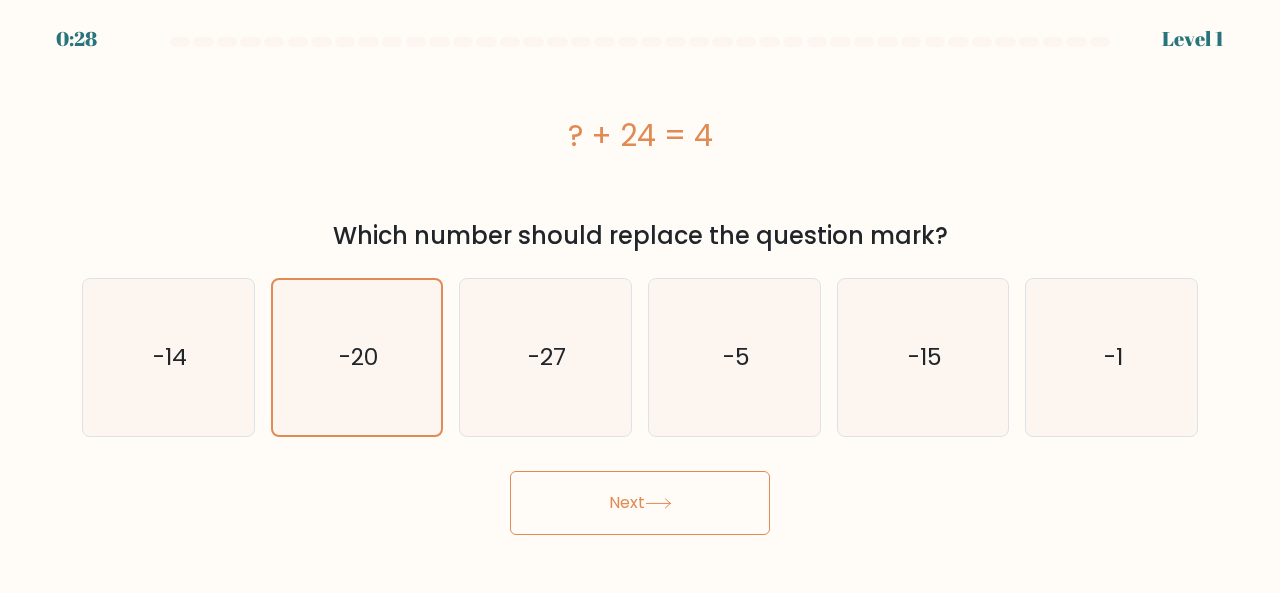click on "Next" at bounding box center [640, 503] 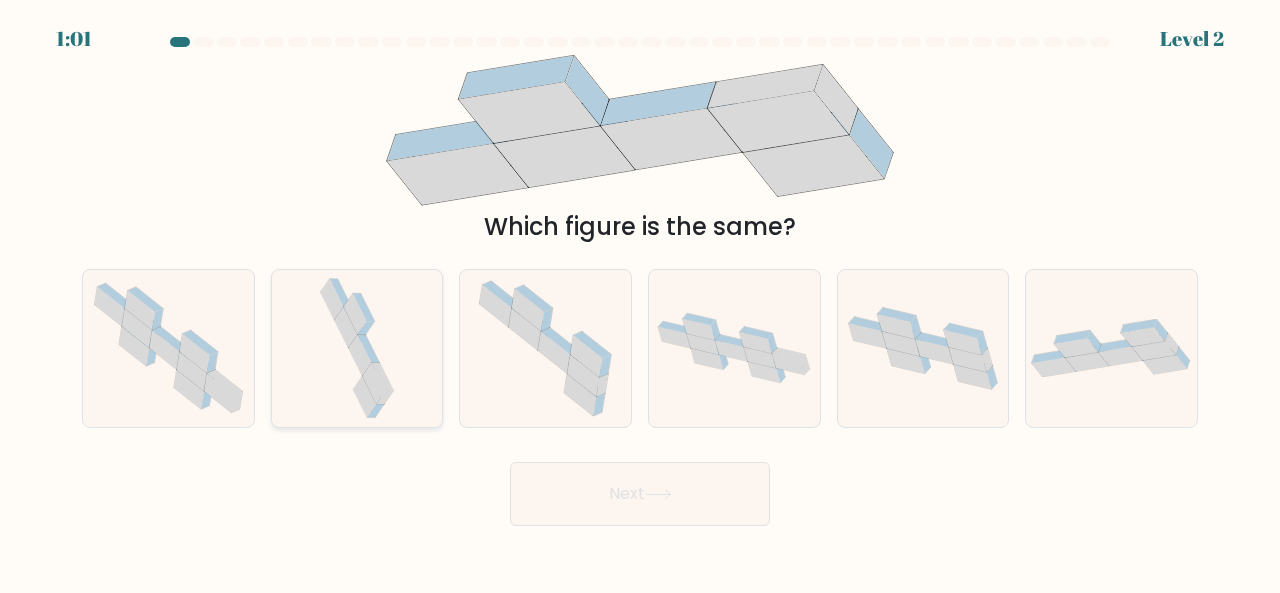 click at bounding box center [346, 327] 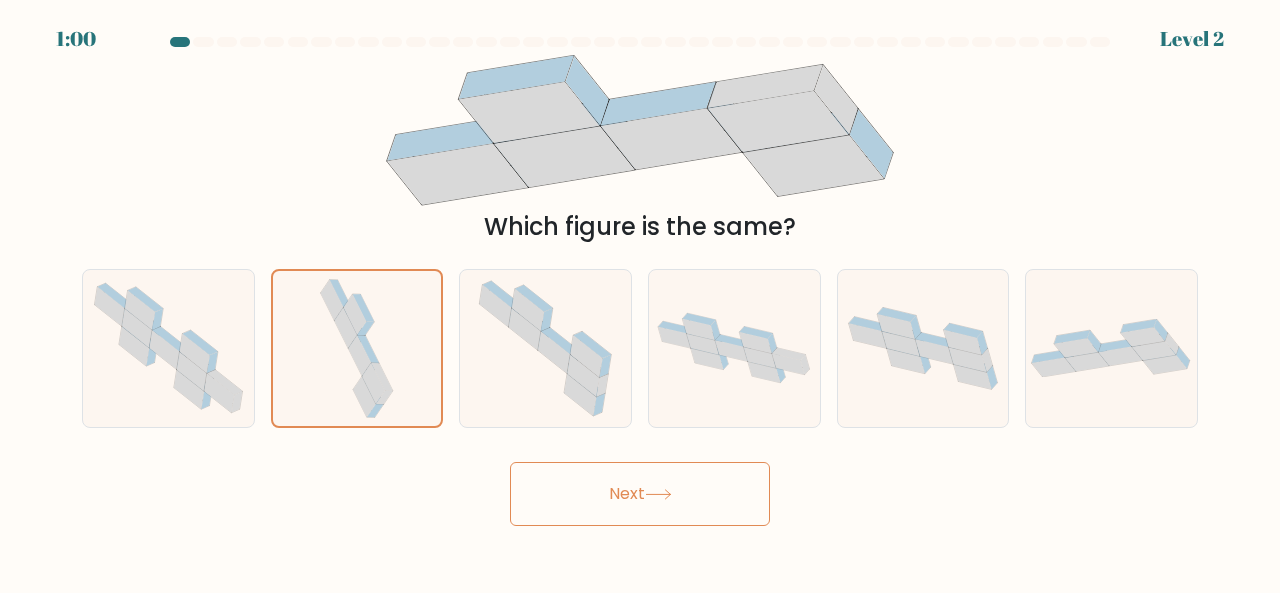 click on "Next" at bounding box center (640, 494) 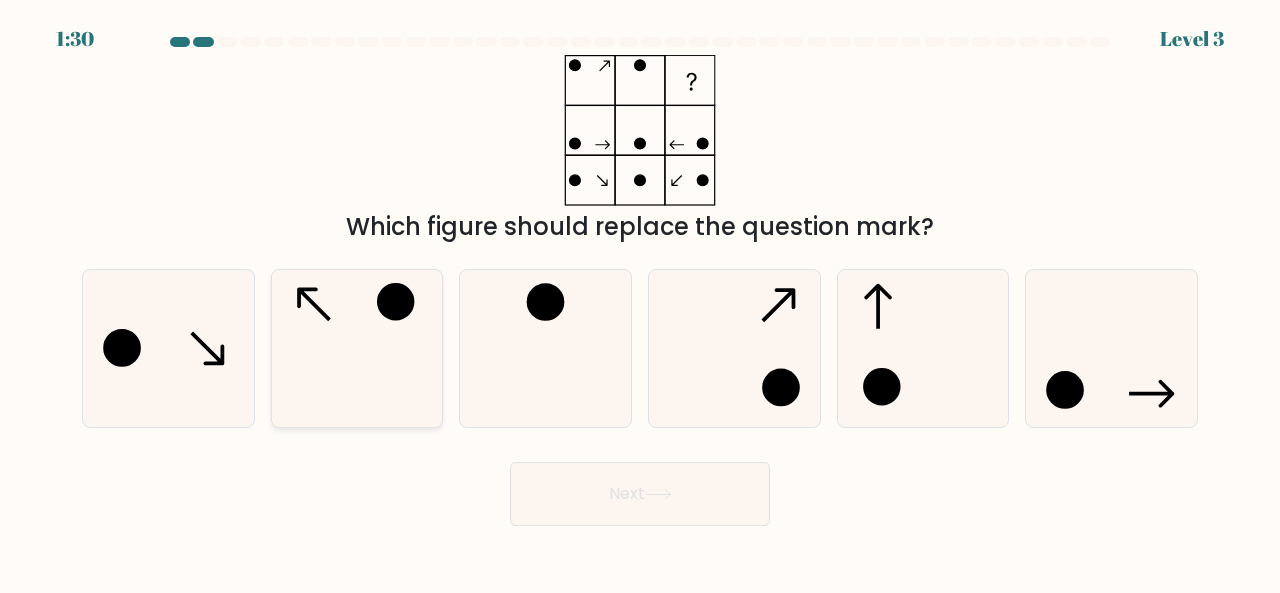 click at bounding box center [357, 348] 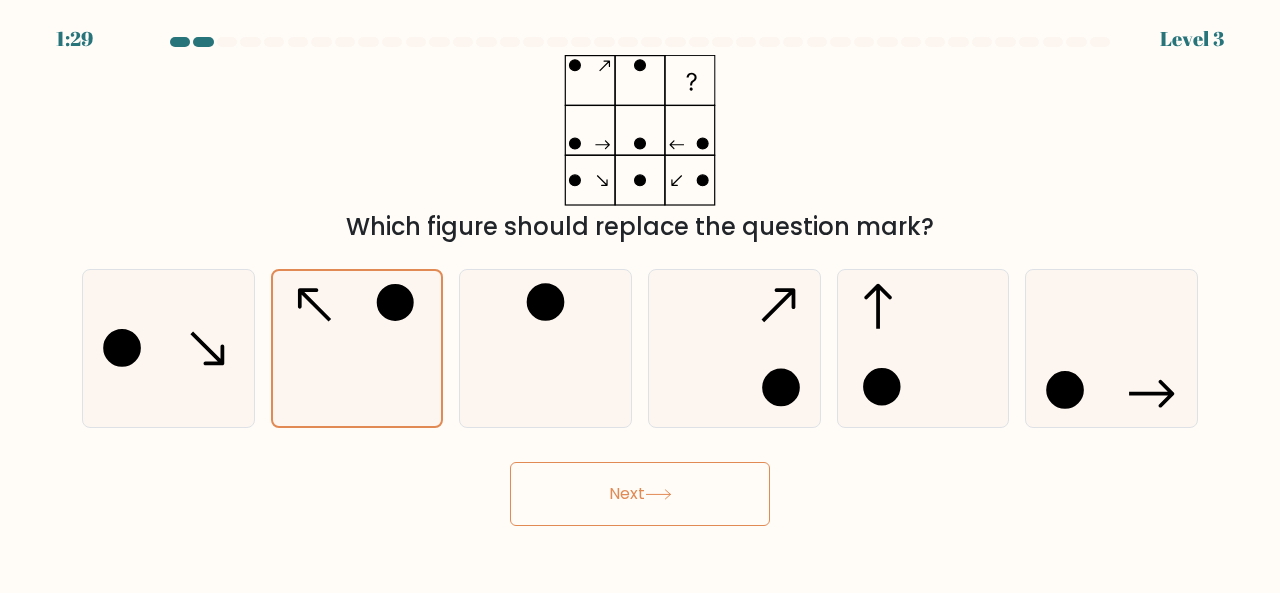 click on "Next" at bounding box center [640, 494] 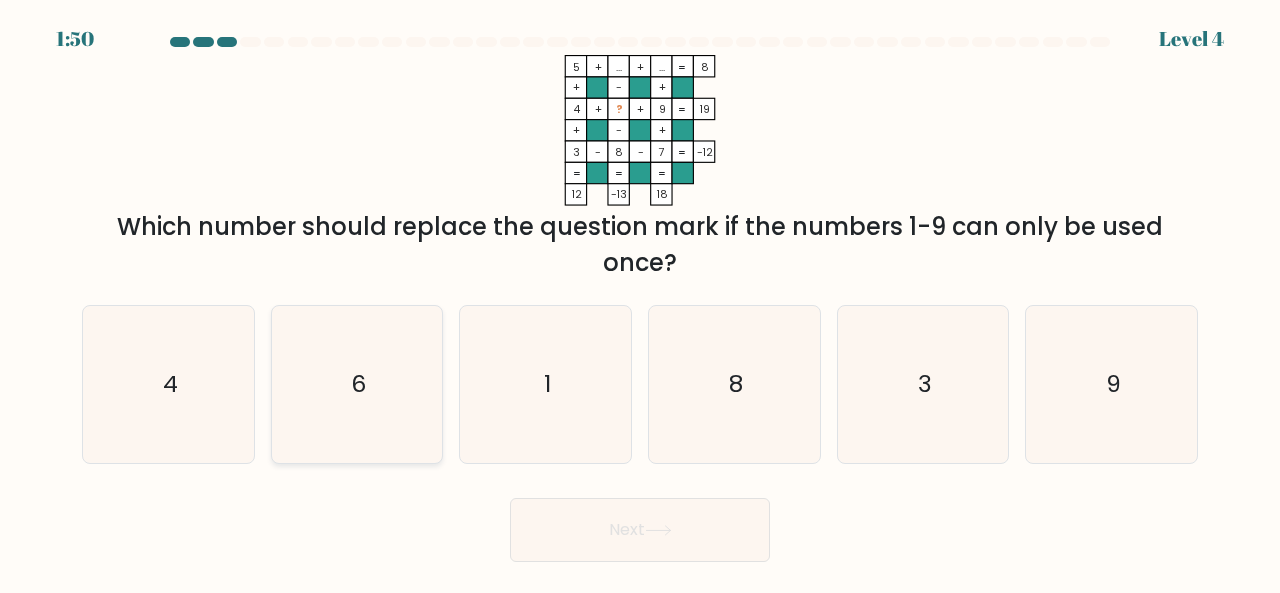 click on "6" at bounding box center (357, 384) 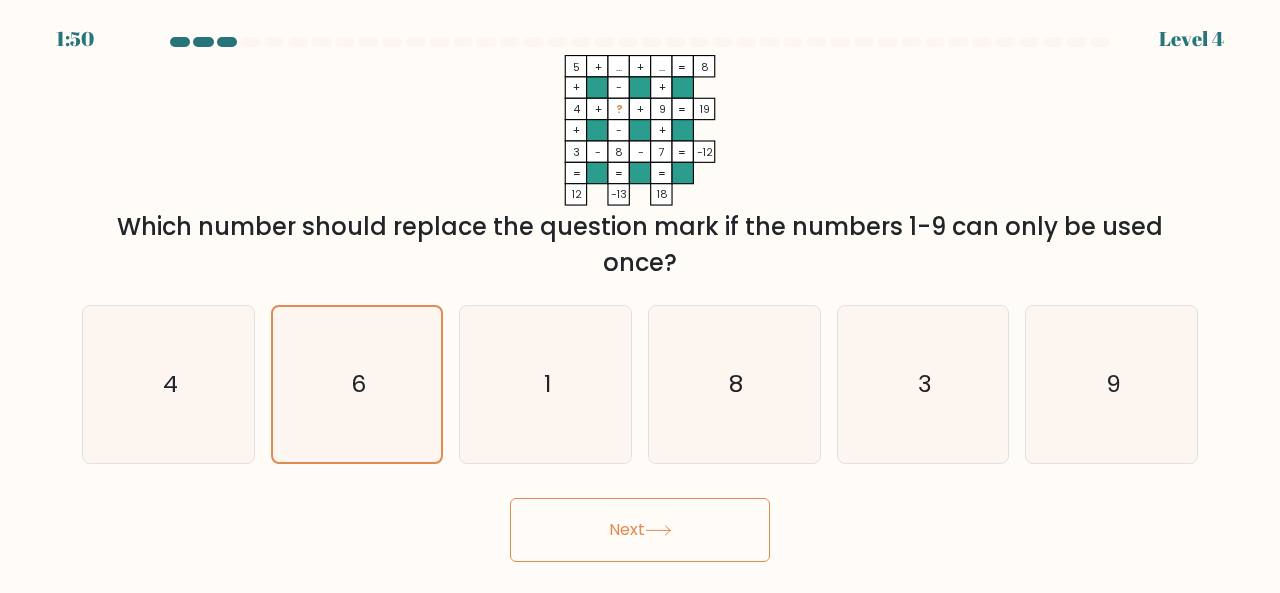 click on "Next" at bounding box center [640, 530] 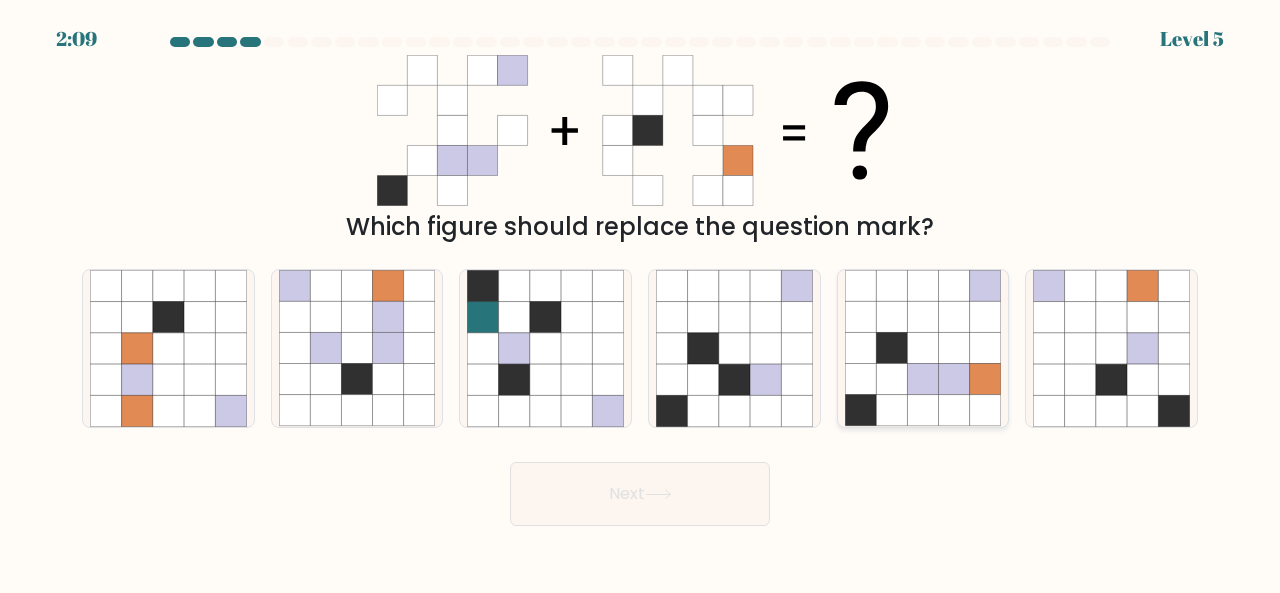 click at bounding box center [954, 410] 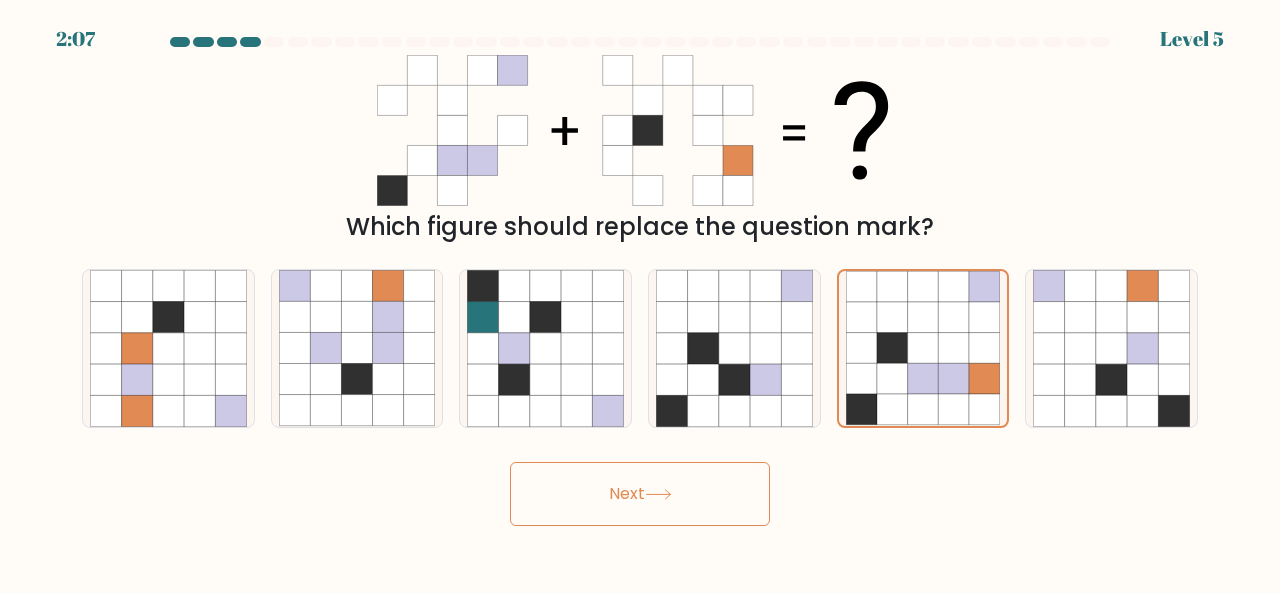 click on "Next" at bounding box center [640, 494] 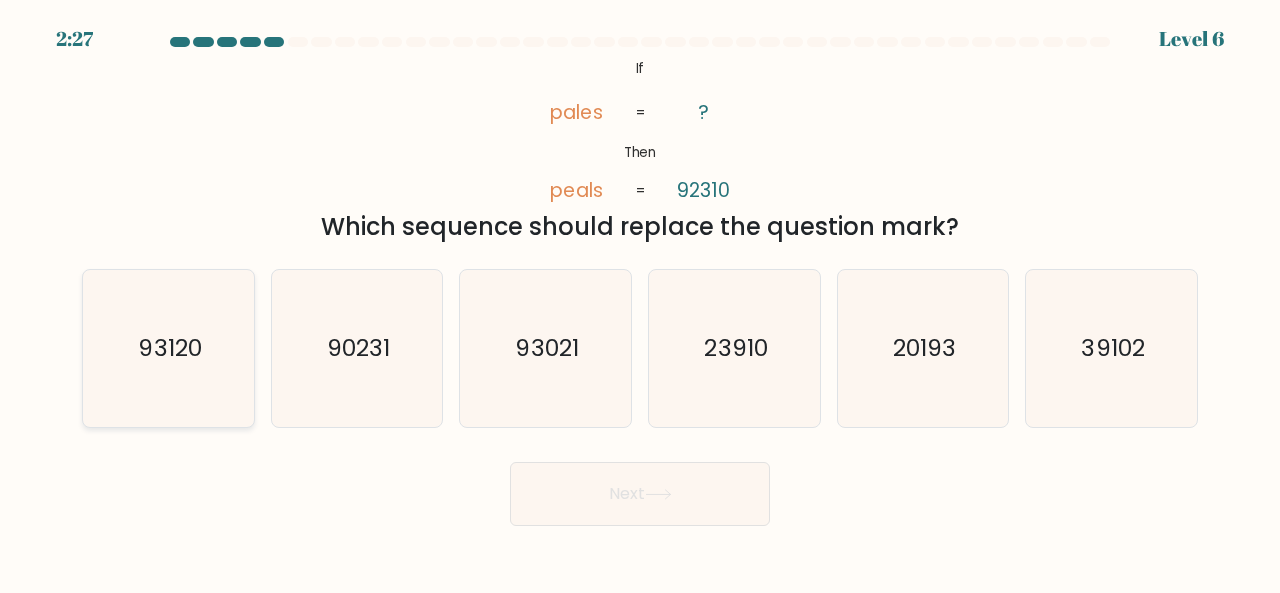 click on "93120" at bounding box center (168, 348) 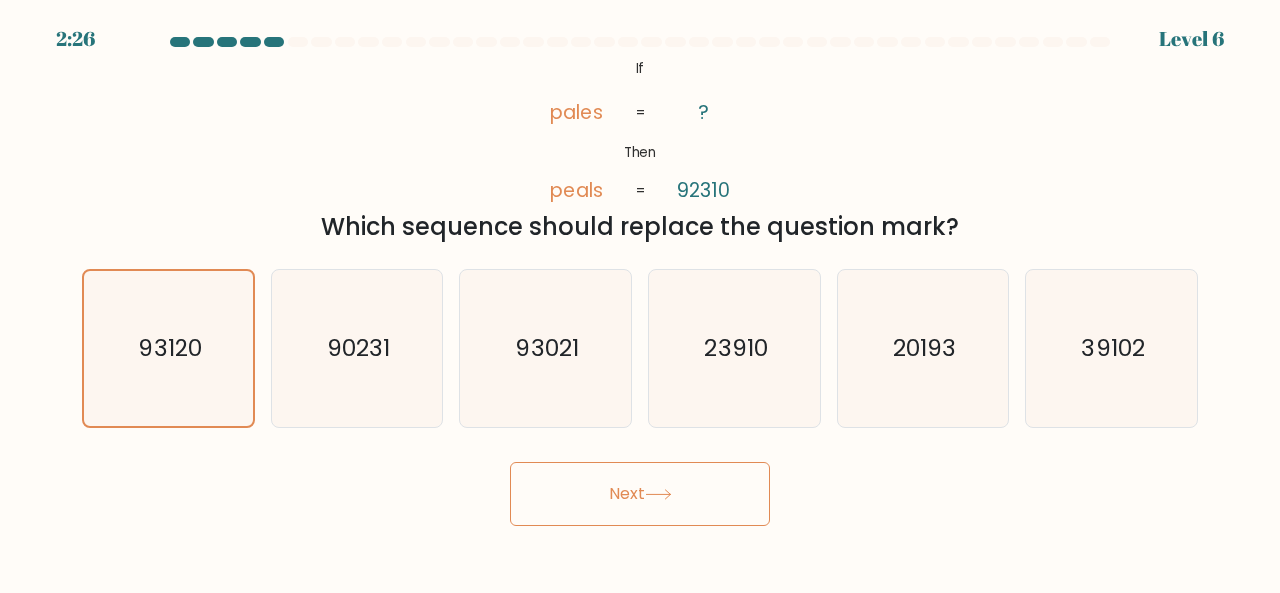 click on "Next" at bounding box center (640, 494) 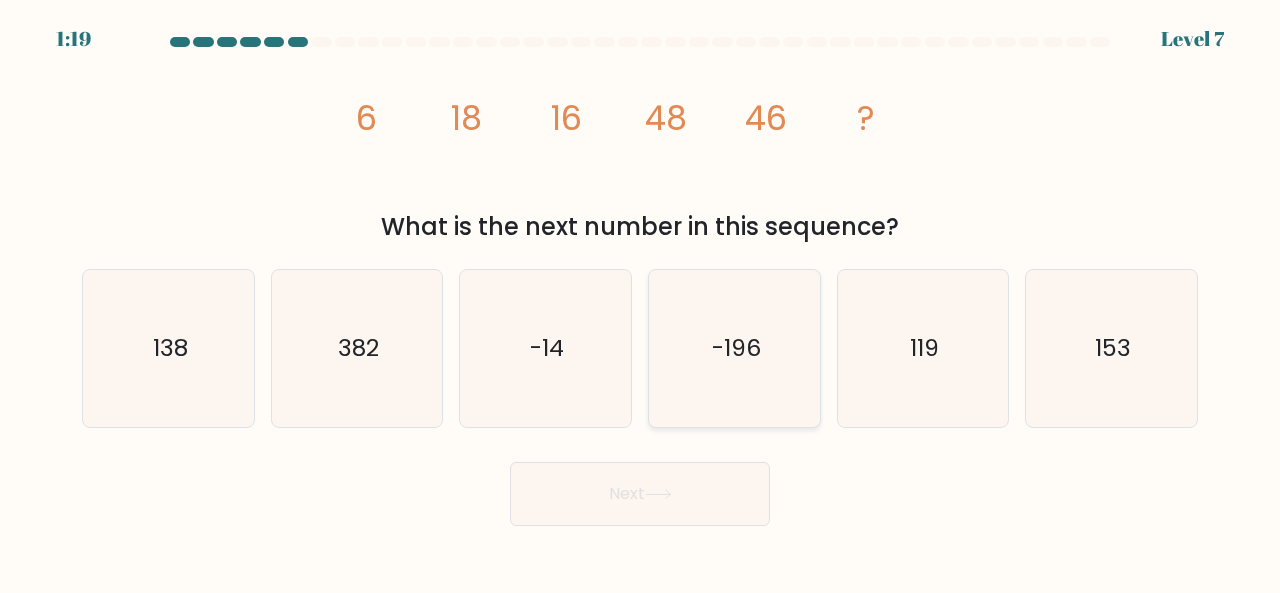 click on "-196" at bounding box center [735, 347] 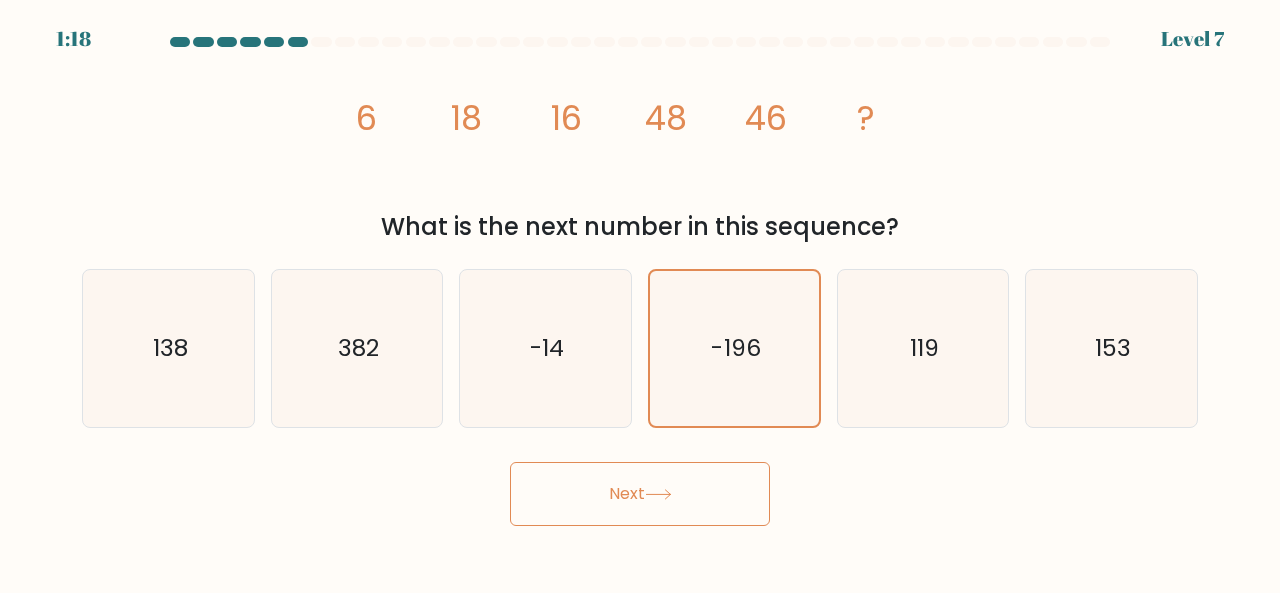 click at bounding box center [658, 494] 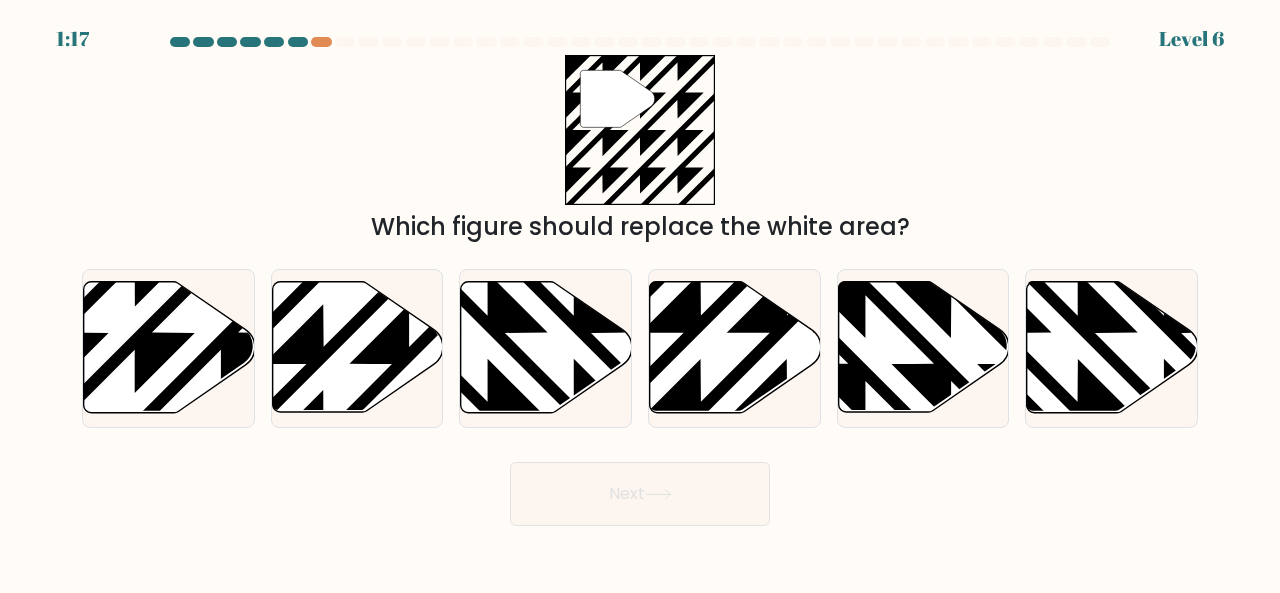 click on "1:17
Level 6" at bounding box center [640, 296] 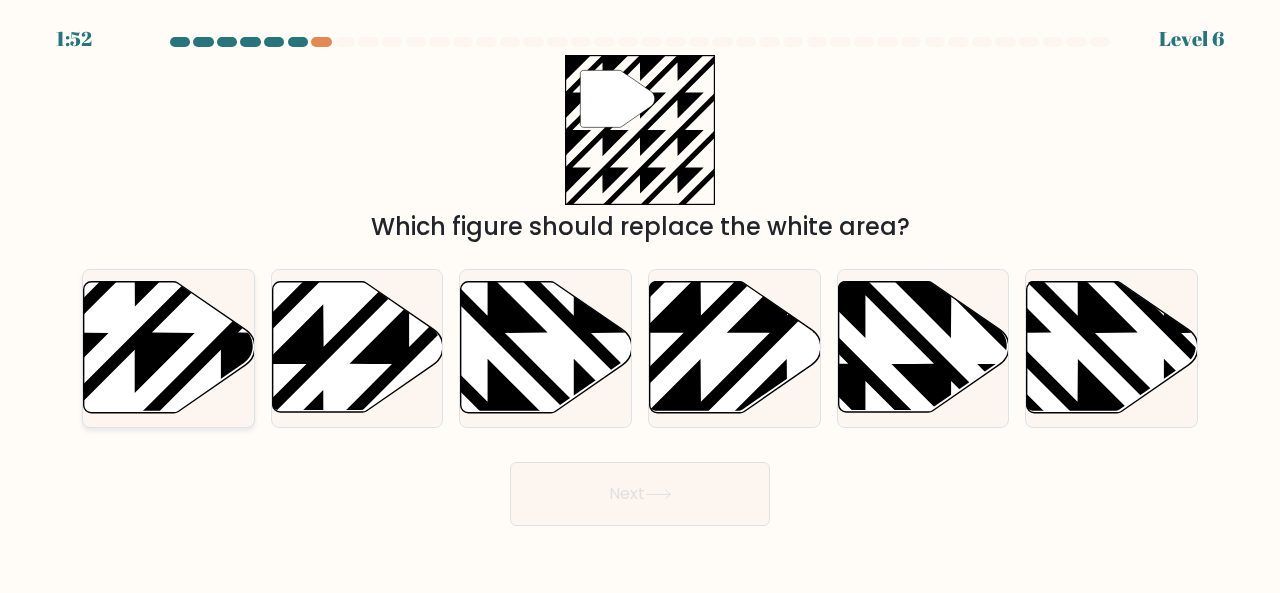click at bounding box center (169, 347) 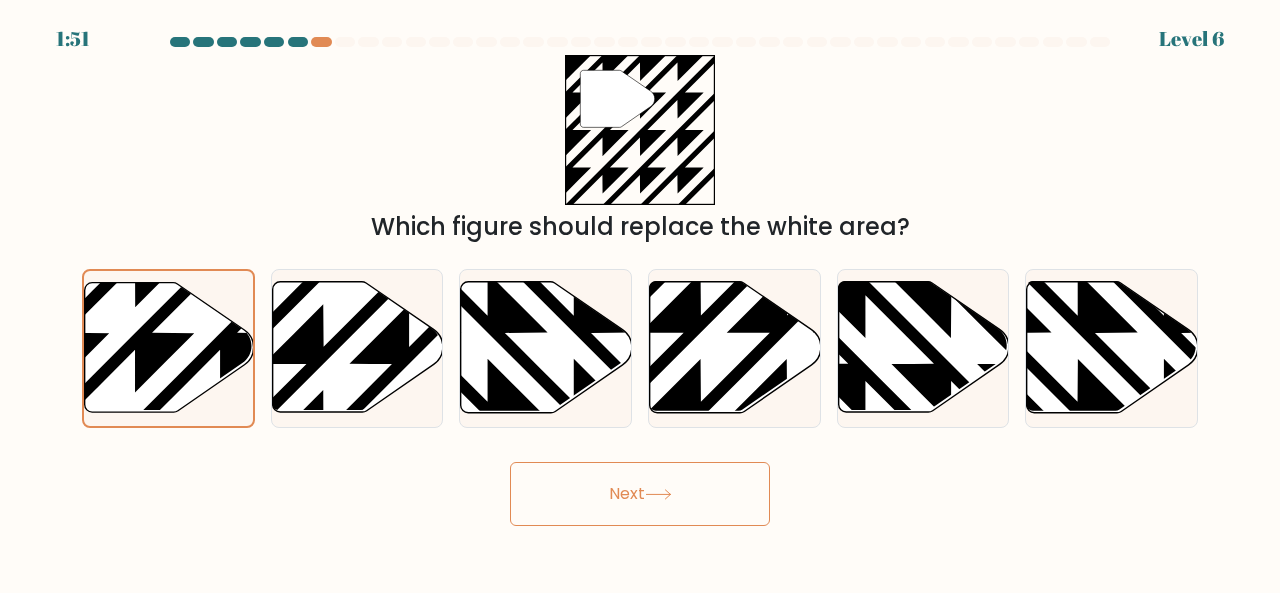 click on "Next" at bounding box center (640, 494) 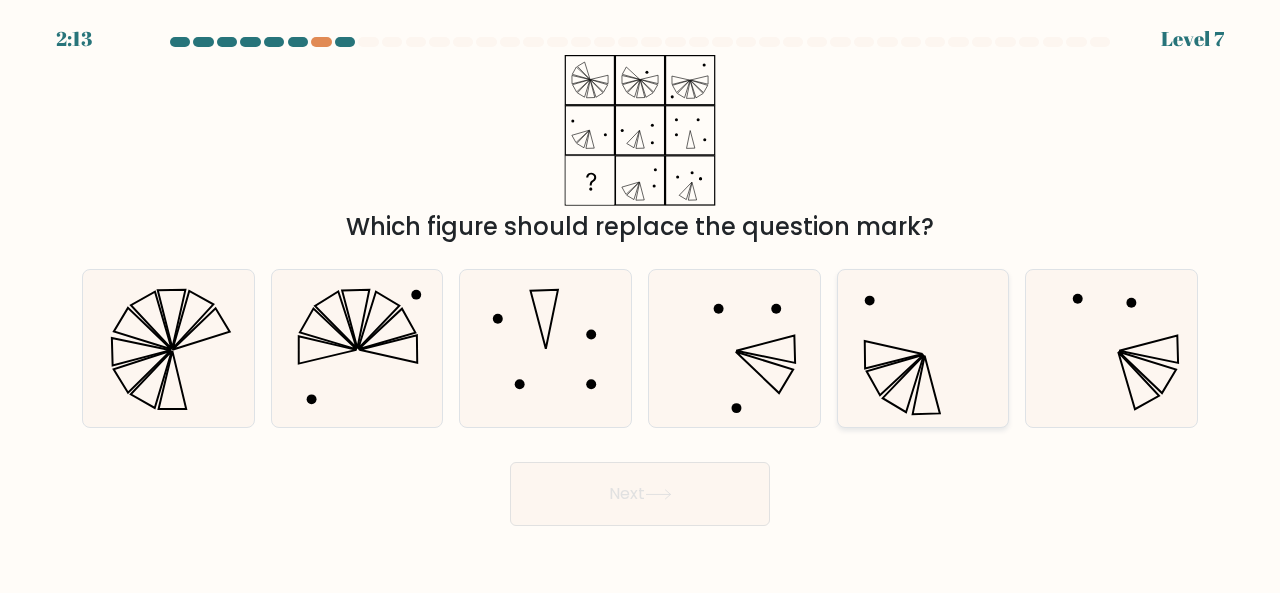 click at bounding box center [923, 348] 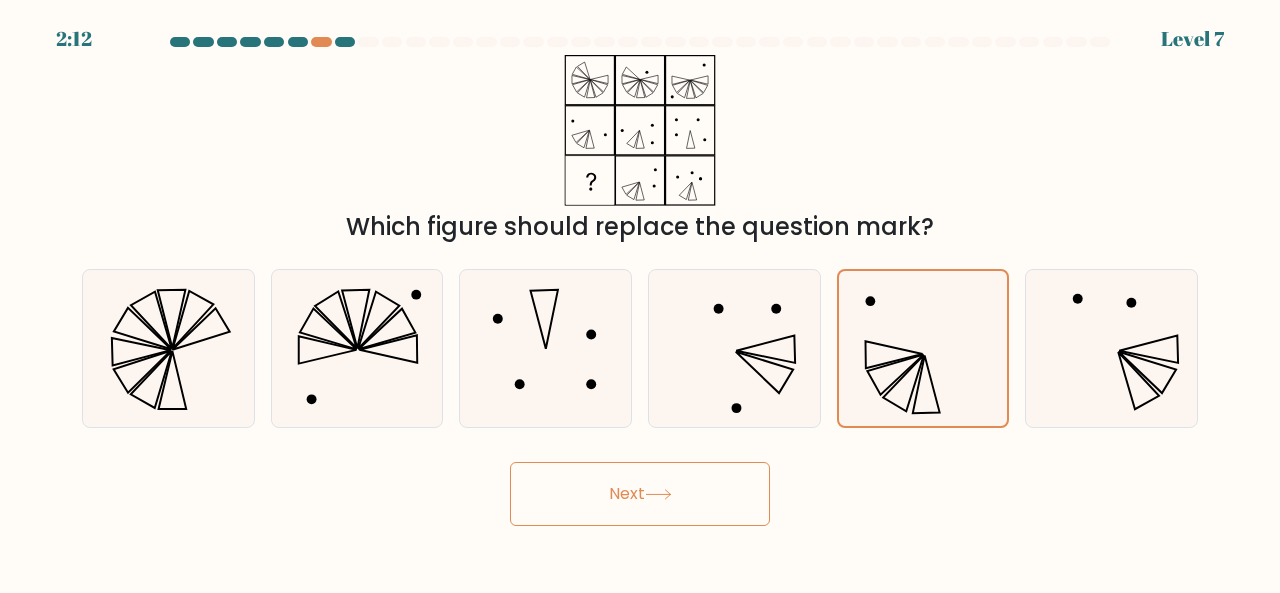 click on "Next" at bounding box center (640, 494) 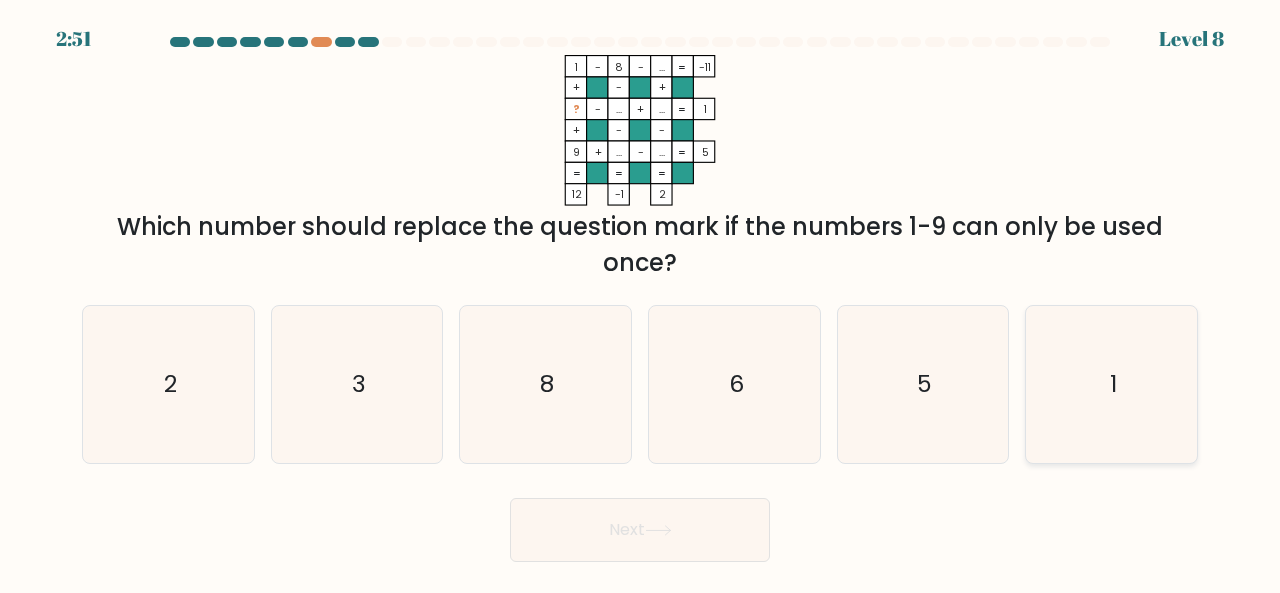 click on "1" at bounding box center (1111, 384) 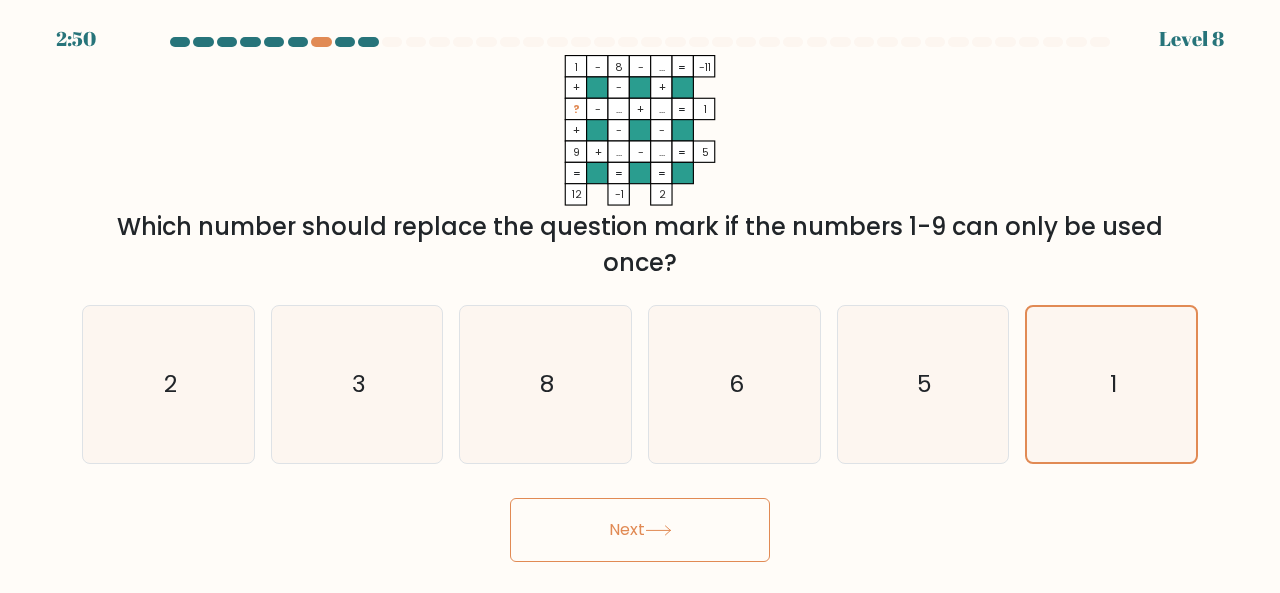 click on "Next" at bounding box center [640, 530] 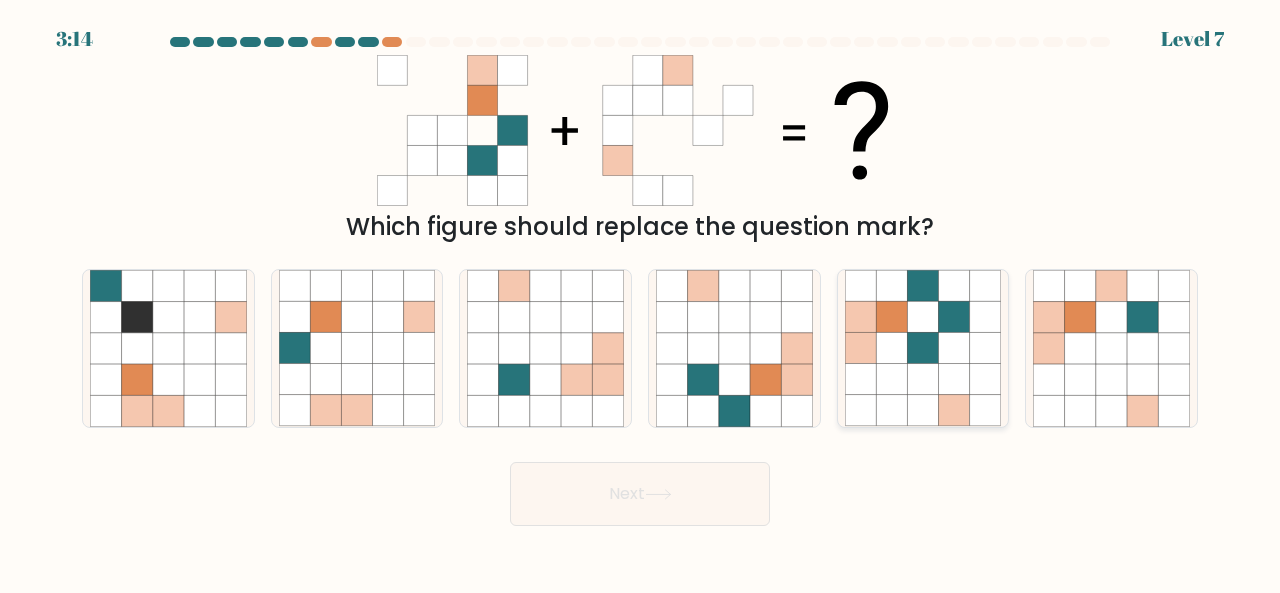drag, startPoint x: 948, startPoint y: 339, endPoint x: 928, endPoint y: 397, distance: 61.351448 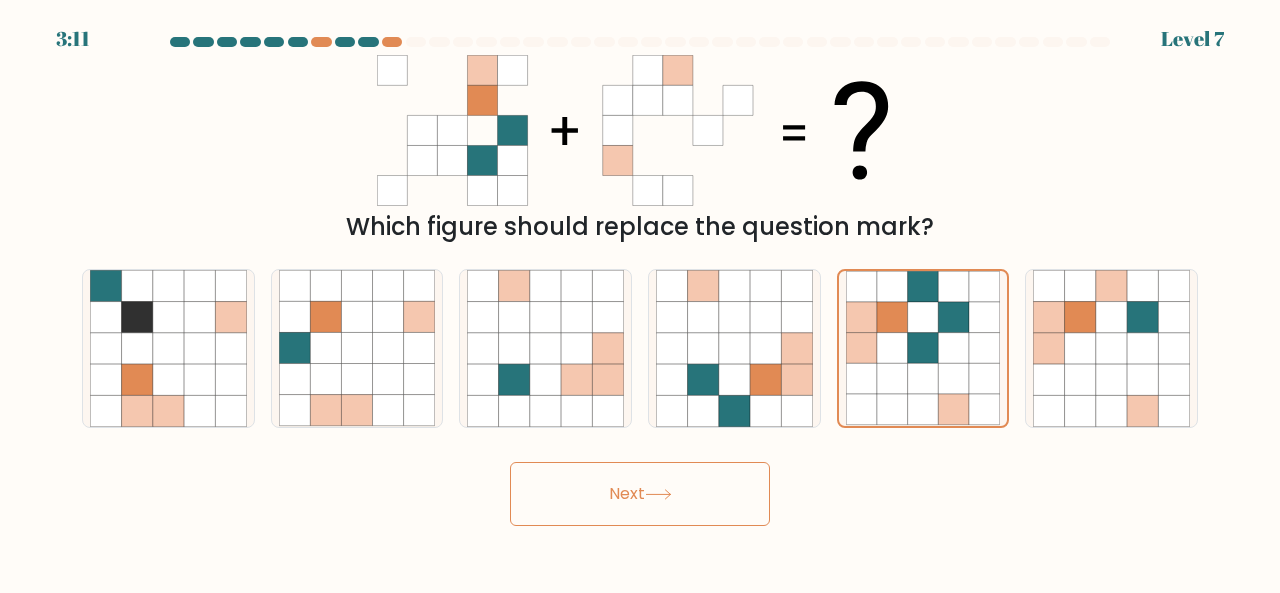 click on "Next" at bounding box center [640, 494] 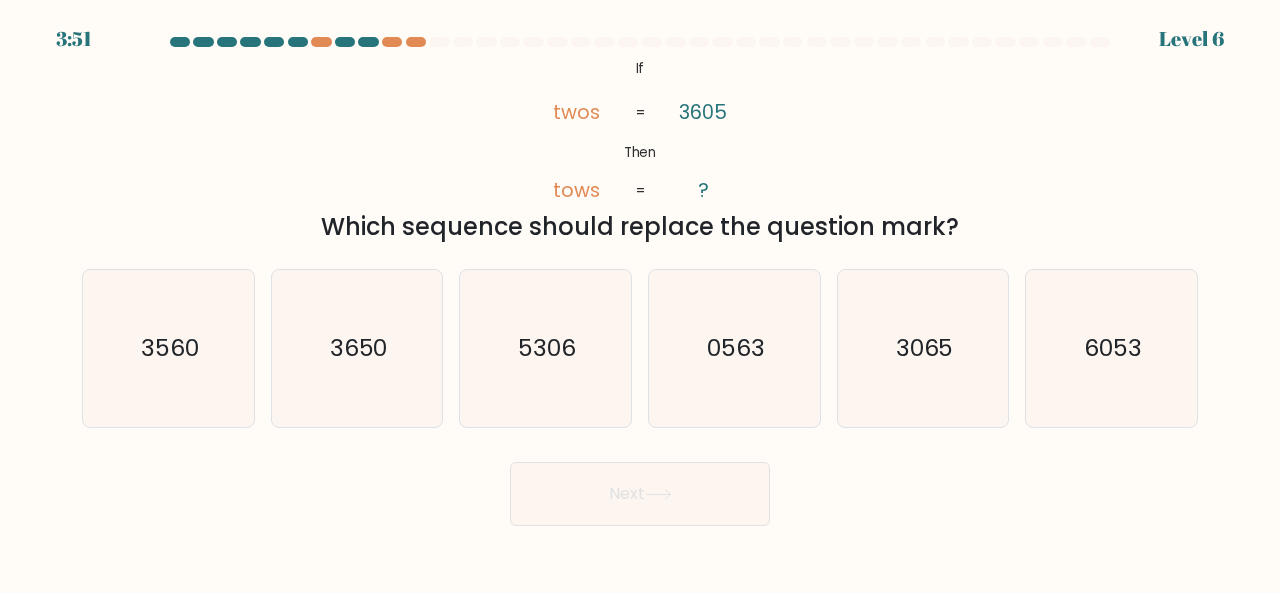 scroll, scrollTop: 0, scrollLeft: 0, axis: both 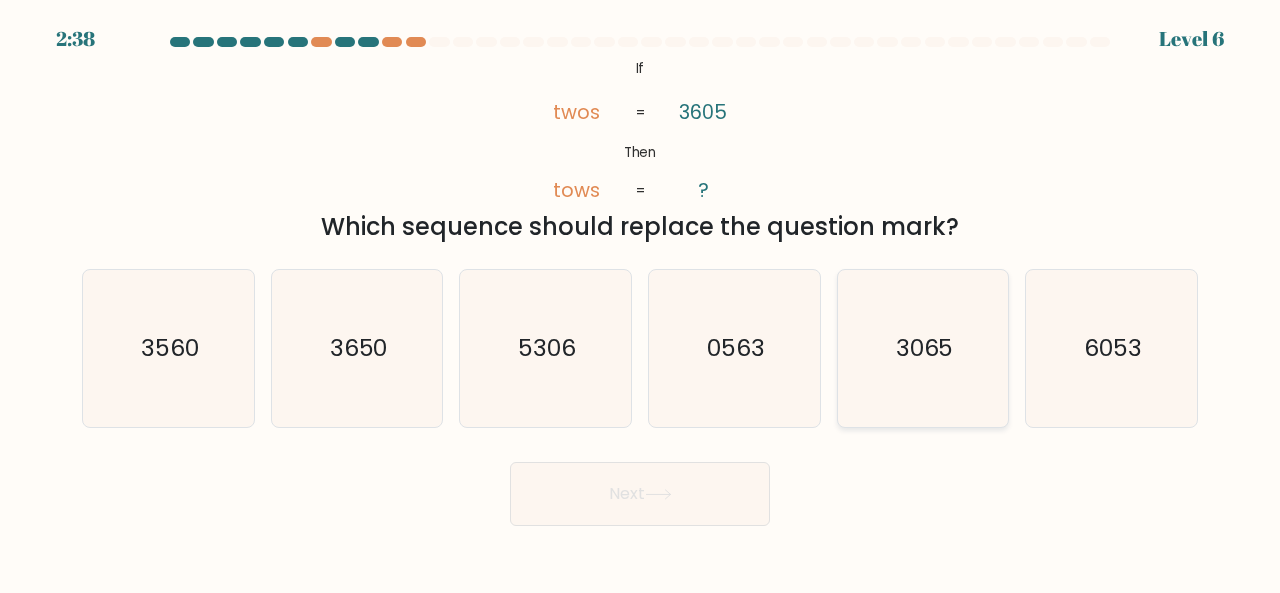 click on "3065" at bounding box center [925, 347] 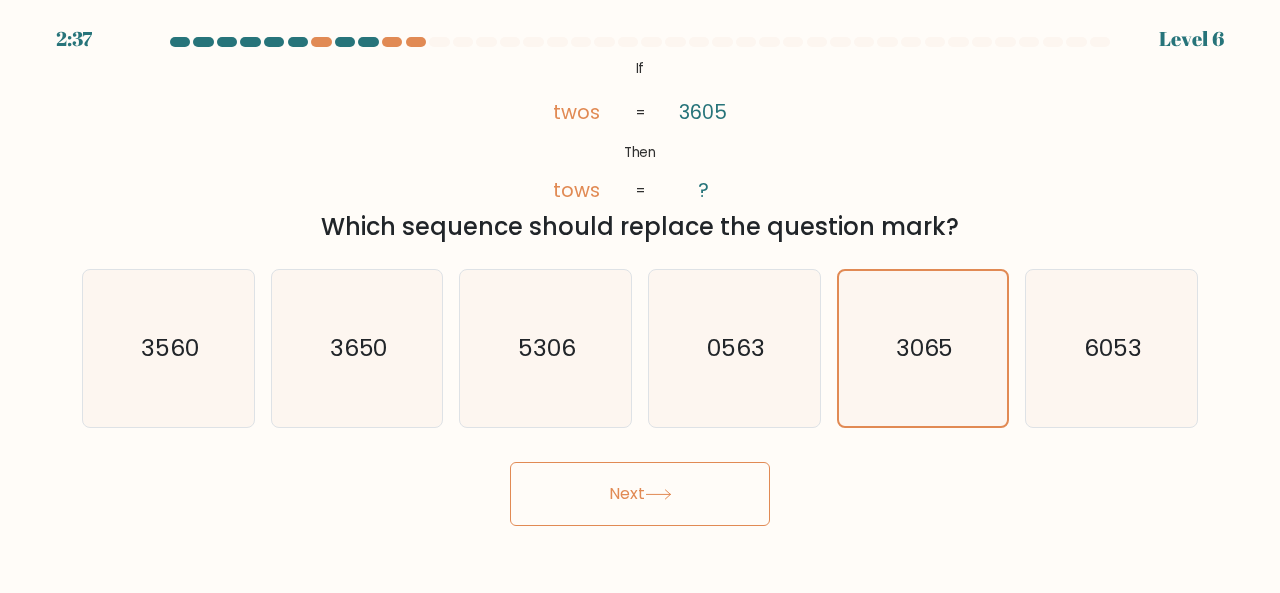 click at bounding box center (658, 494) 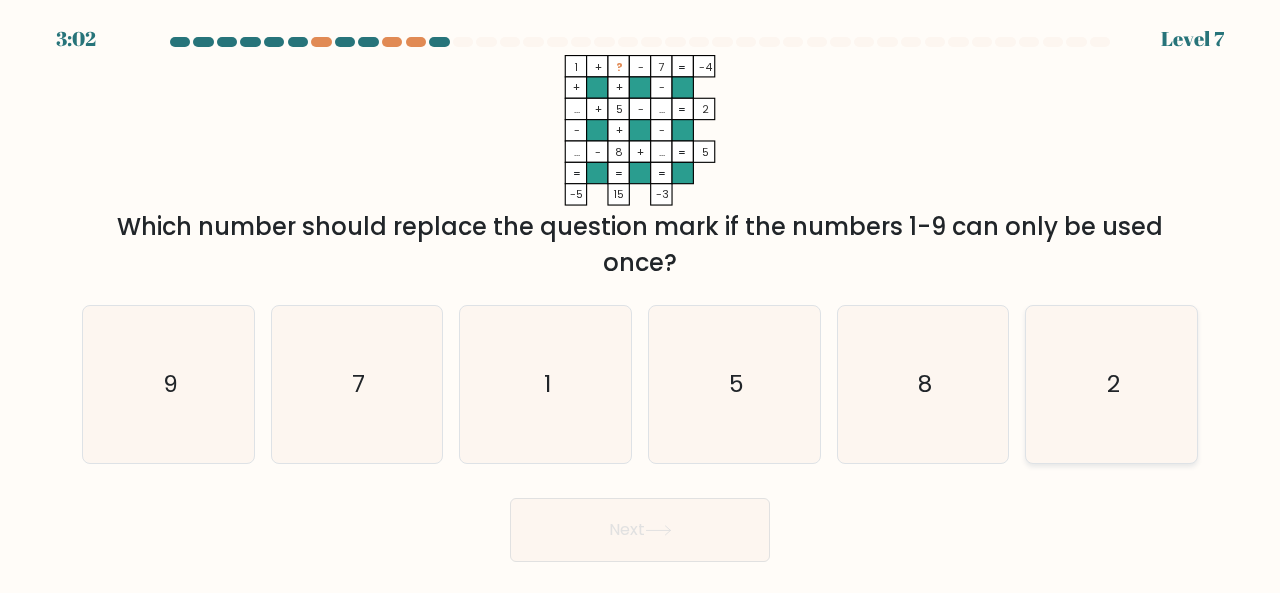 click on "2" at bounding box center [1113, 383] 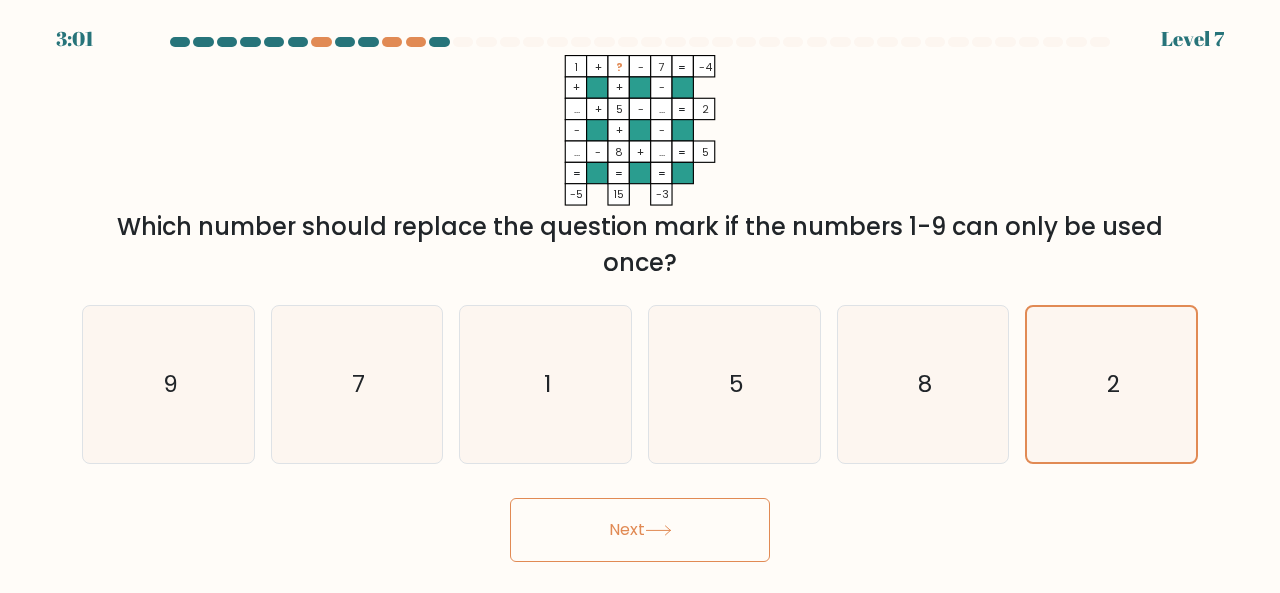 click on "Next" at bounding box center (640, 530) 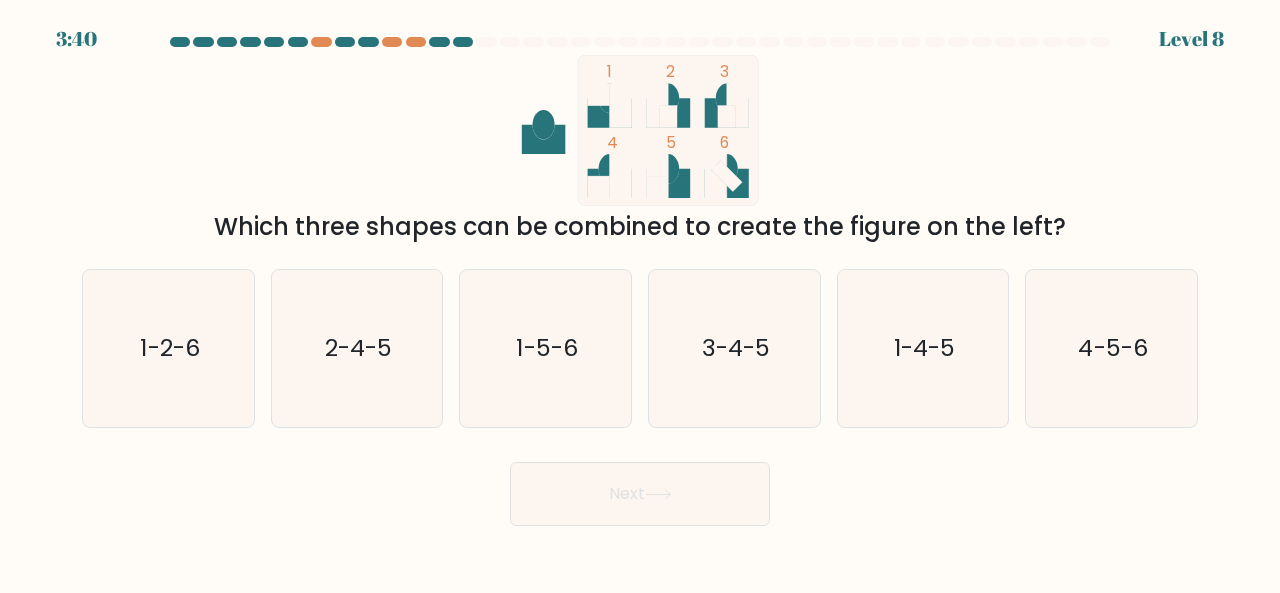 click at bounding box center (640, 46) 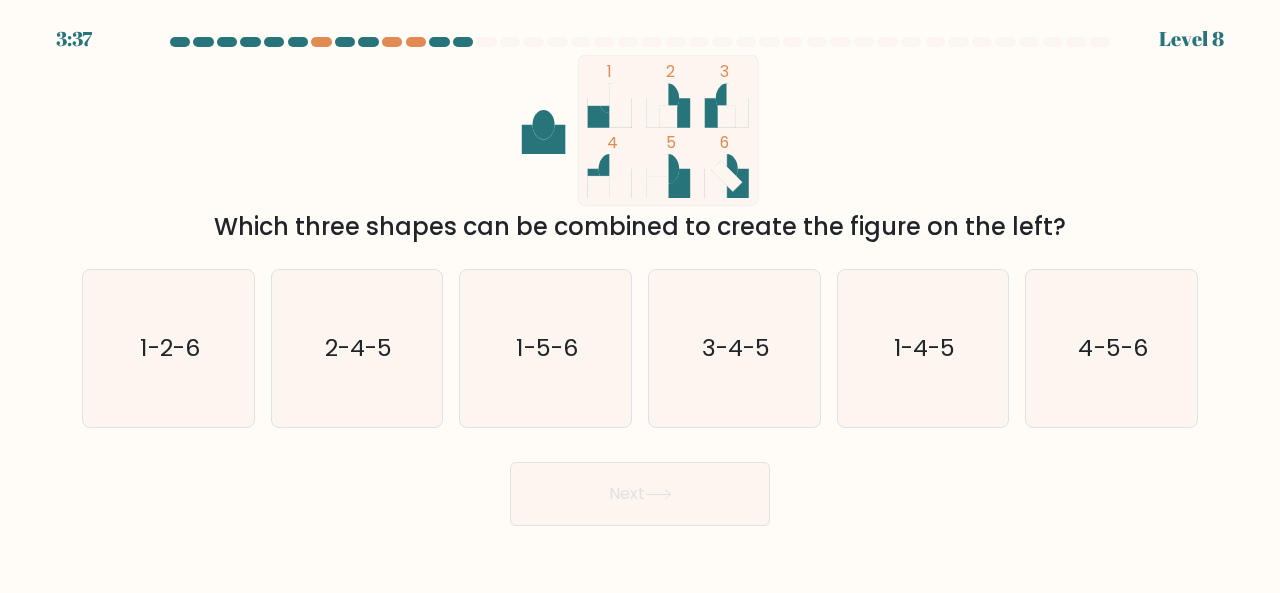 click on "4:09
Lorem 1" at bounding box center (640, 27) 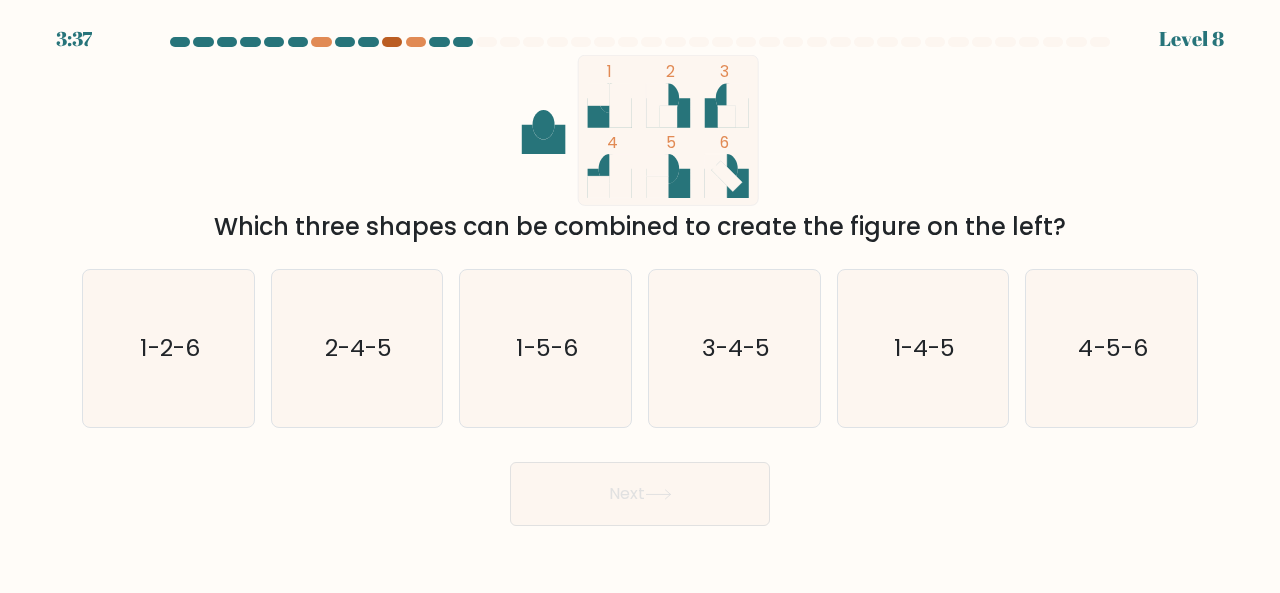 click on "4:09
Lorem 1" at bounding box center (640, 296) 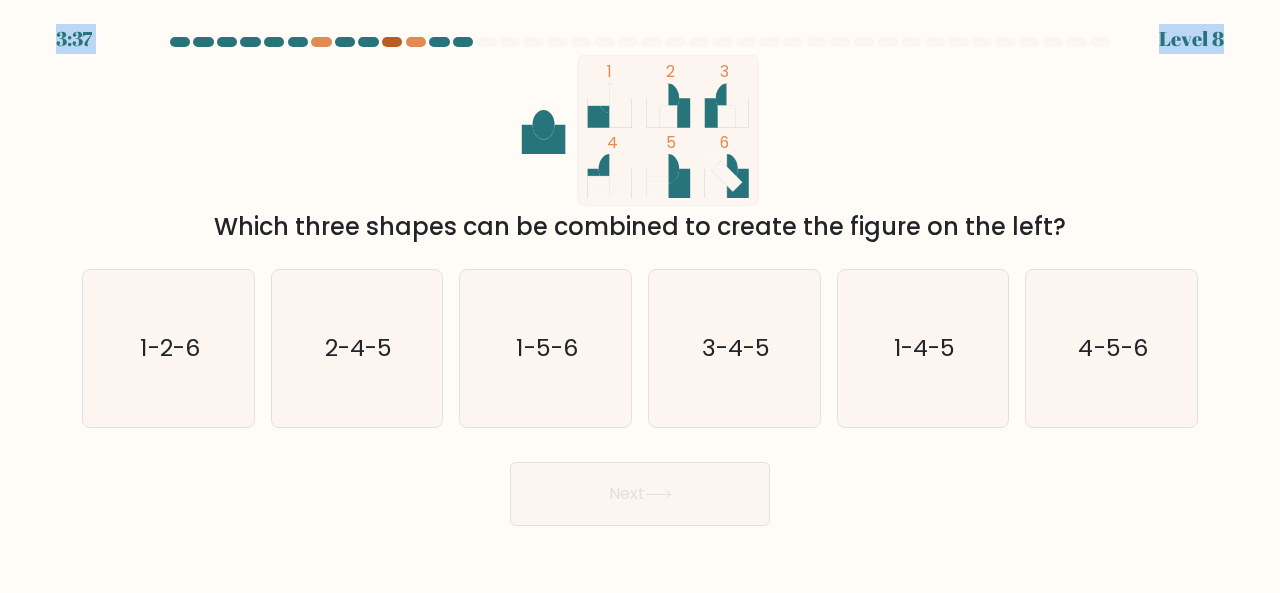 click at bounding box center [392, 42] 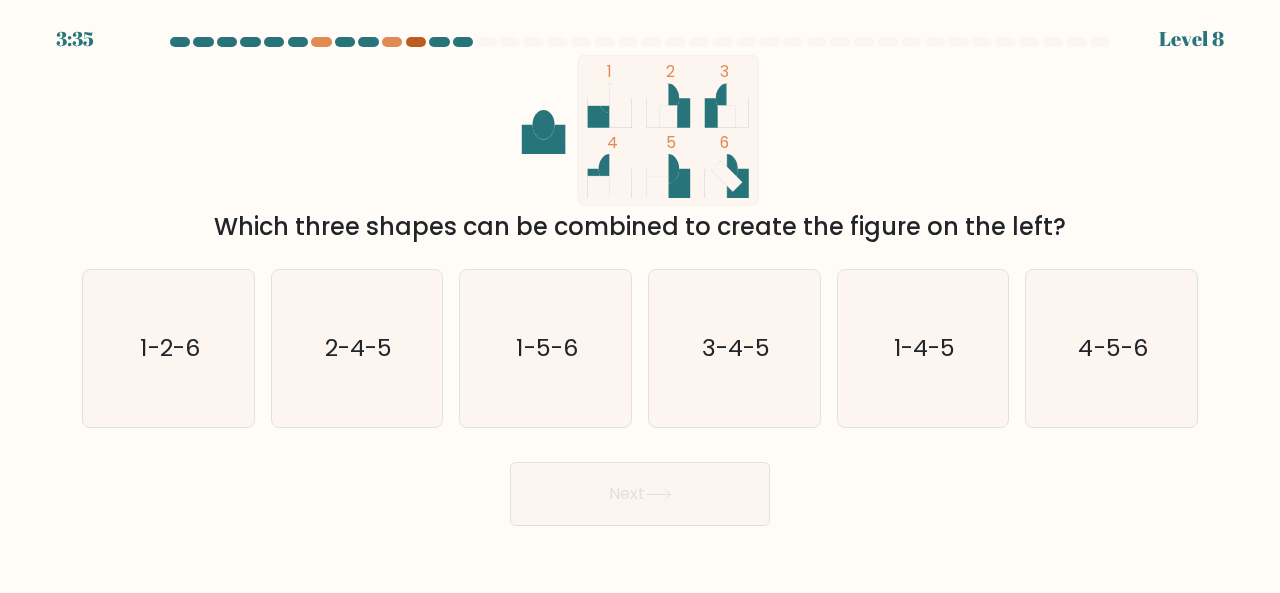 click at bounding box center (416, 42) 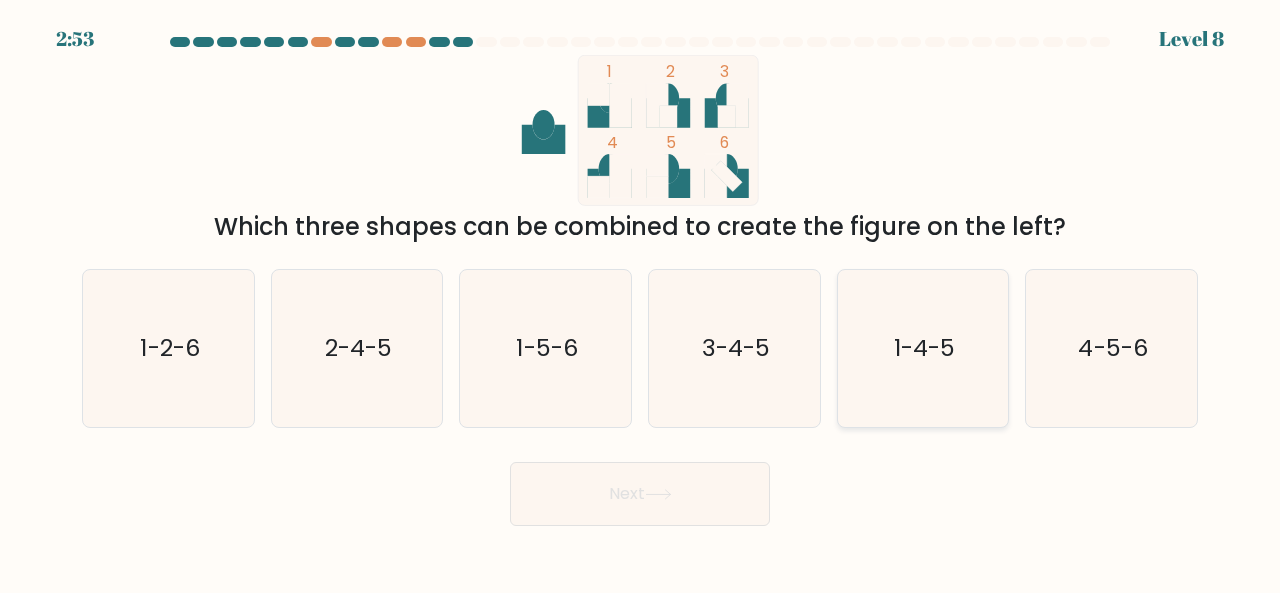 click on "1-4-5" at bounding box center (923, 348) 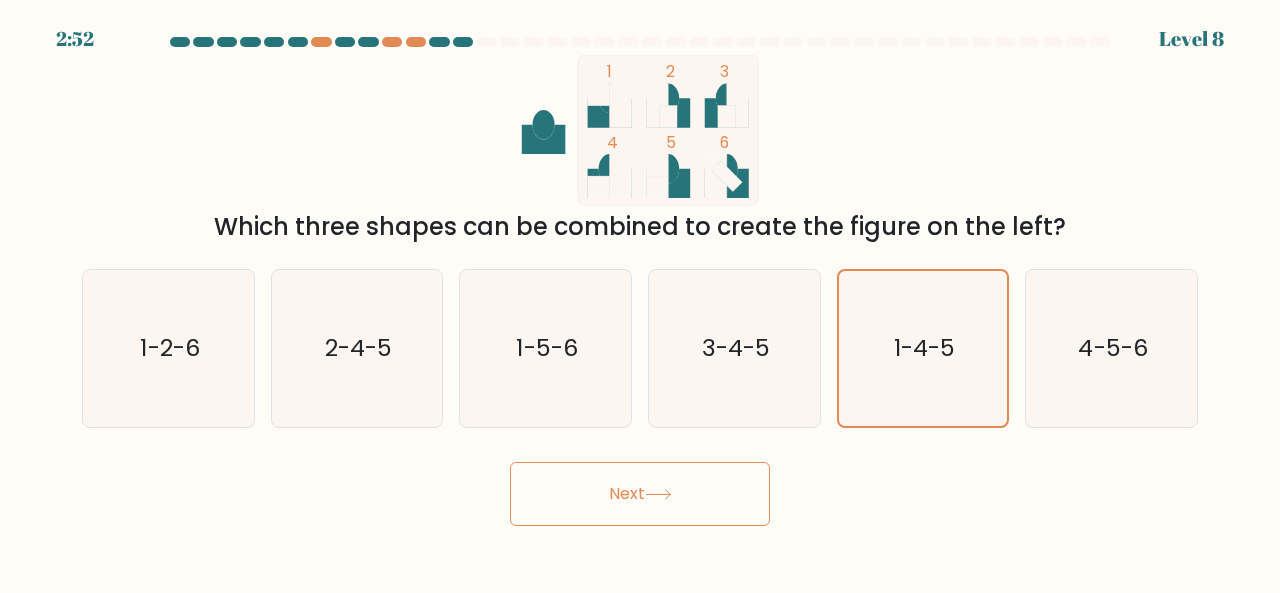 click on "Next" at bounding box center [640, 494] 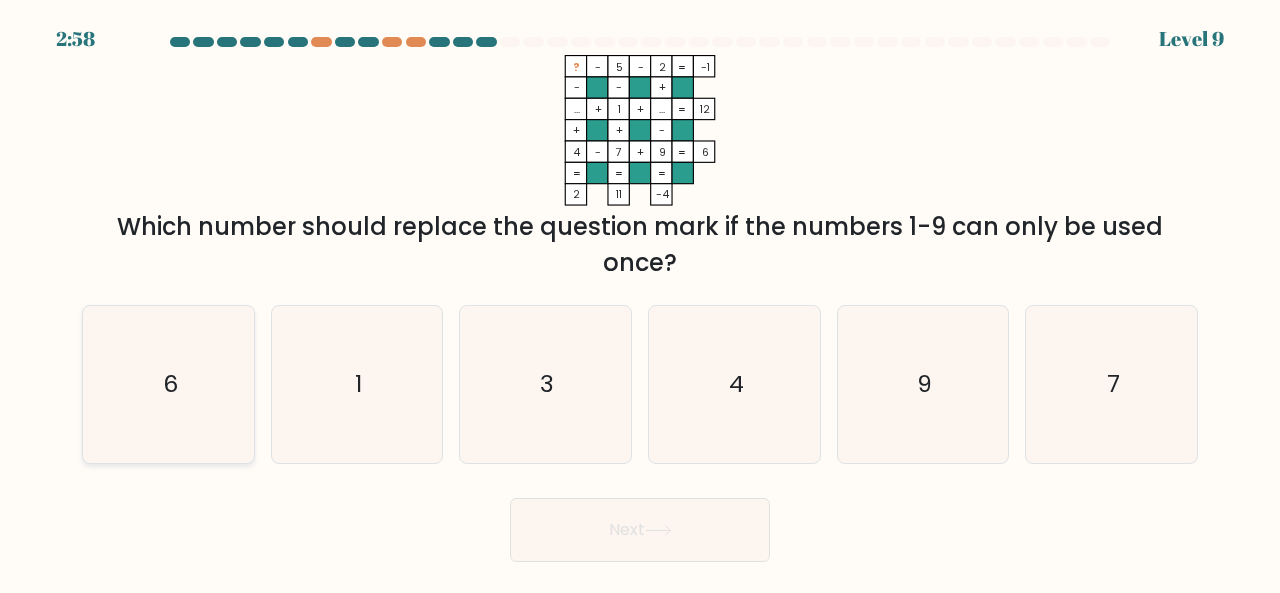 click on "6" at bounding box center [168, 384] 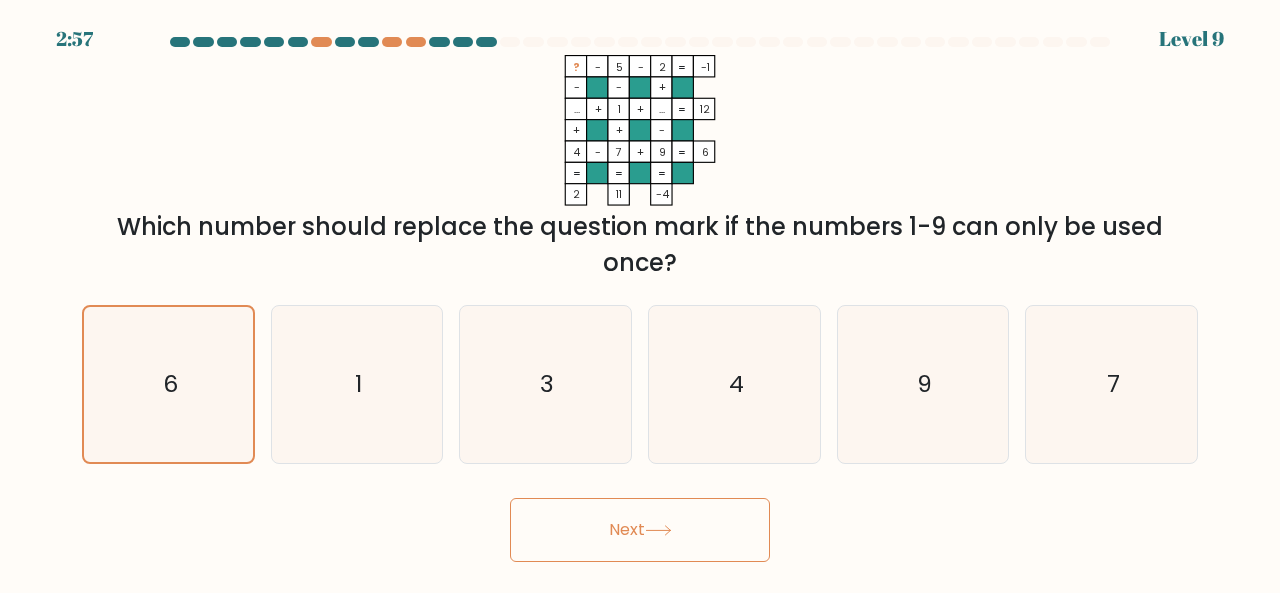 click on "Next" at bounding box center [640, 530] 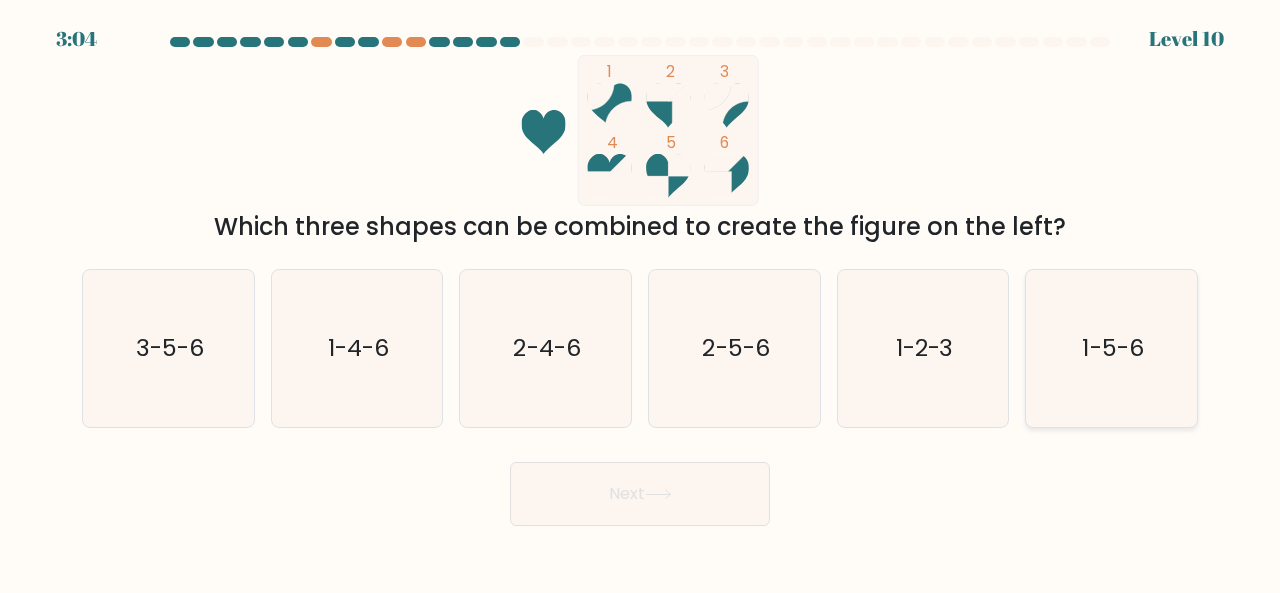 click on "1-5-6" at bounding box center [1113, 347] 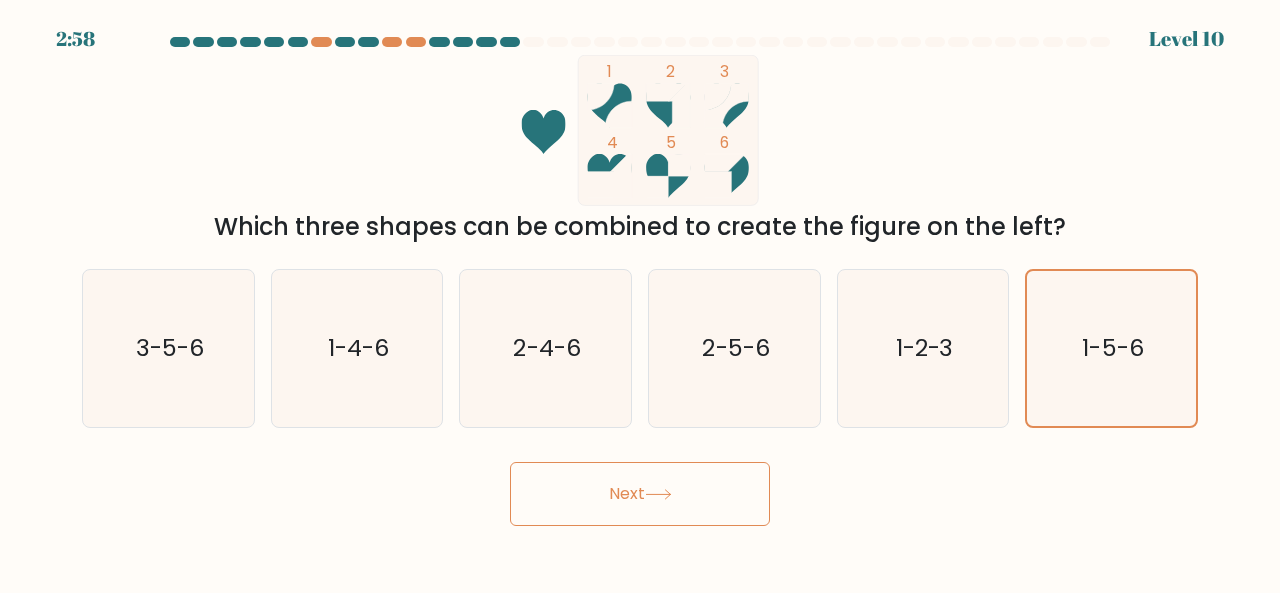click on "Next" at bounding box center (640, 494) 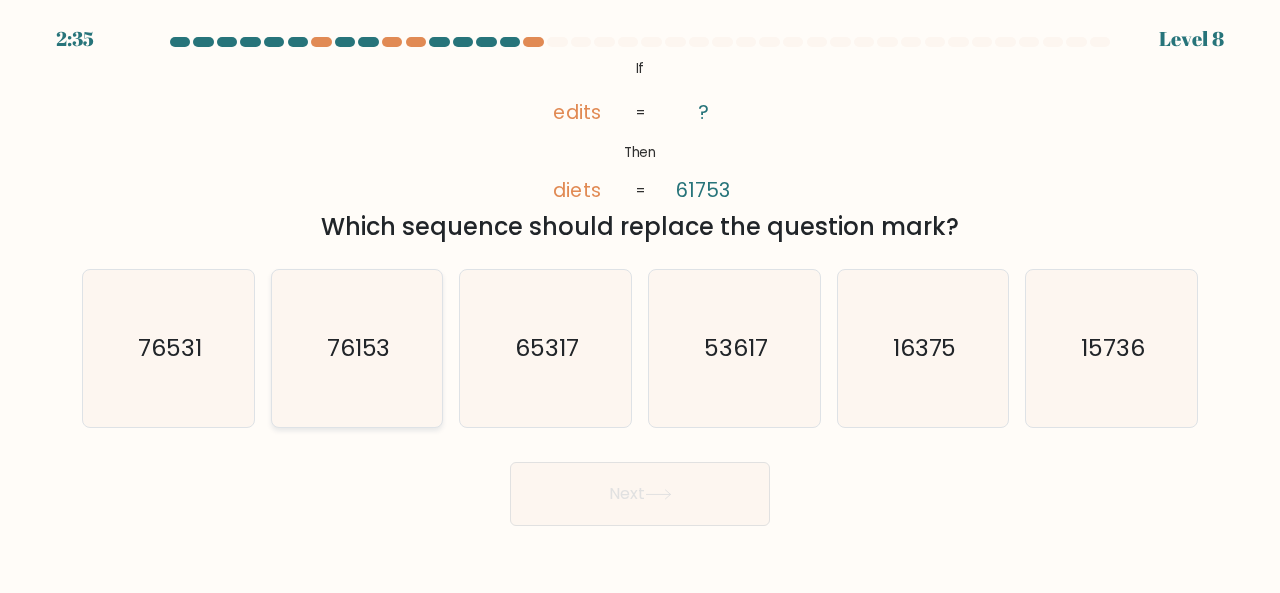 click on "76153" at bounding box center [357, 348] 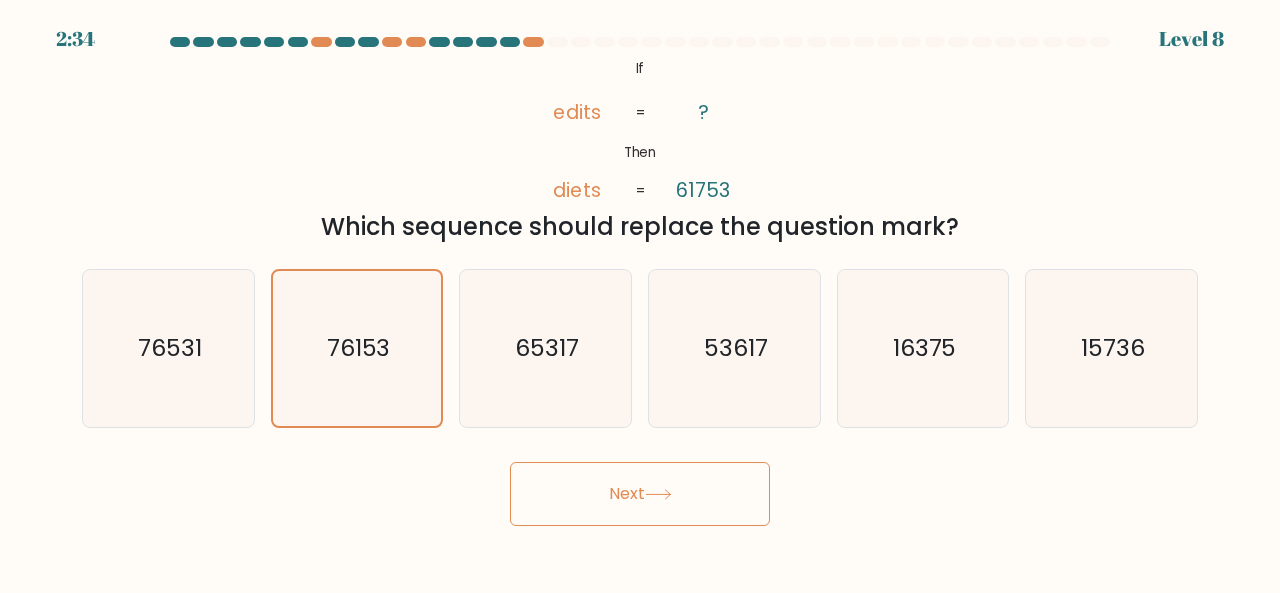 click on "Next" at bounding box center [640, 494] 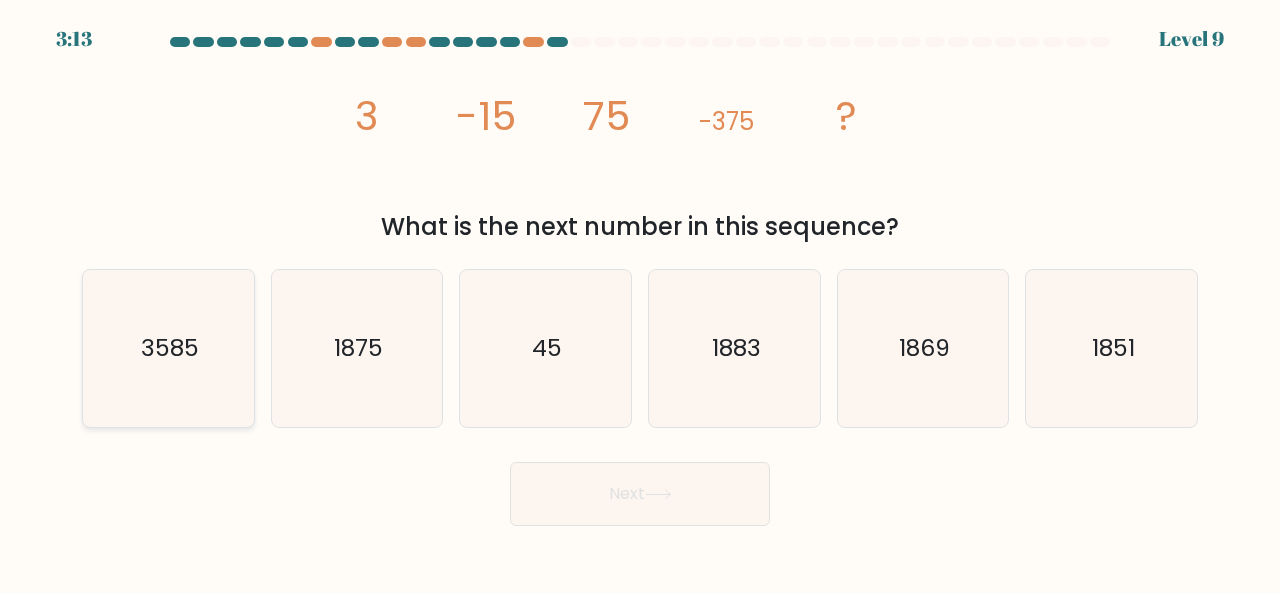 click on "3585" at bounding box center [168, 348] 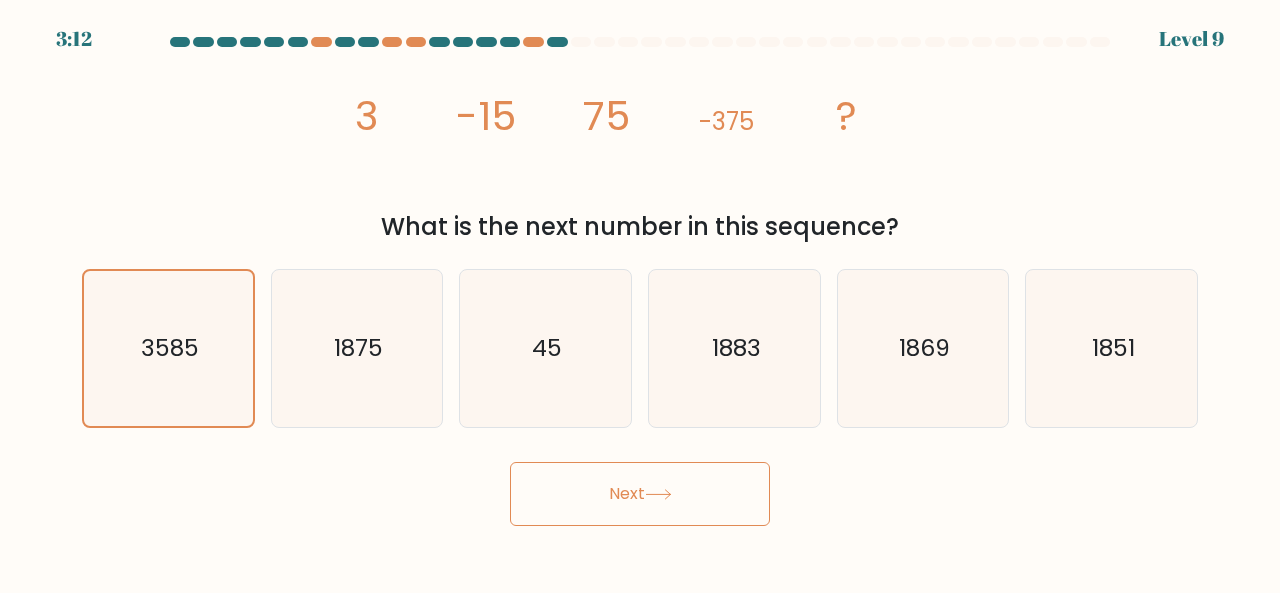 click on "Next" at bounding box center (640, 494) 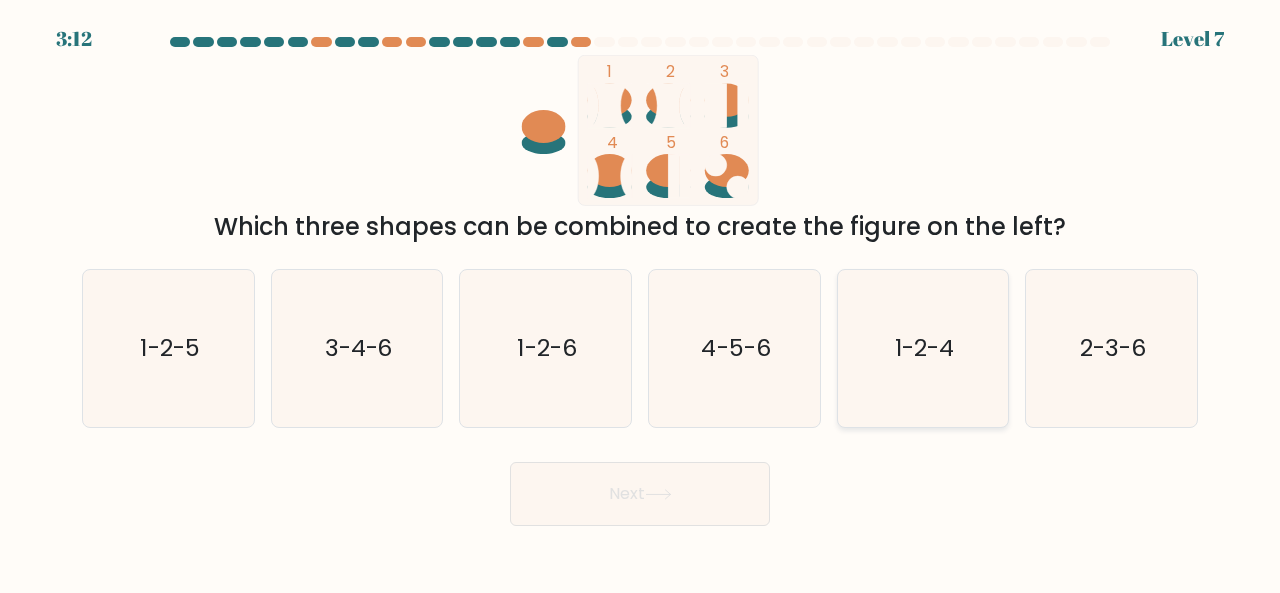 click on "1-2-4" at bounding box center [923, 348] 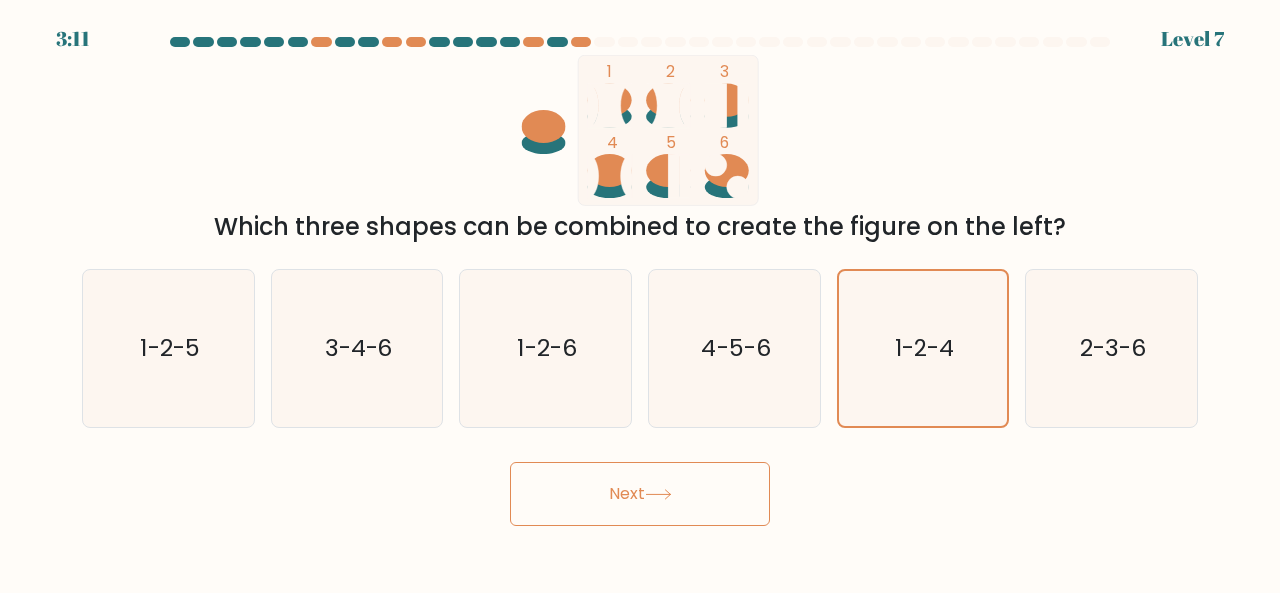 click on "Next" at bounding box center [640, 494] 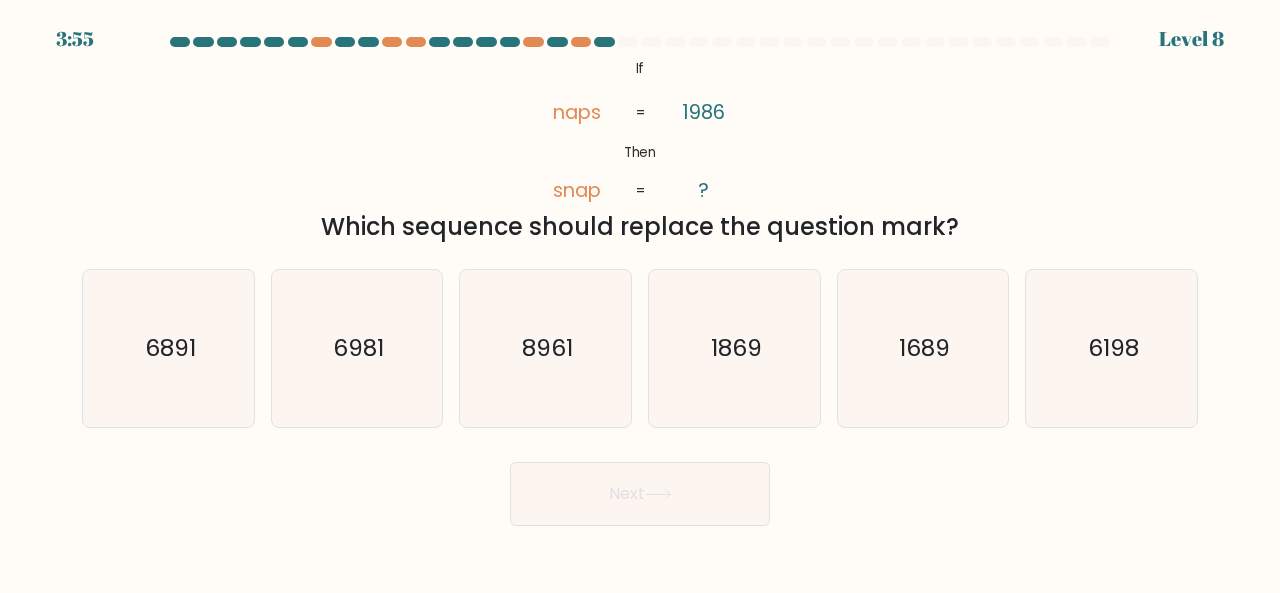 click on "4:28
Lorem 7
Ip" at bounding box center [640, 296] 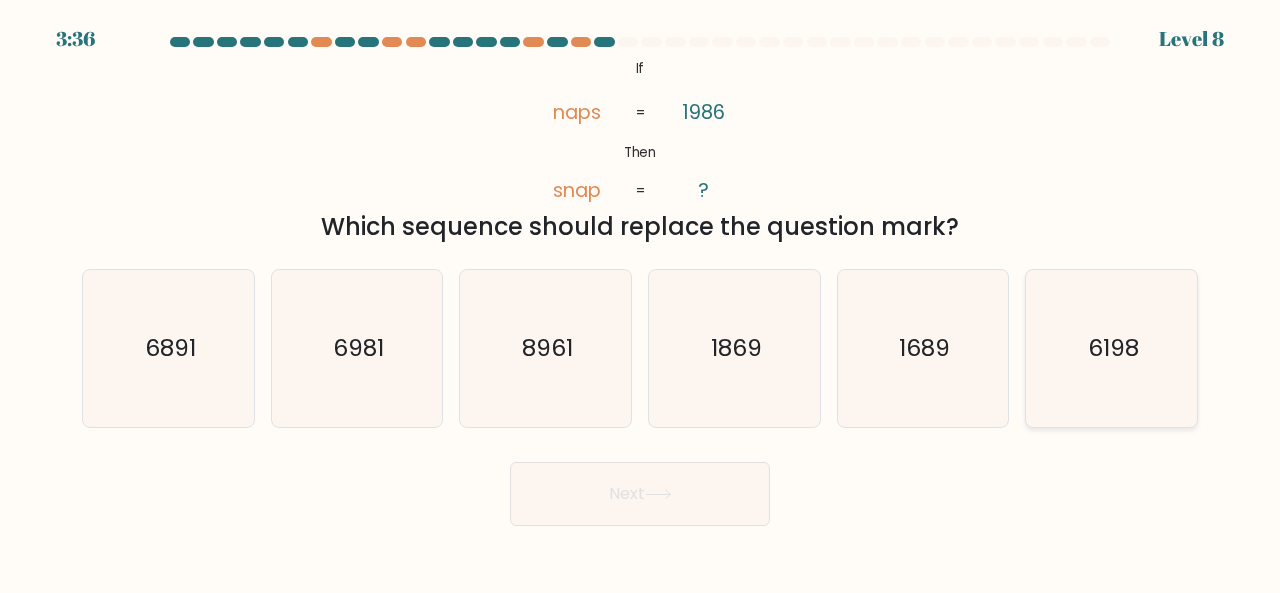 click on "6198" at bounding box center (1111, 348) 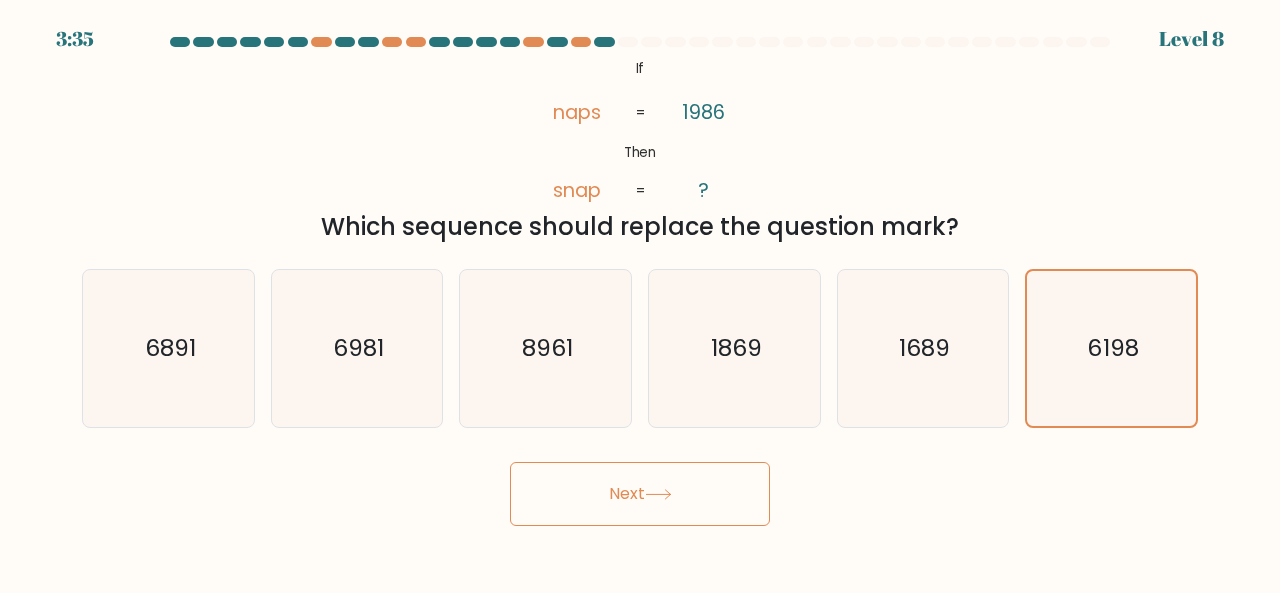 click on "Next" at bounding box center (640, 494) 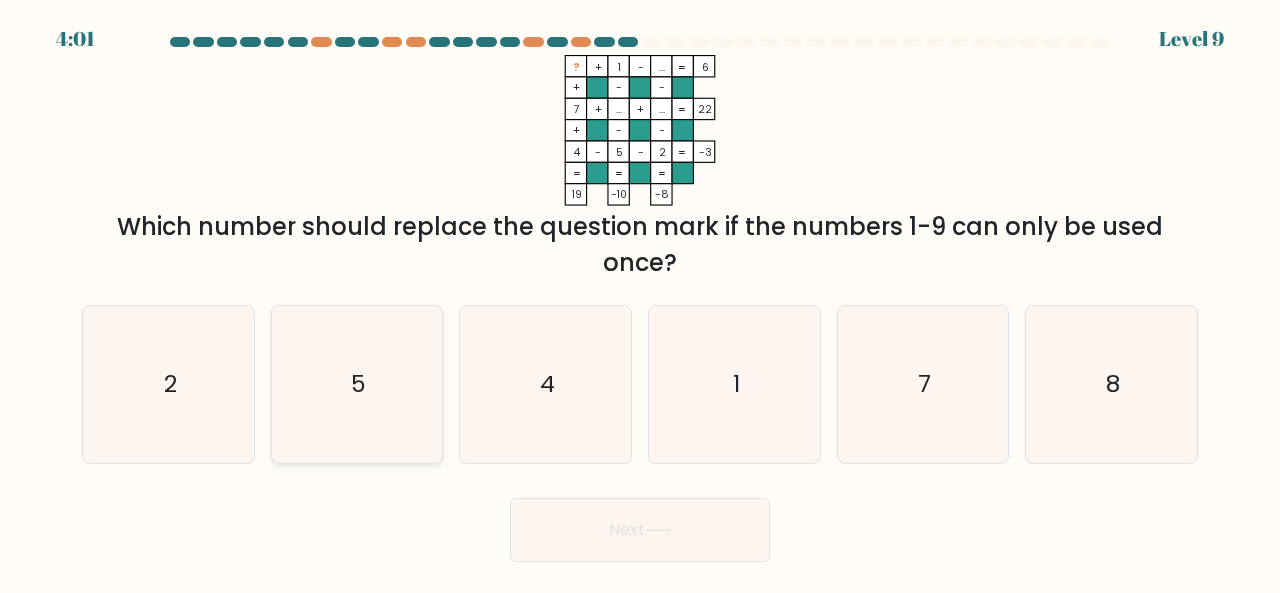 click on "5" at bounding box center (358, 383) 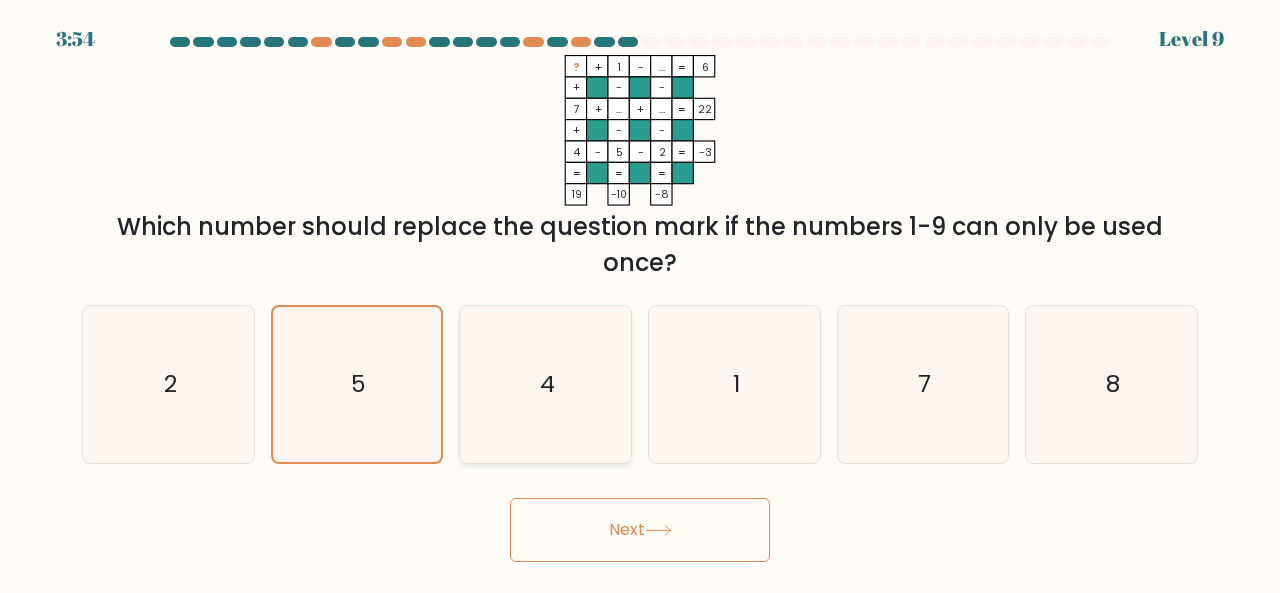 click on "4" at bounding box center [545, 384] 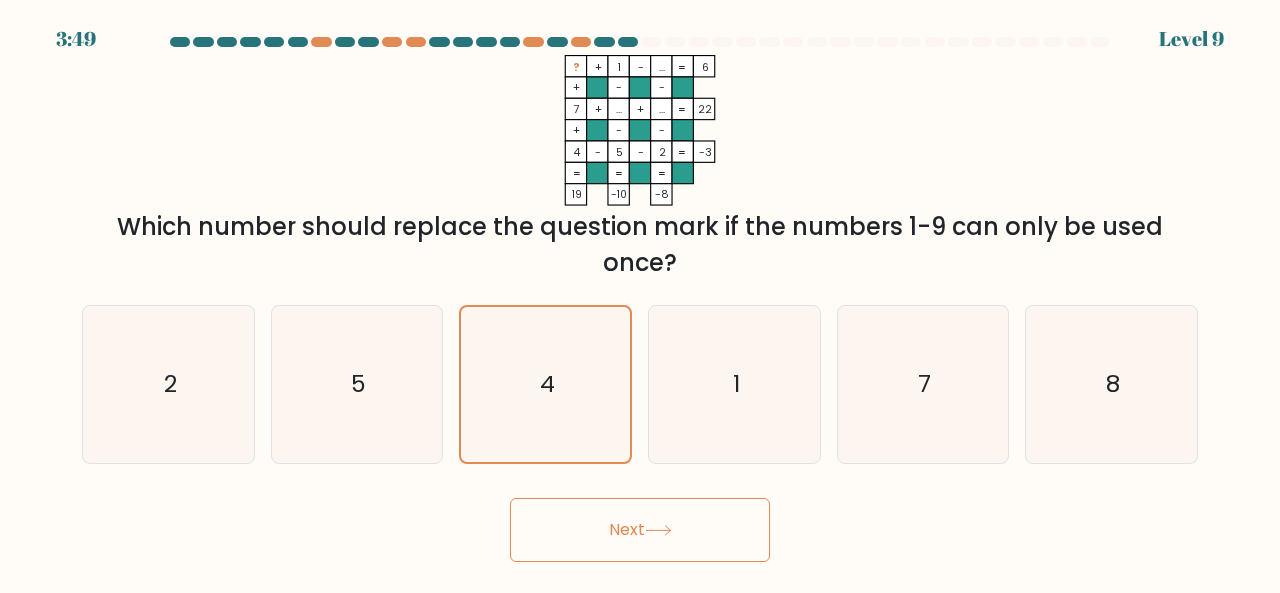 click on "Next" at bounding box center (640, 530) 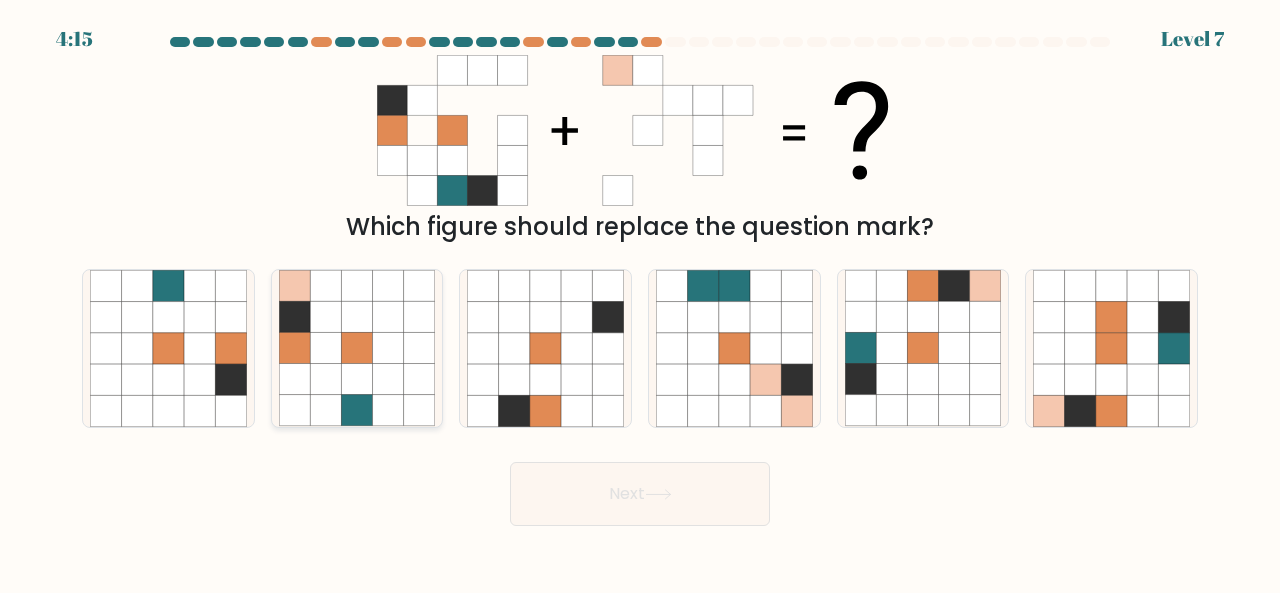 click at bounding box center [356, 348] 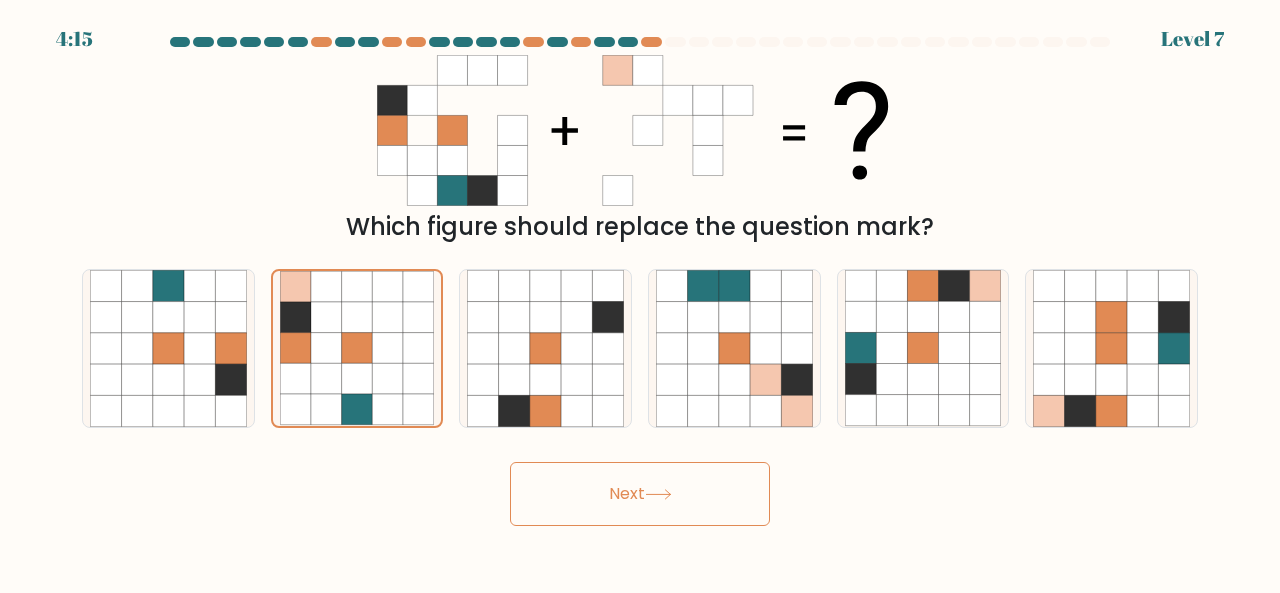 click on "Next" at bounding box center (640, 494) 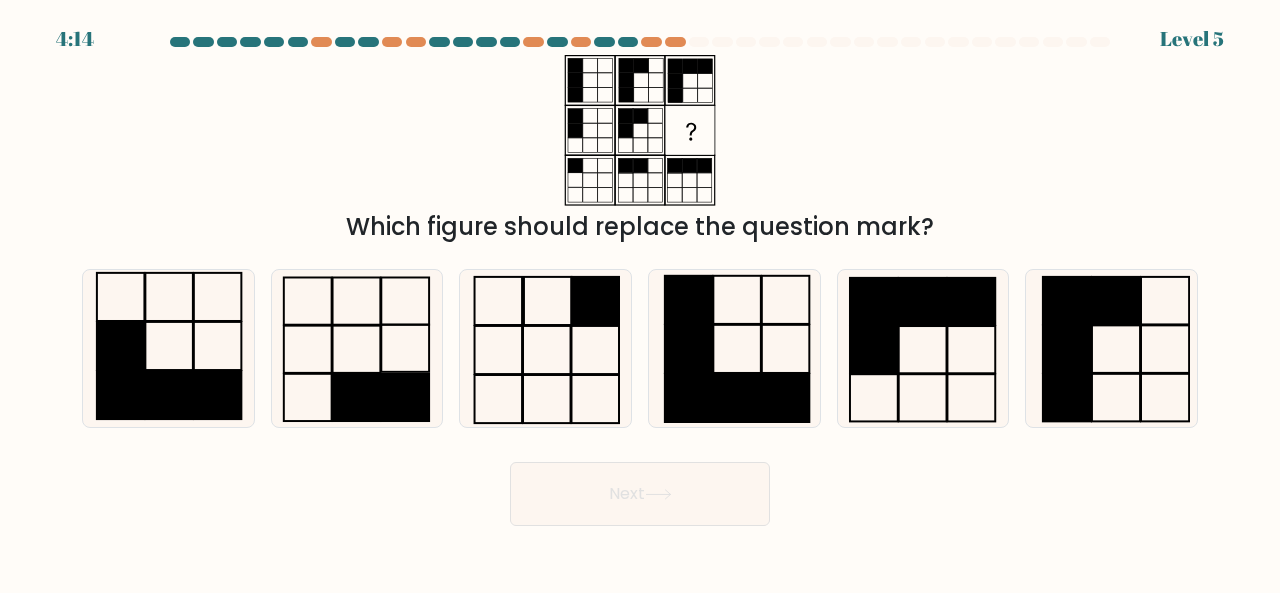 drag, startPoint x: 606, startPoint y: 498, endPoint x: 612, endPoint y: 509, distance: 12.529964 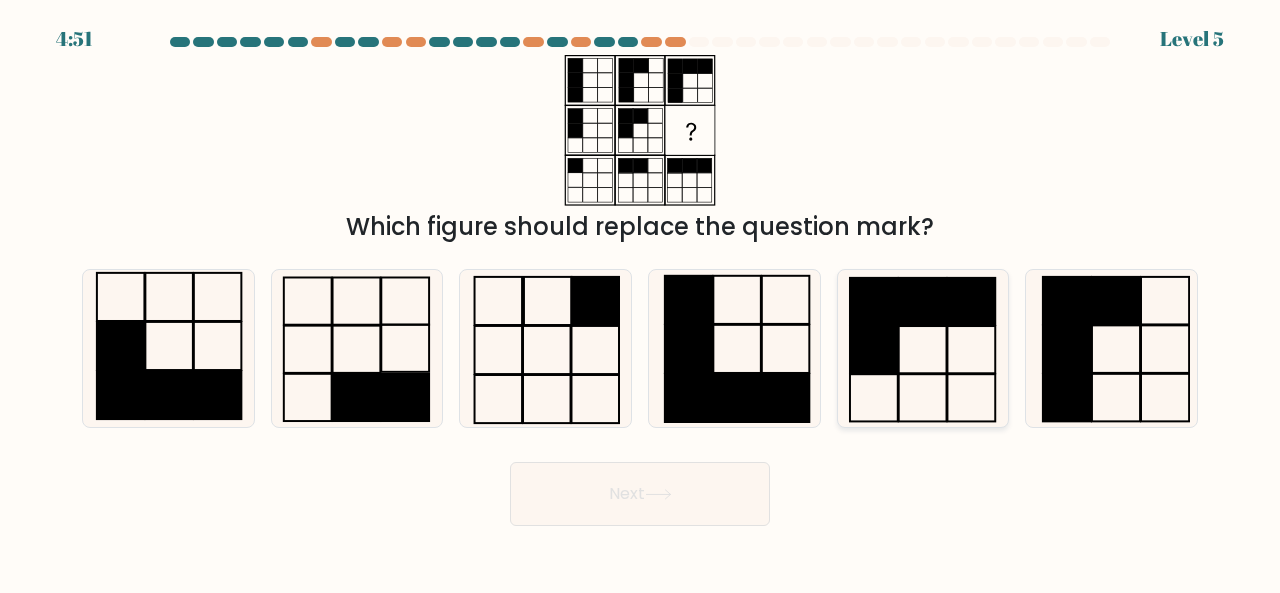 click at bounding box center [923, 348] 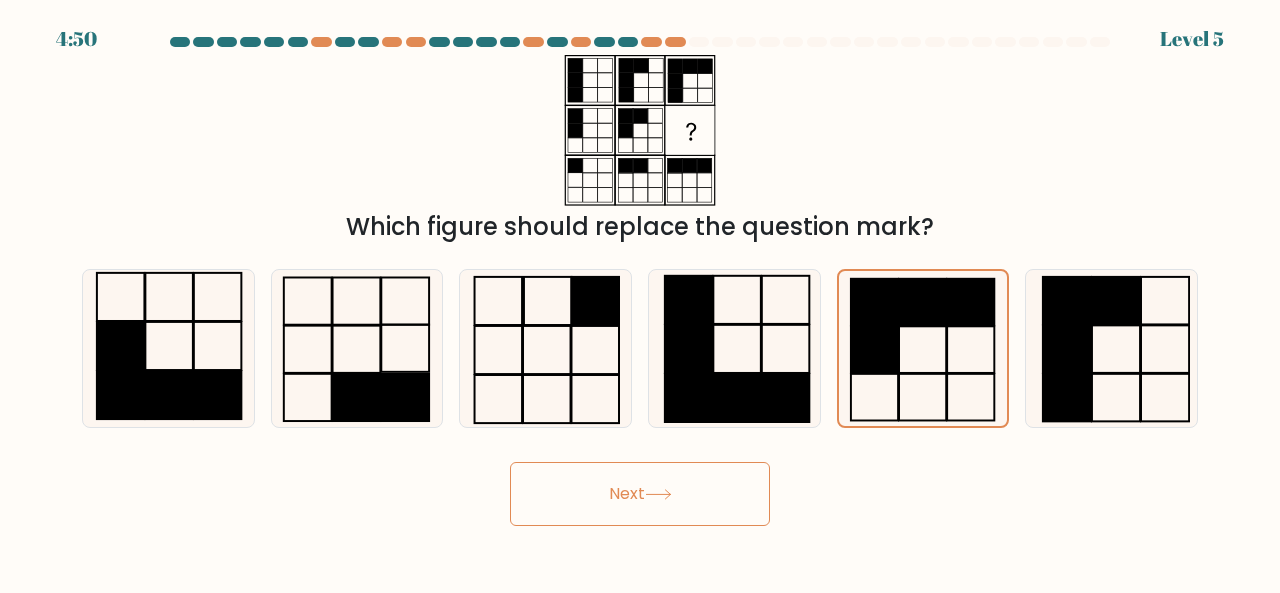 click on "Next" at bounding box center [640, 494] 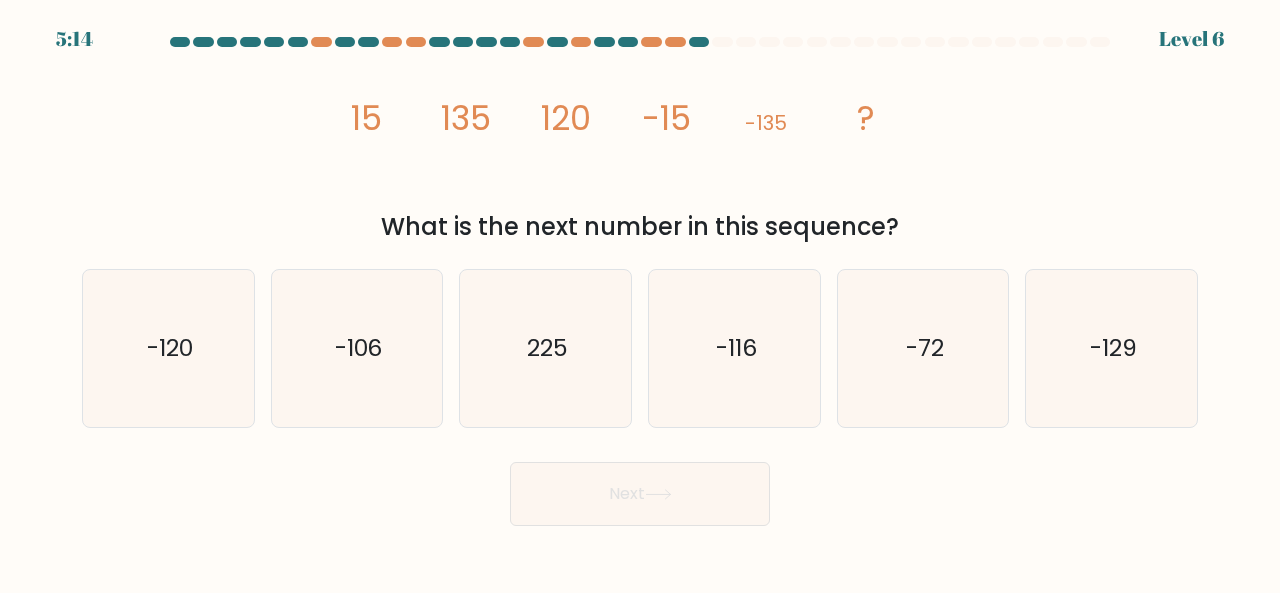 drag, startPoint x: 224, startPoint y: 379, endPoint x: 458, endPoint y: 491, distance: 259.42242 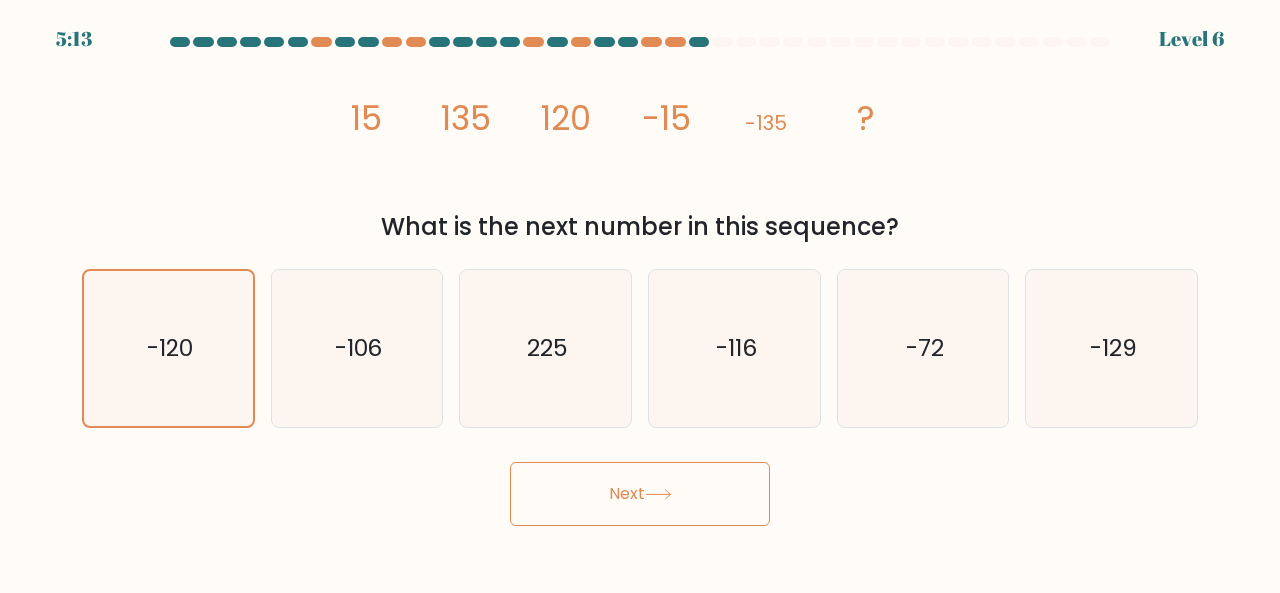 click on "Next" at bounding box center [640, 494] 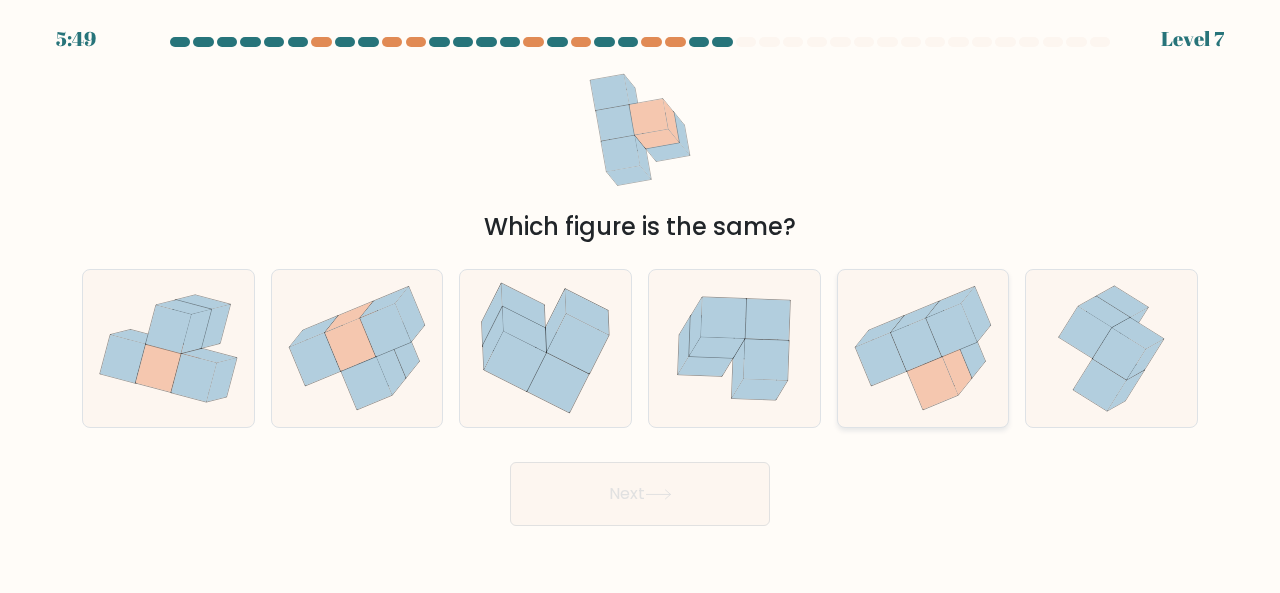 click at bounding box center (923, 348) 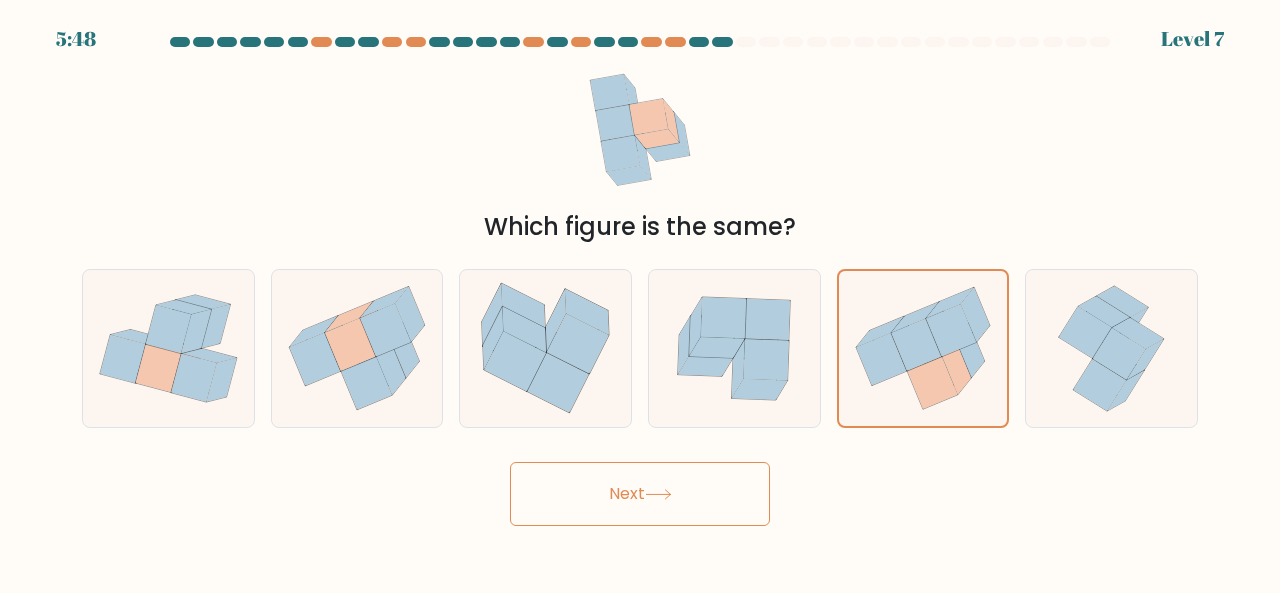 click on "Next" at bounding box center (640, 494) 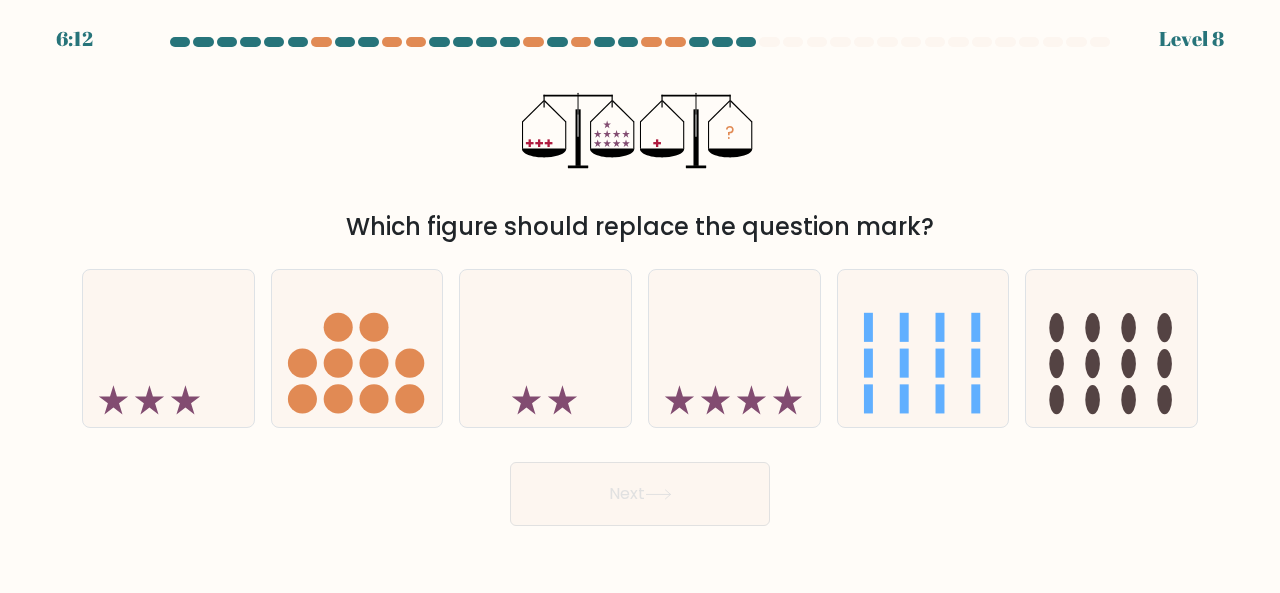 drag, startPoint x: 114, startPoint y: 405, endPoint x: 230, endPoint y: 439, distance: 120.880104 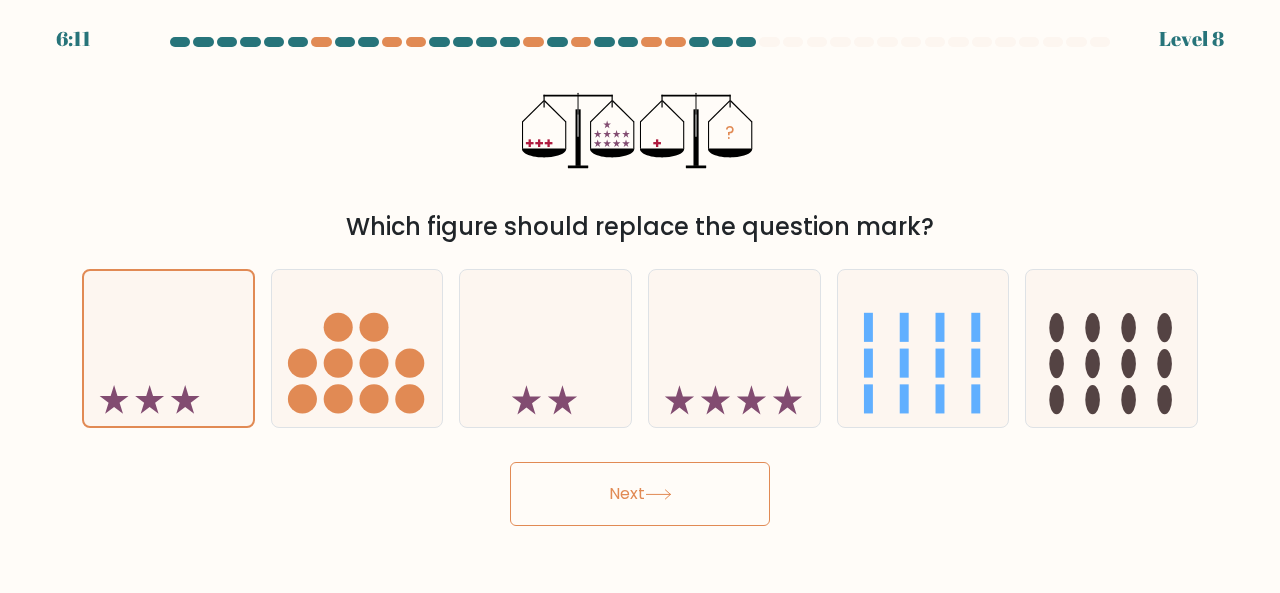 click on "Next" at bounding box center (640, 494) 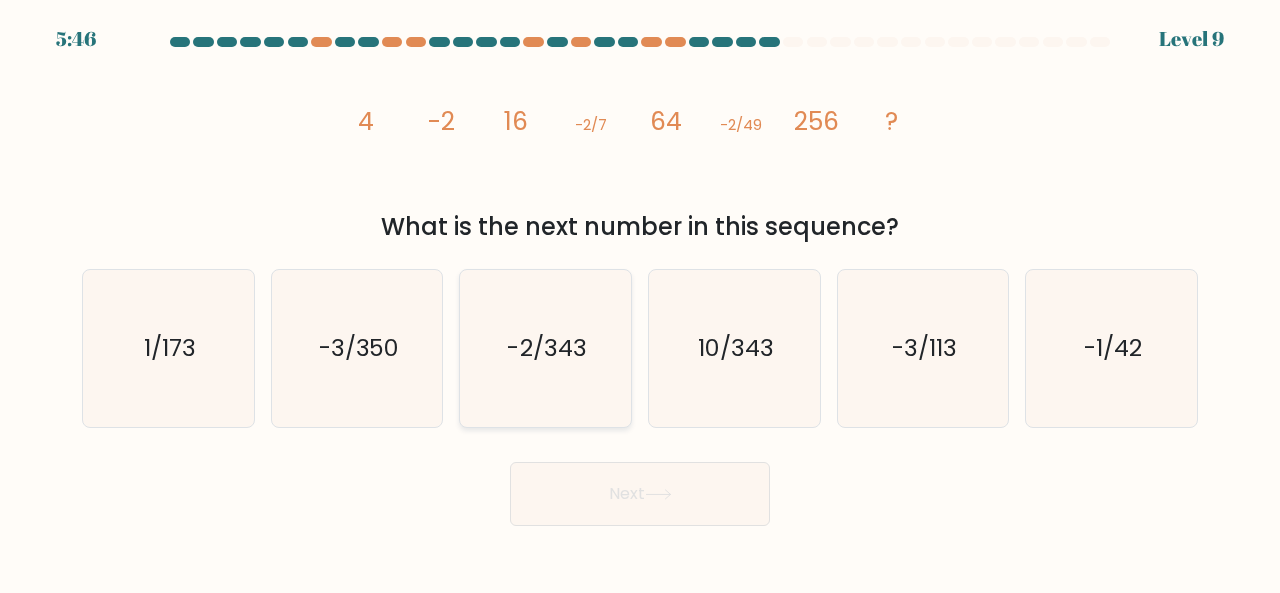click on "-2/343" at bounding box center [547, 347] 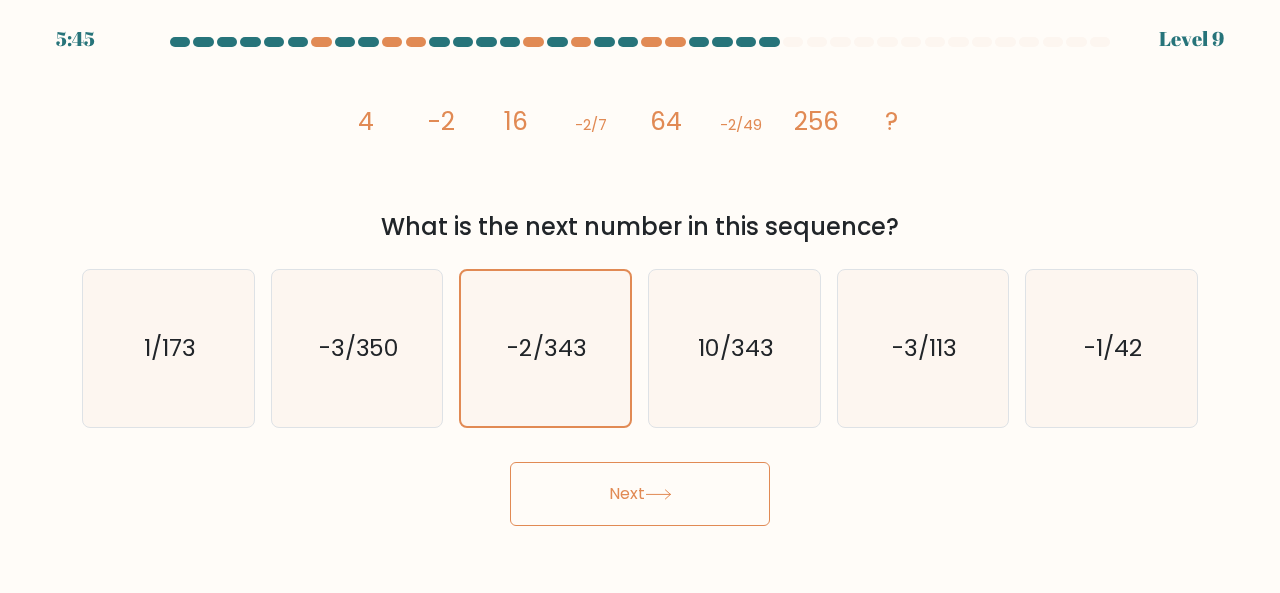 click on "Next" at bounding box center [640, 494] 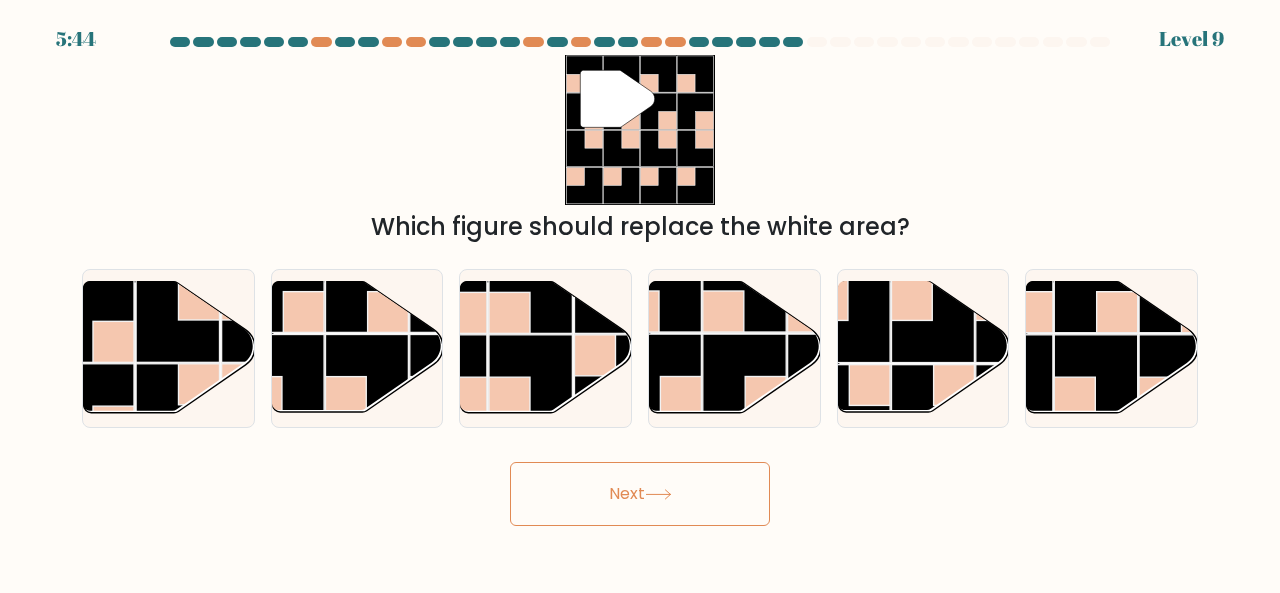 click on "Next" at bounding box center [640, 494] 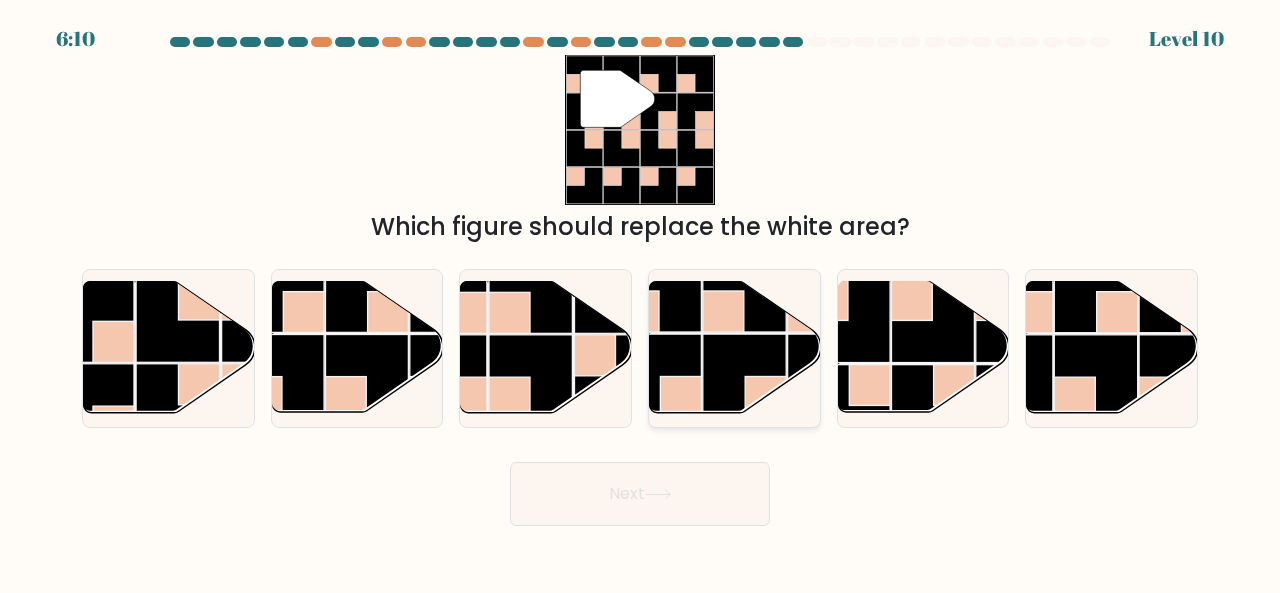 click at bounding box center (744, 375) 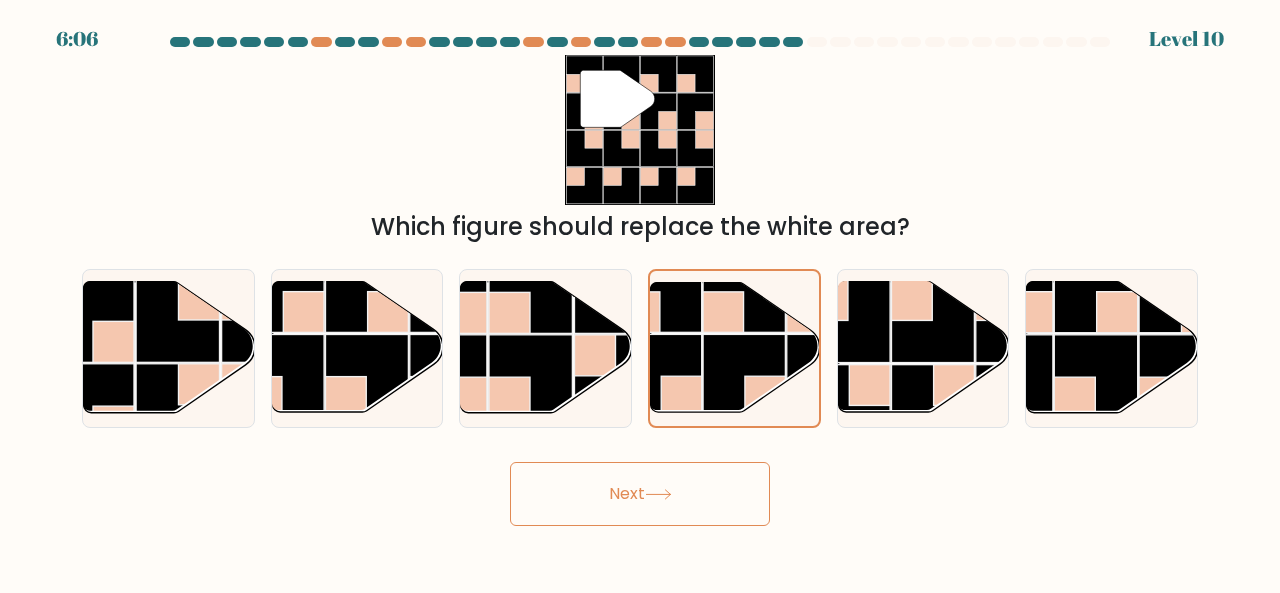 click on "Next" at bounding box center (640, 494) 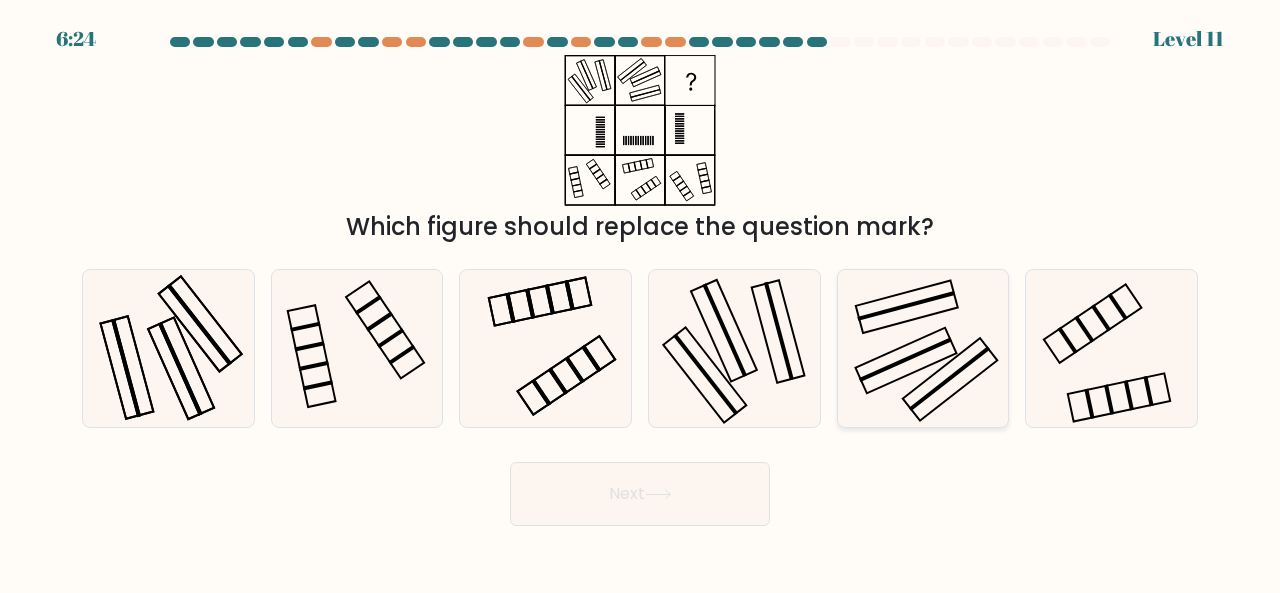click at bounding box center (923, 348) 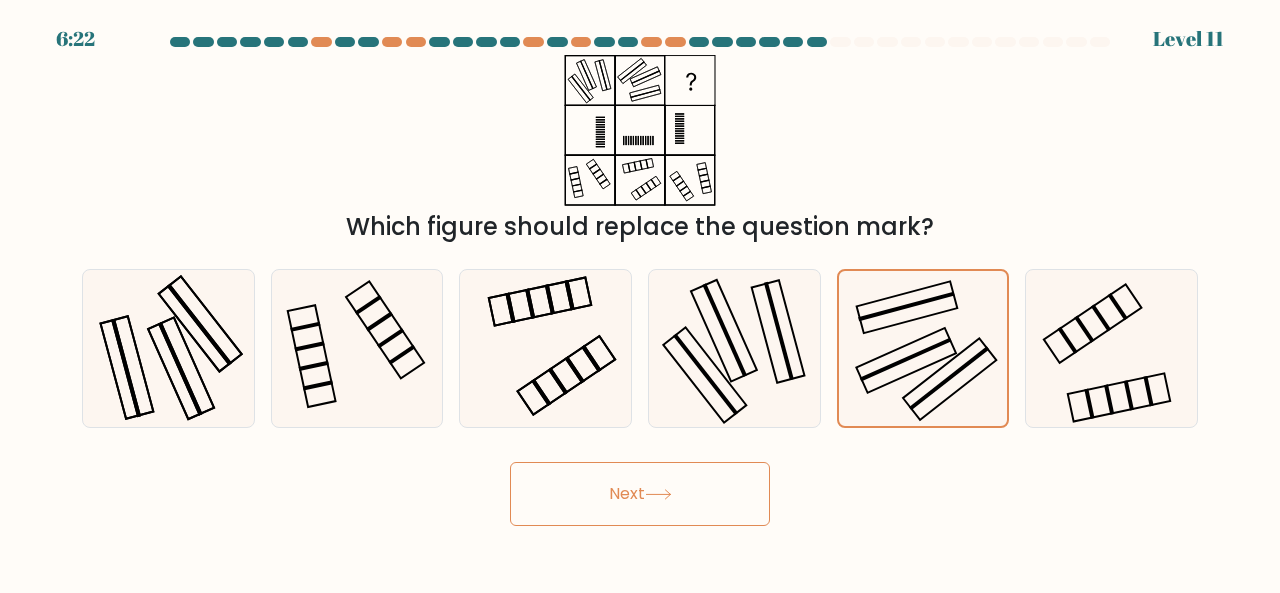 click on "Next" at bounding box center [640, 494] 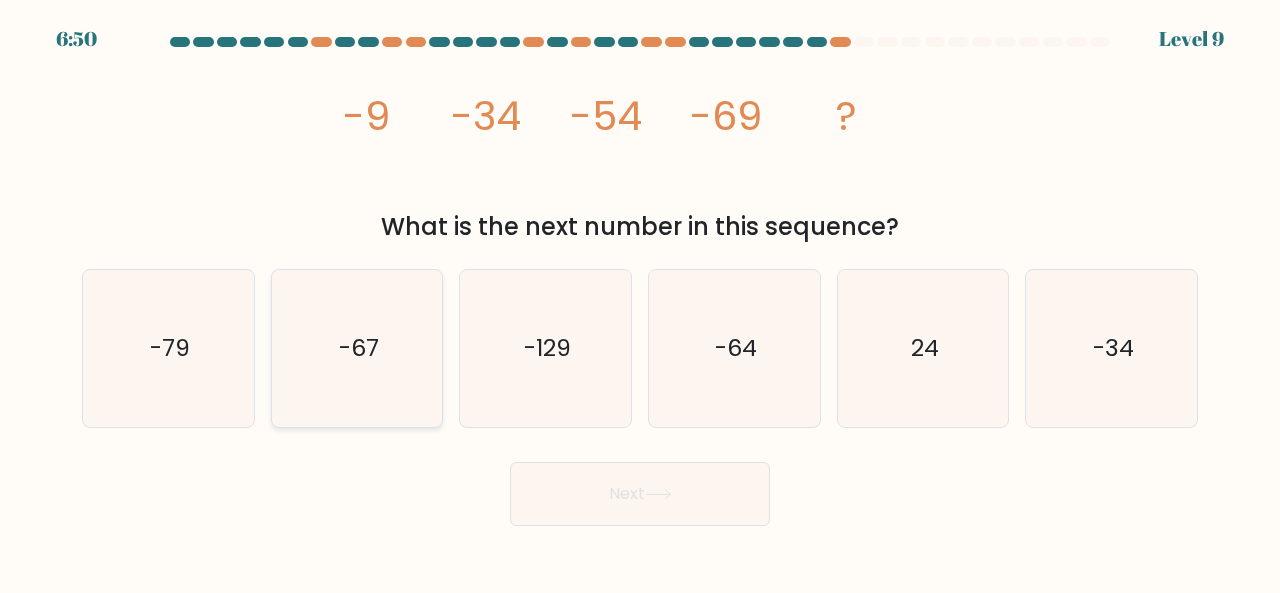 click on "-67" at bounding box center (357, 348) 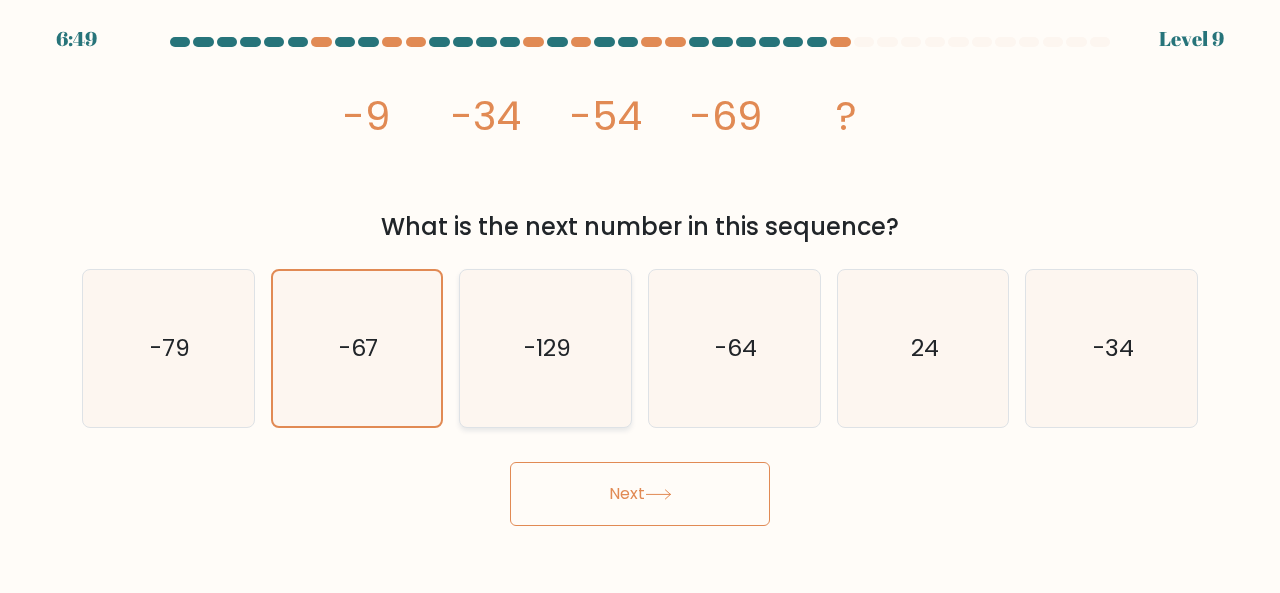 click on "-129" at bounding box center (545, 348) 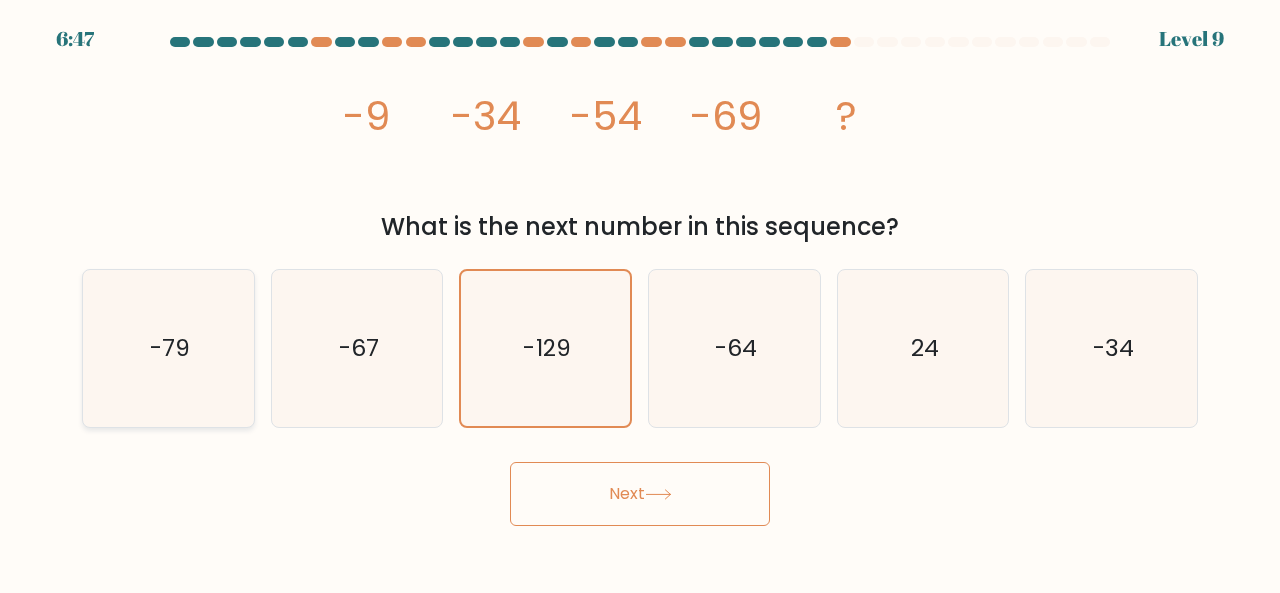 click on "-79" at bounding box center [168, 348] 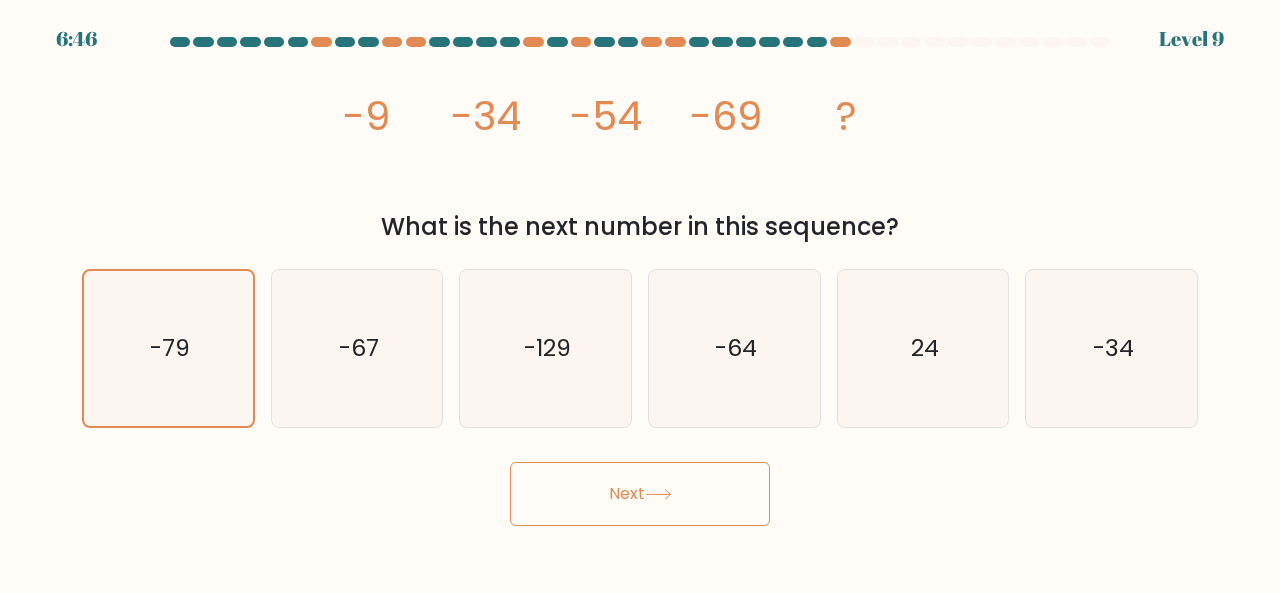 click on "Next" at bounding box center (640, 494) 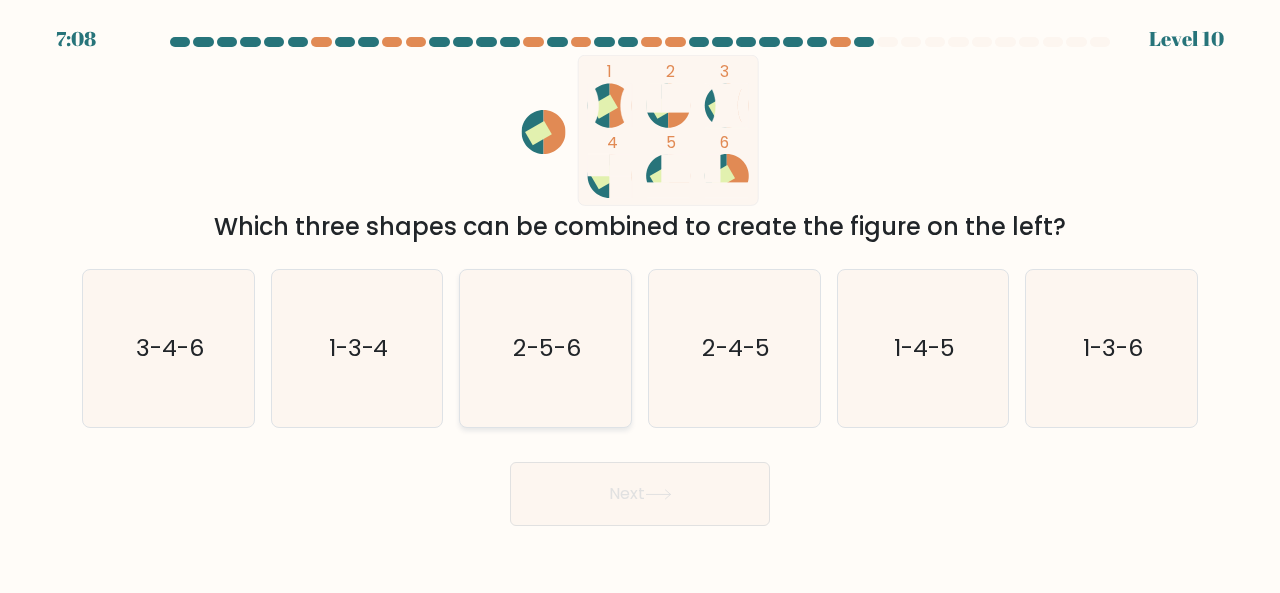 click on "2-5-6" at bounding box center [545, 348] 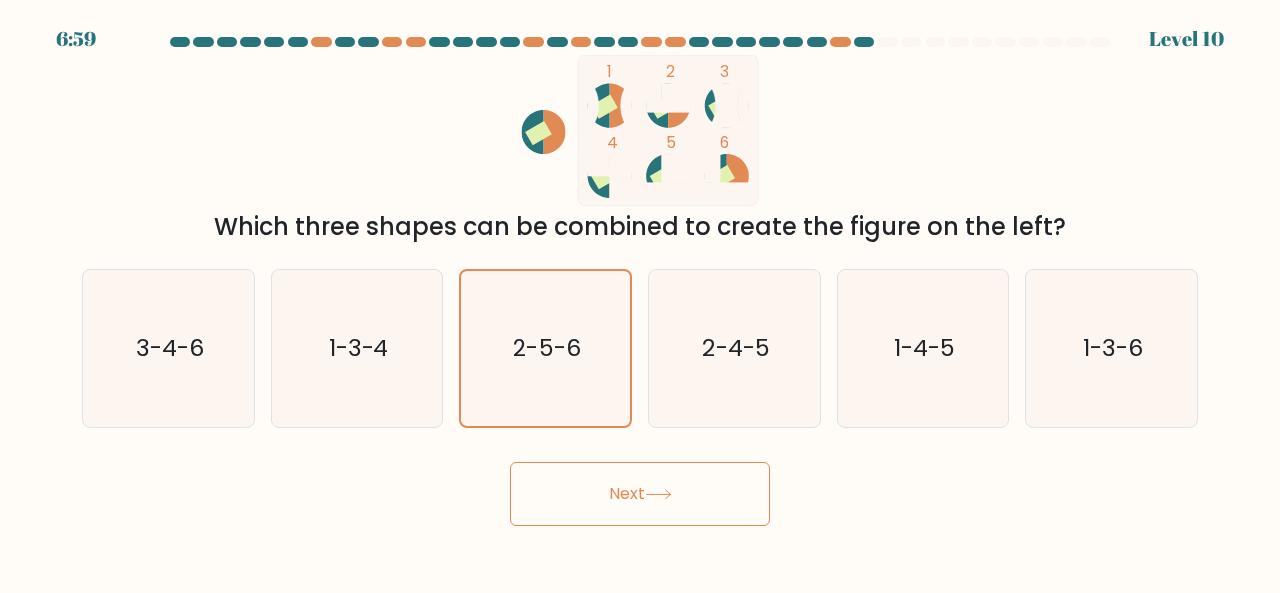 click on "Next" at bounding box center (640, 494) 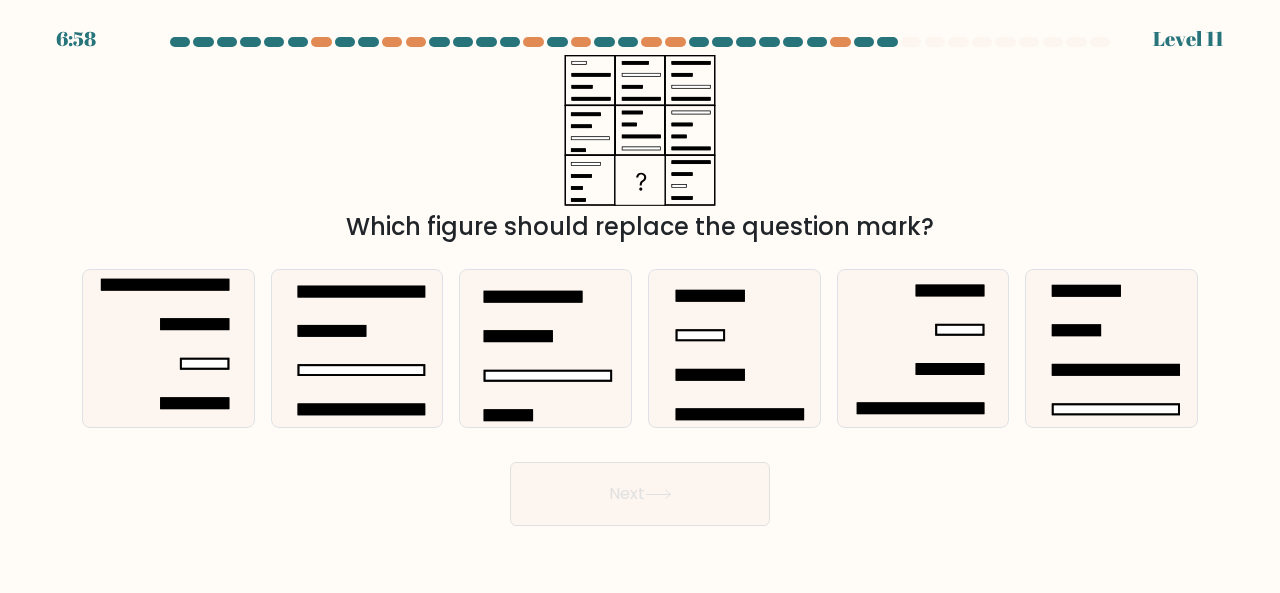 click on "Next" at bounding box center (640, 494) 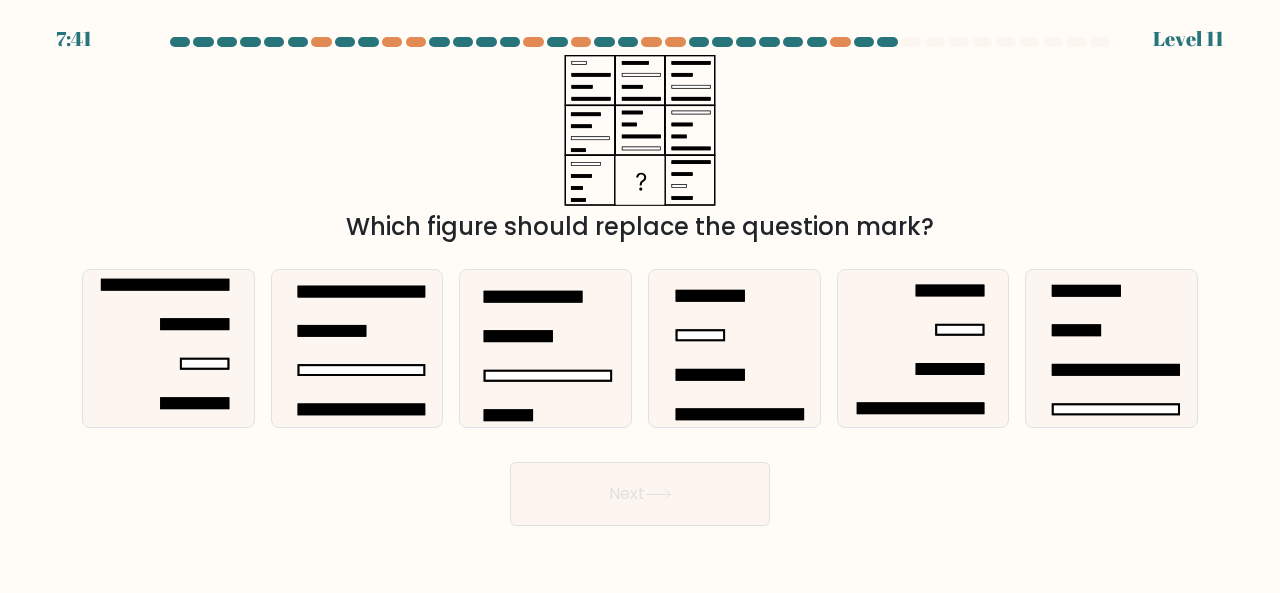 click on "Next" at bounding box center (640, 489) 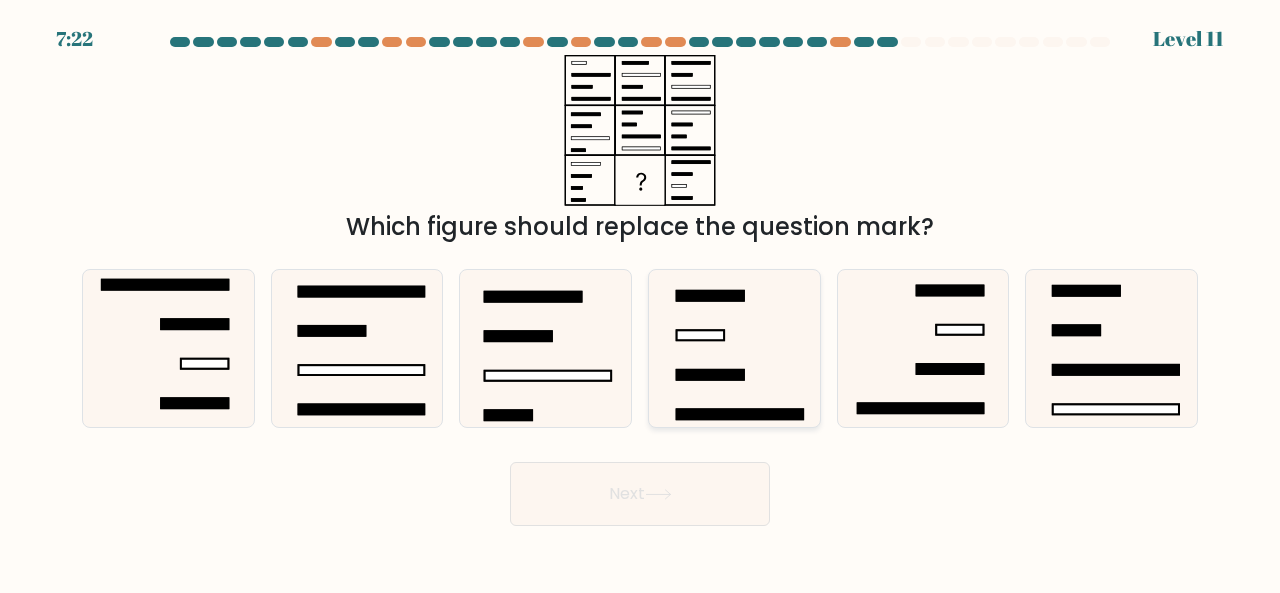click at bounding box center [700, 335] 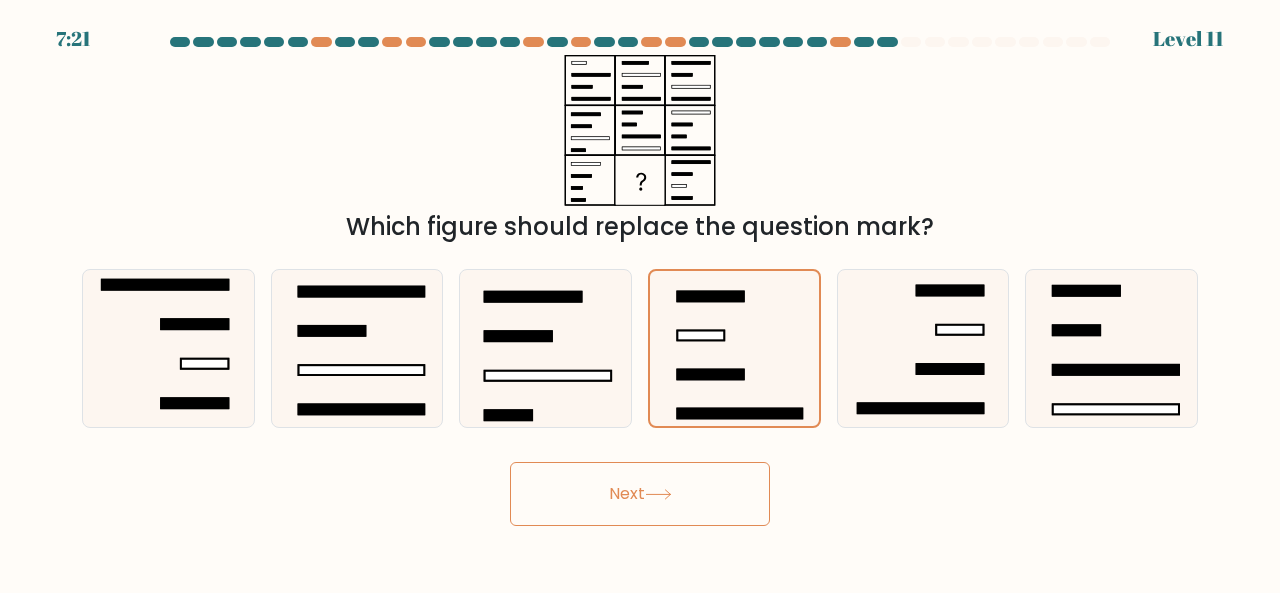 click on "Next" at bounding box center (640, 494) 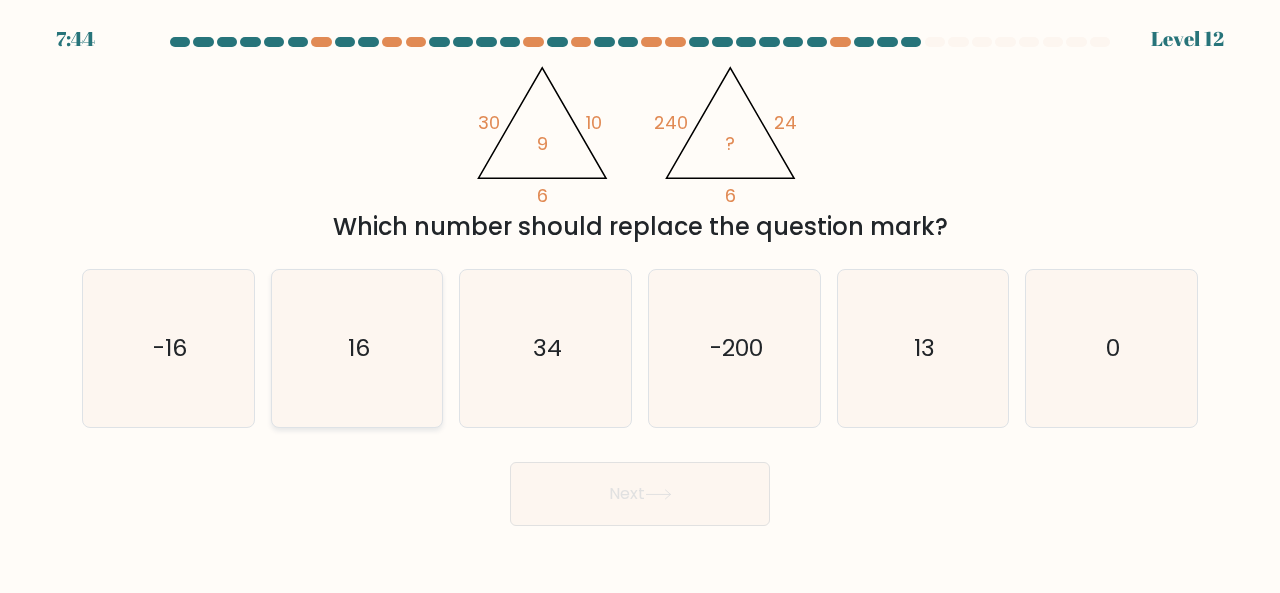 click on "16" at bounding box center [357, 348] 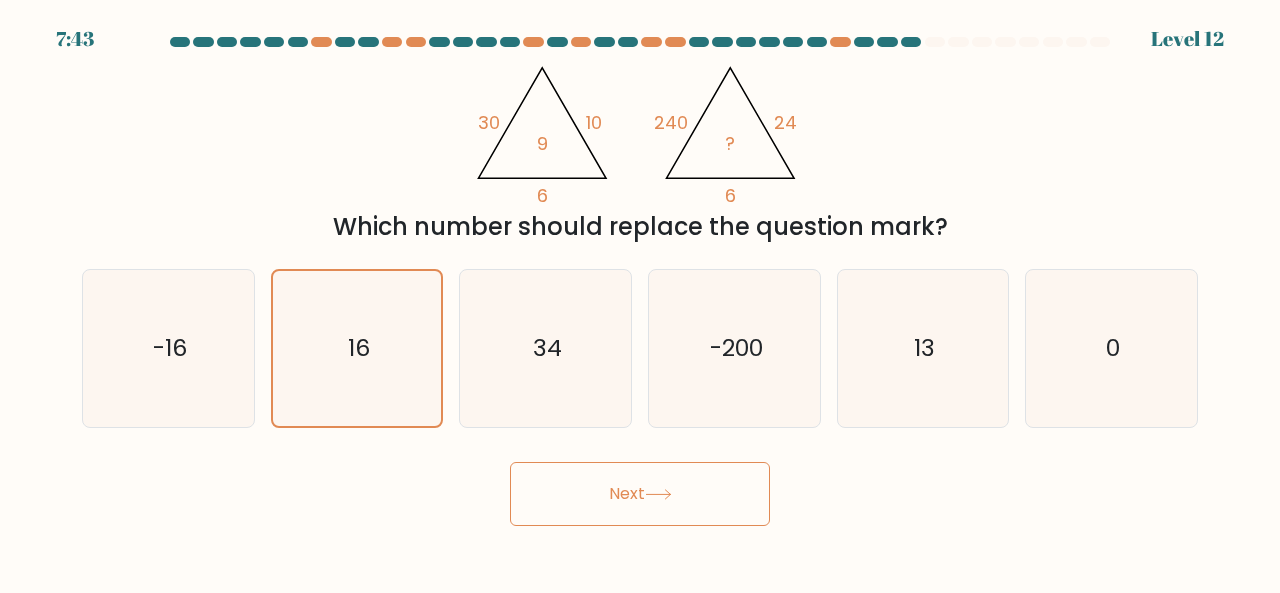 click on "9:35
Lorem 31" at bounding box center [640, 296] 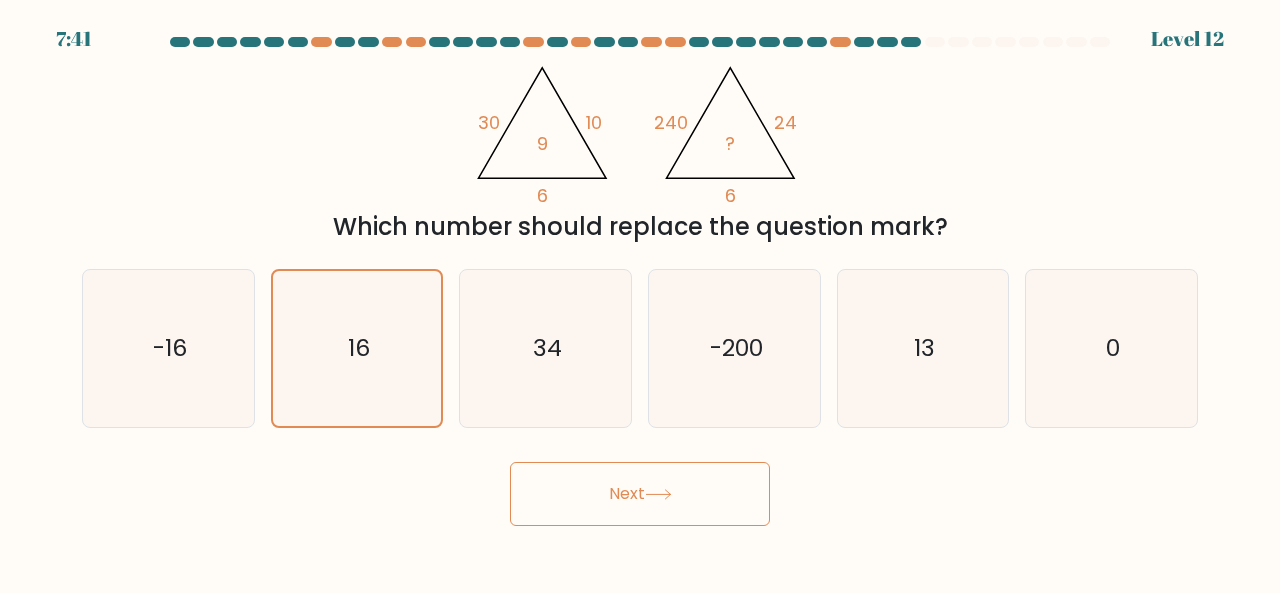 click on "Next" at bounding box center (640, 494) 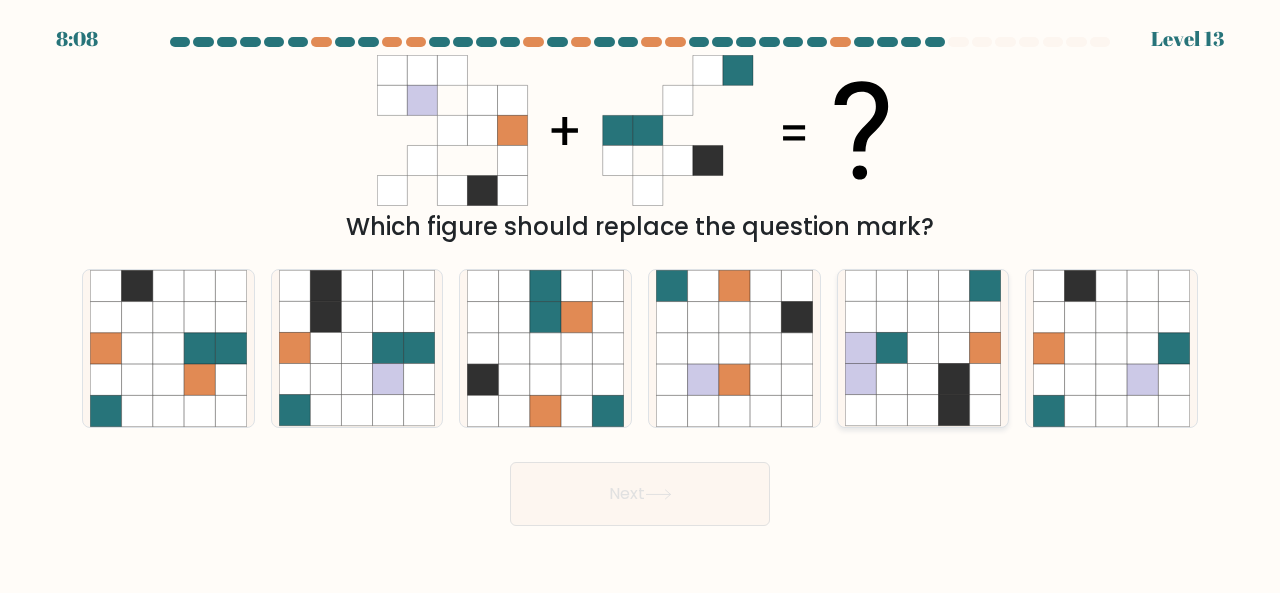 click at bounding box center (985, 379) 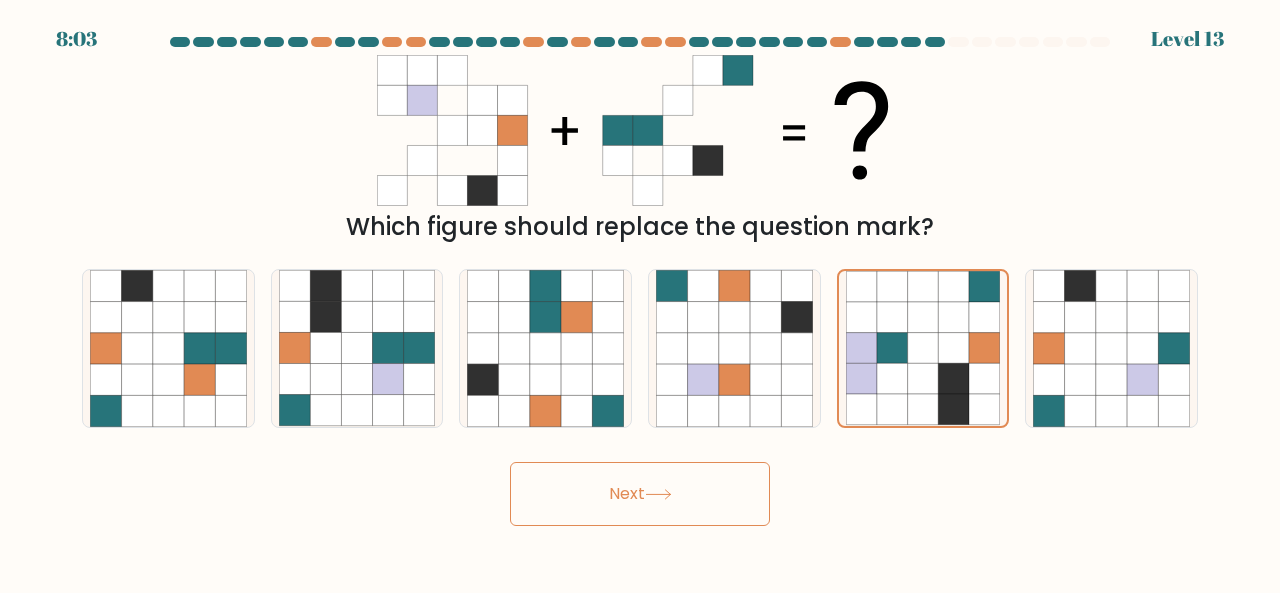 click on "Next" at bounding box center [640, 494] 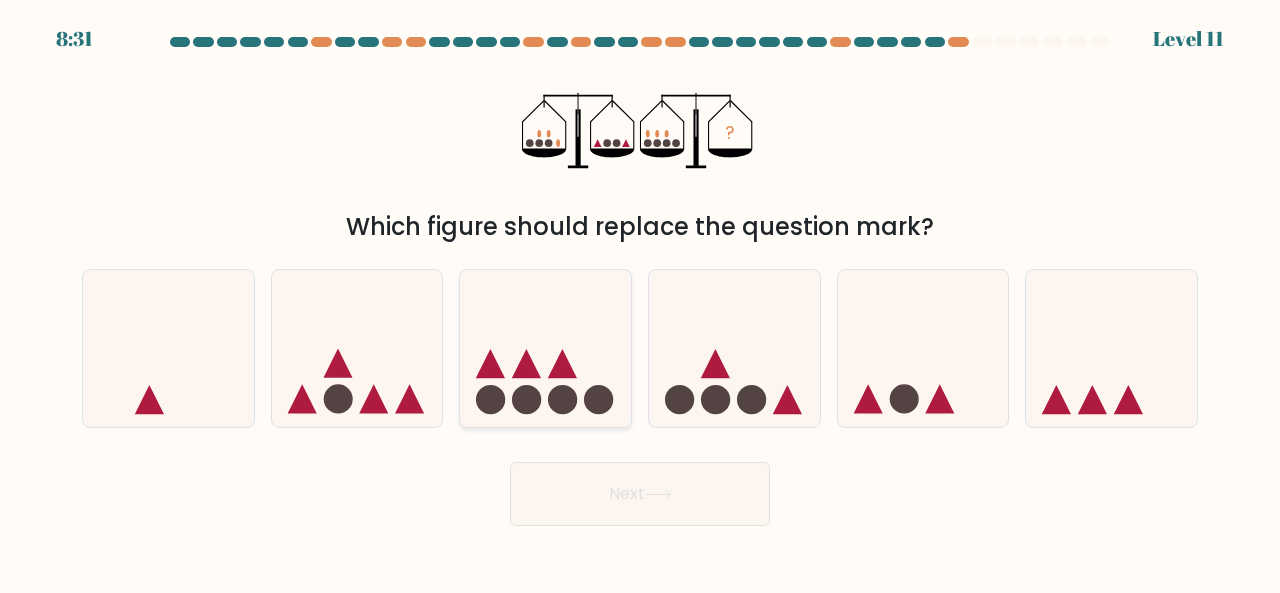 click at bounding box center [526, 363] 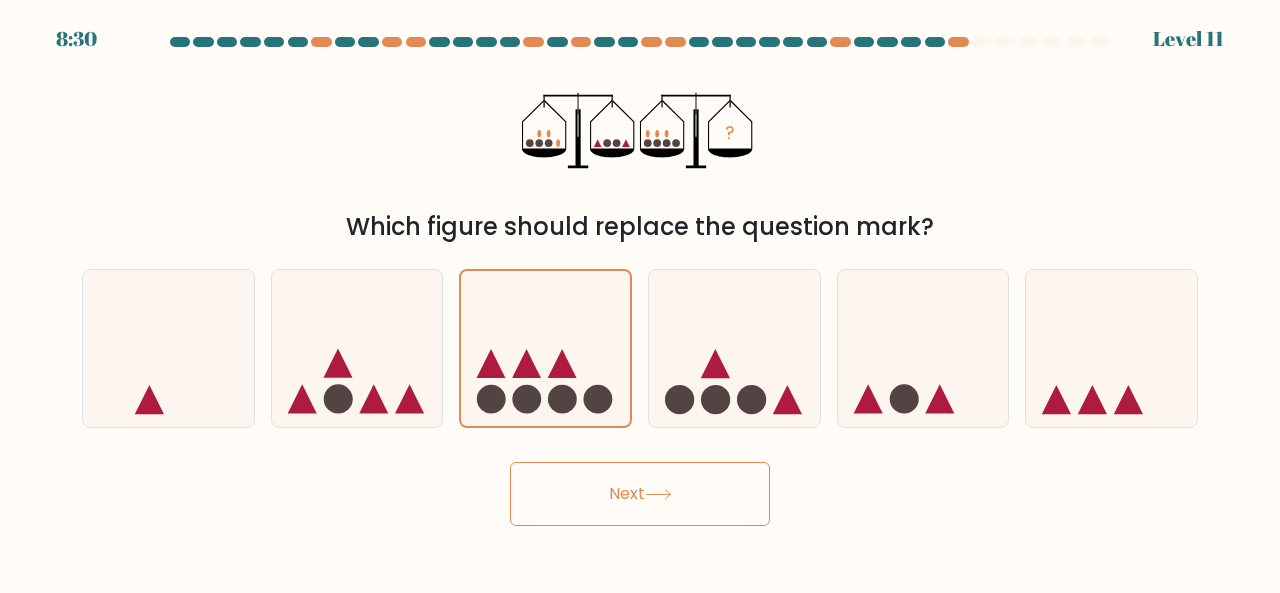 click on "Next" at bounding box center (640, 494) 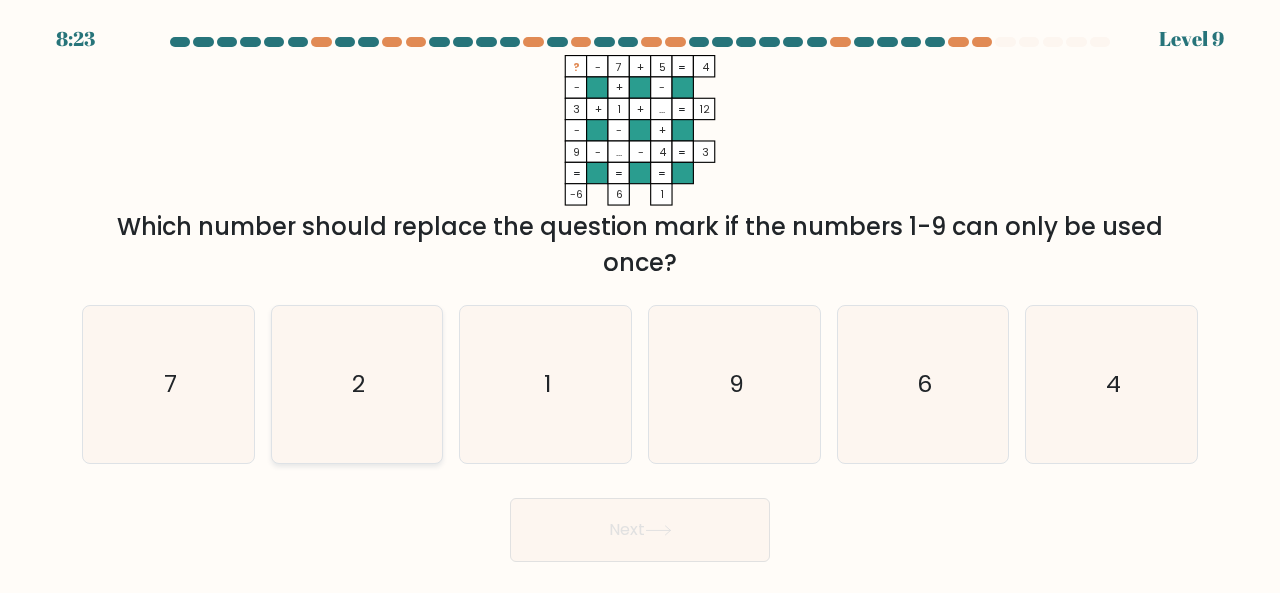 click on "2" at bounding box center [357, 384] 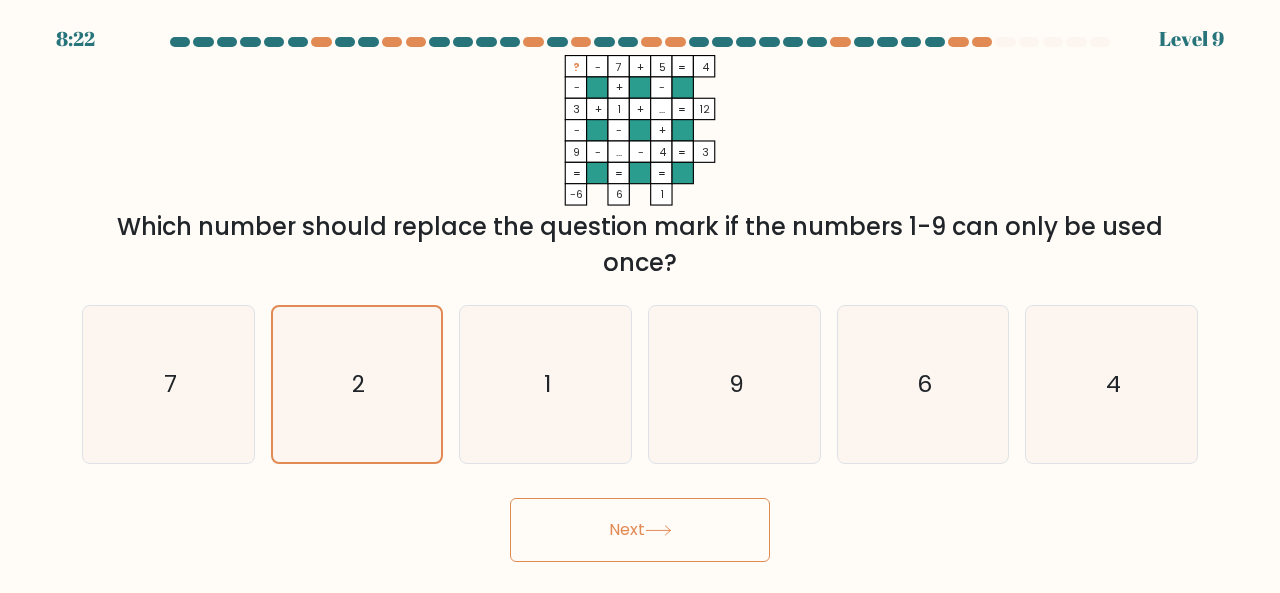 click on "Next" at bounding box center (640, 530) 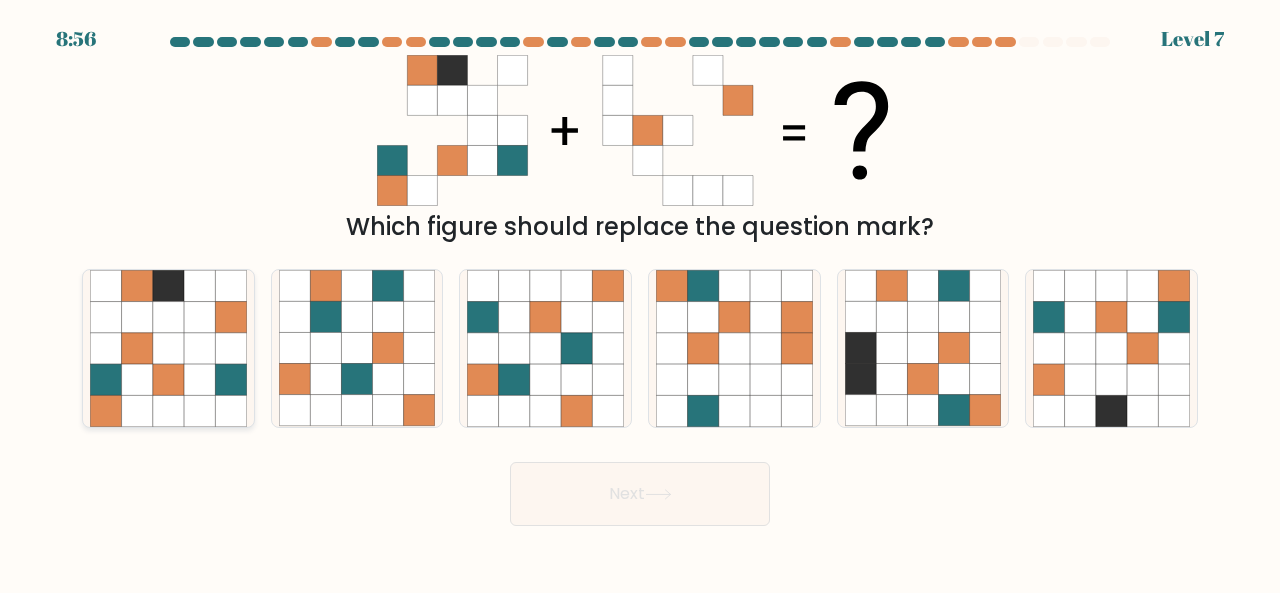 click at bounding box center (199, 410) 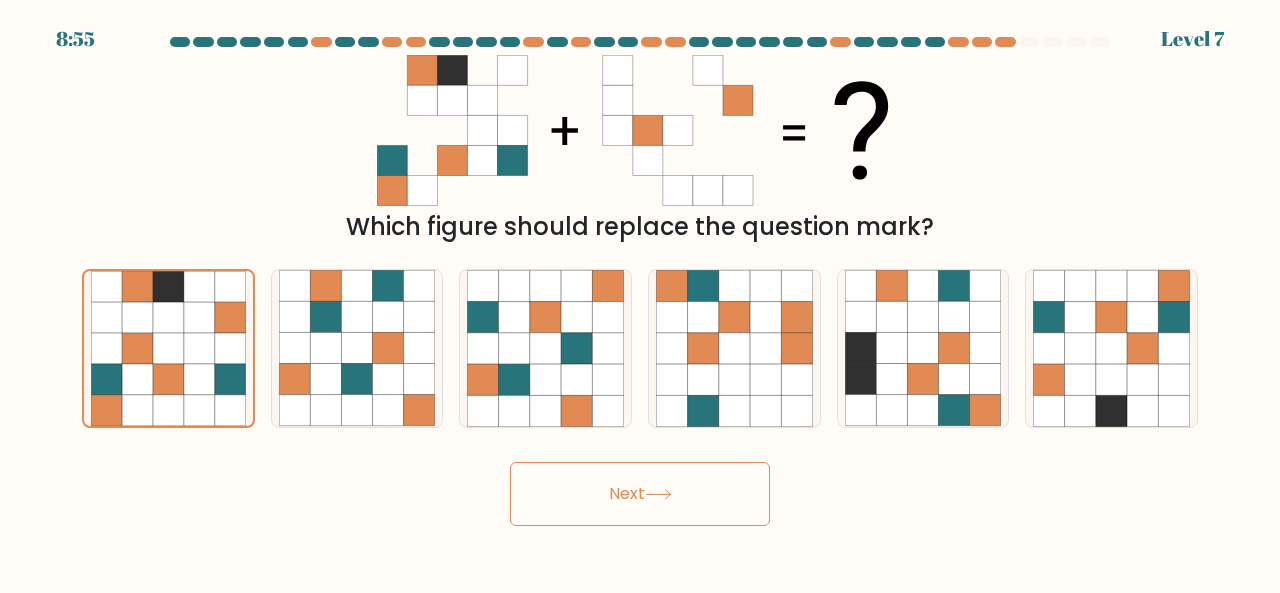 click on "Next" at bounding box center [640, 494] 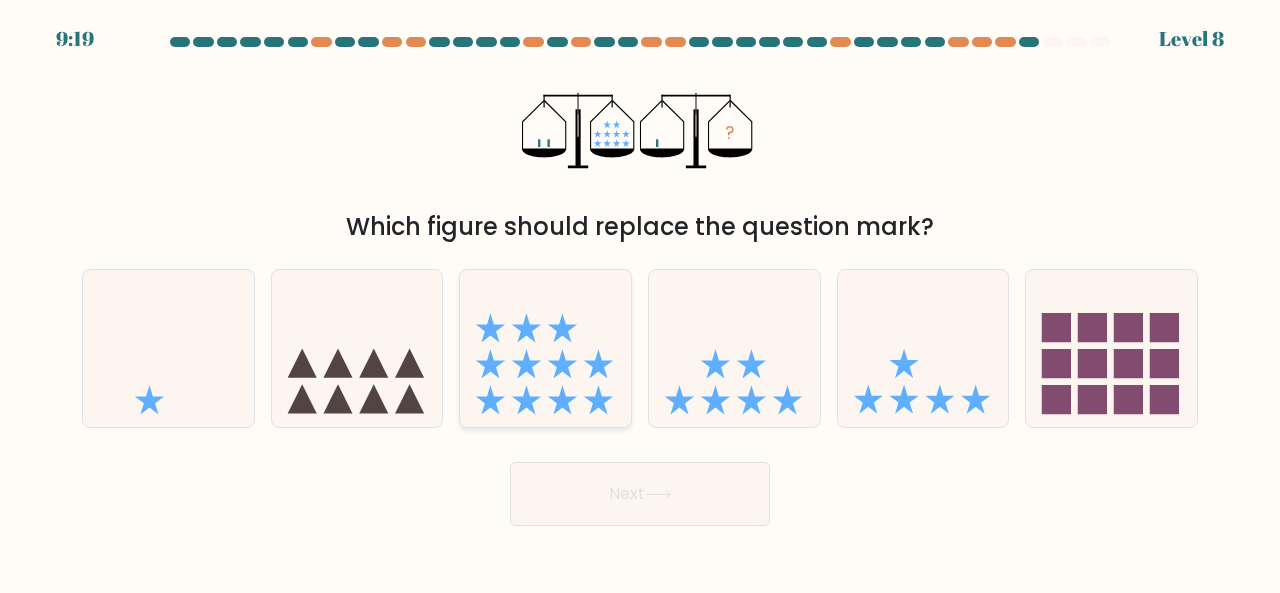 click at bounding box center [545, 347] 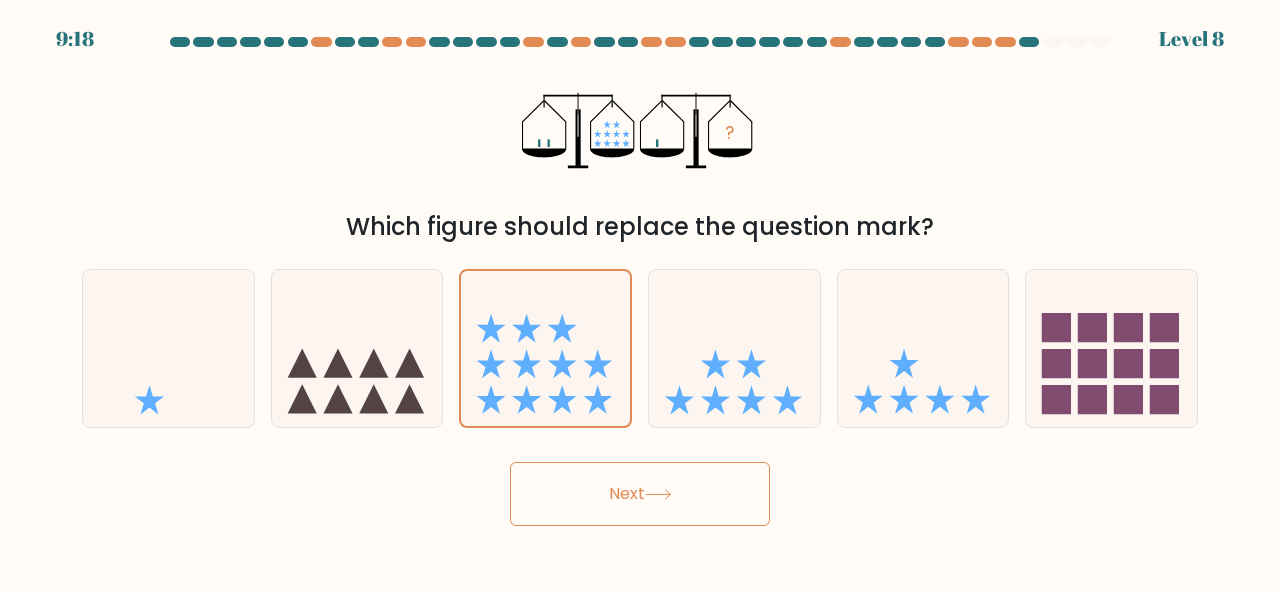 click on "Next" at bounding box center [640, 494] 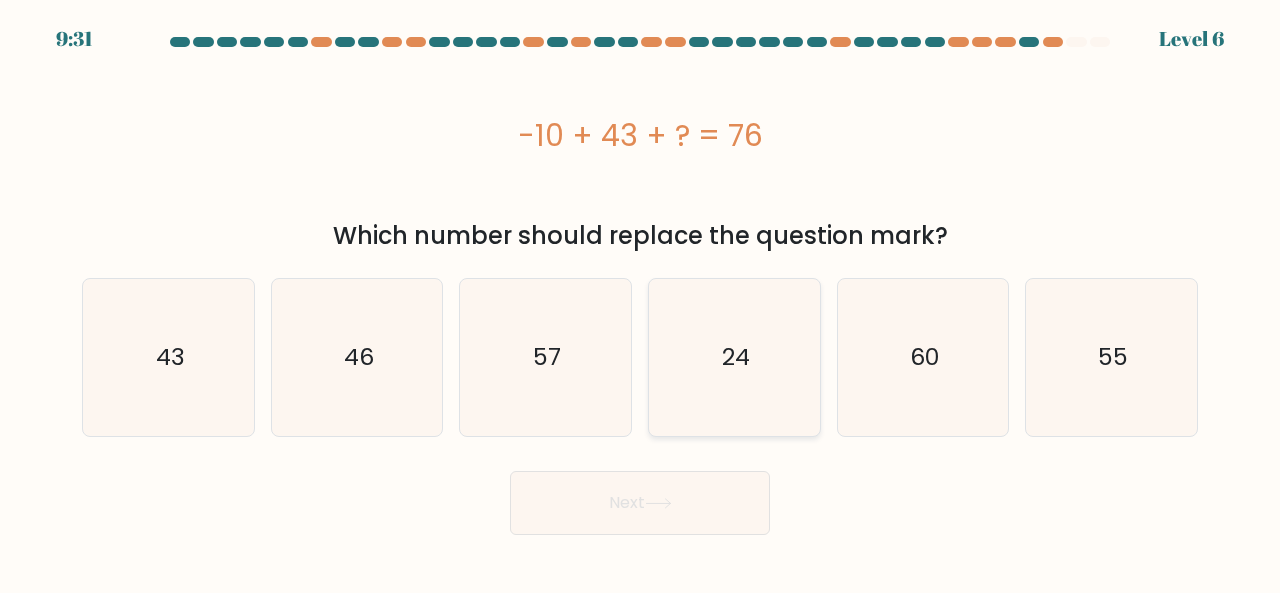 click on "24" at bounding box center [734, 357] 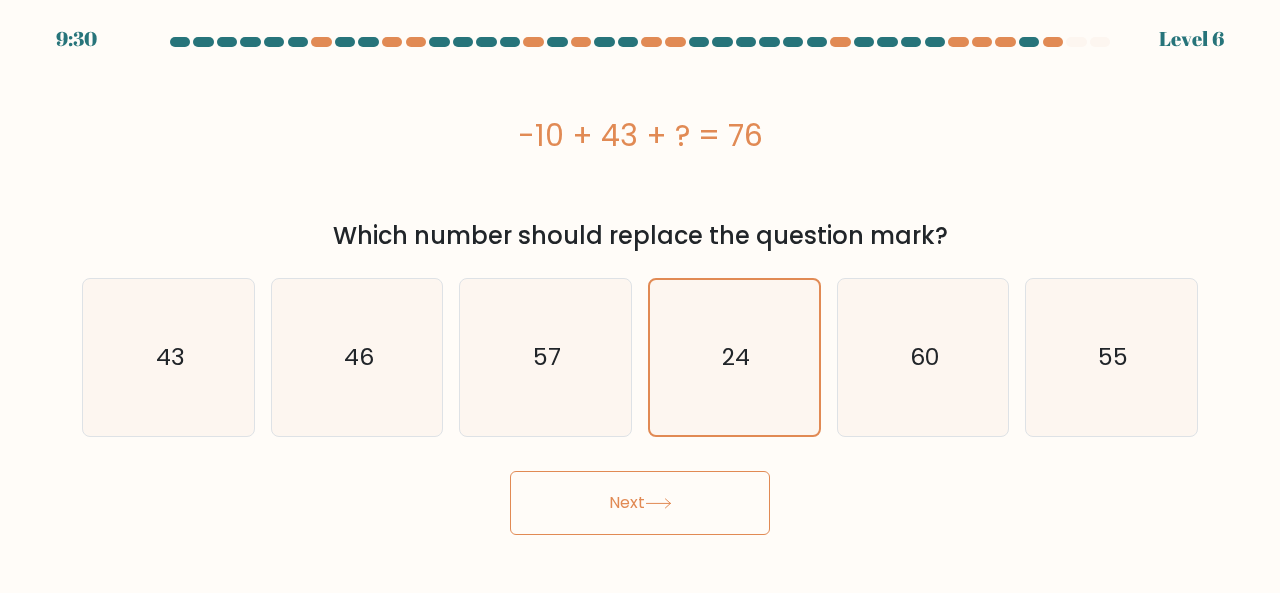 click on "Next" at bounding box center (640, 503) 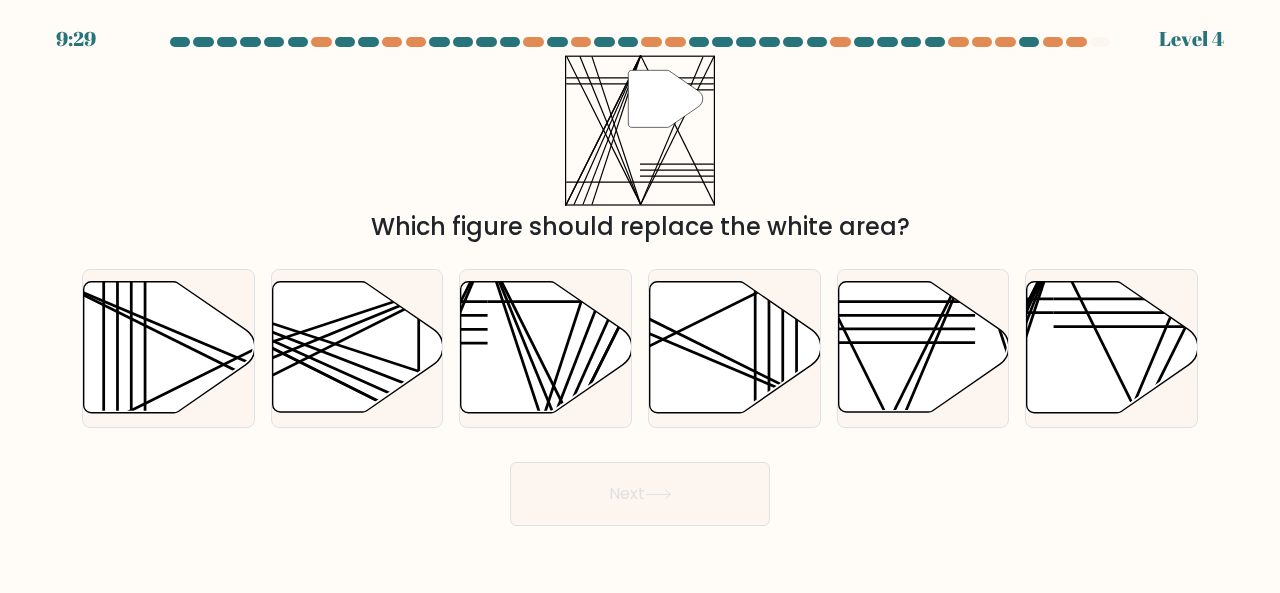 click on "Next" at bounding box center [640, 494] 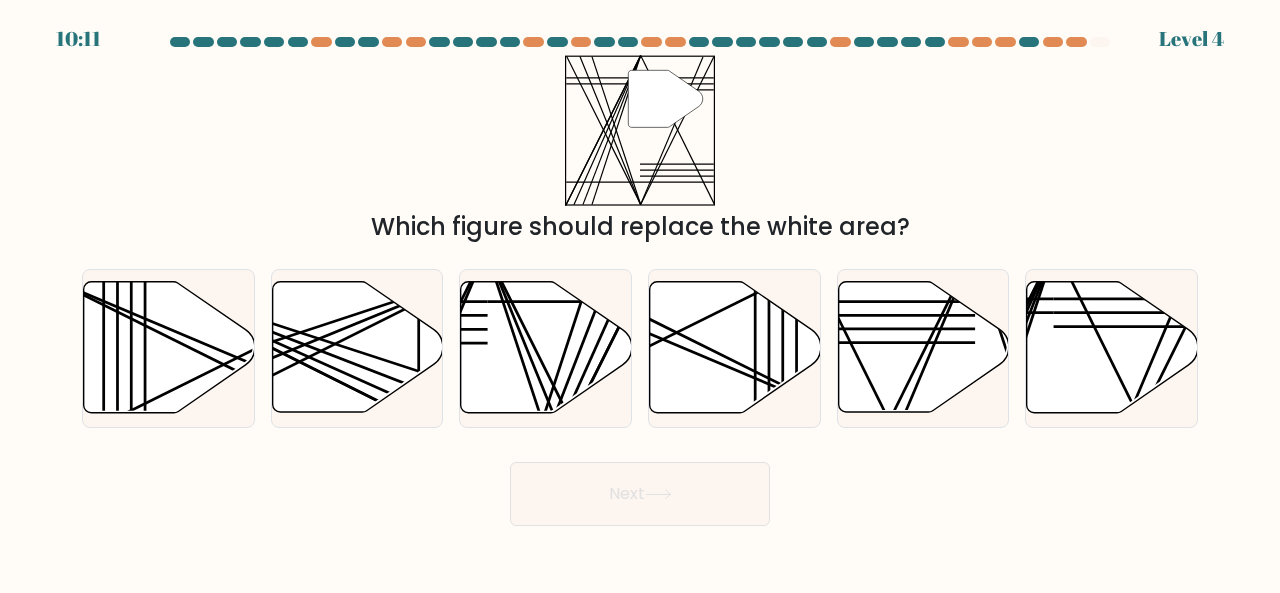 click on "01:64
Lorem 4" at bounding box center [640, 296] 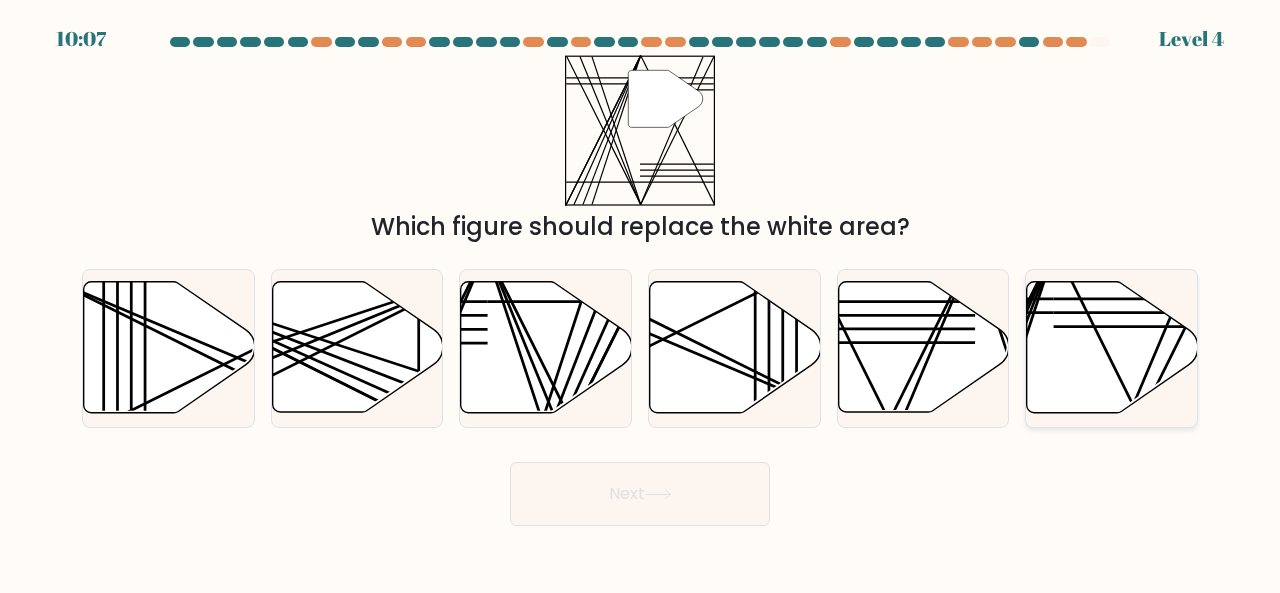 click at bounding box center [1112, 347] 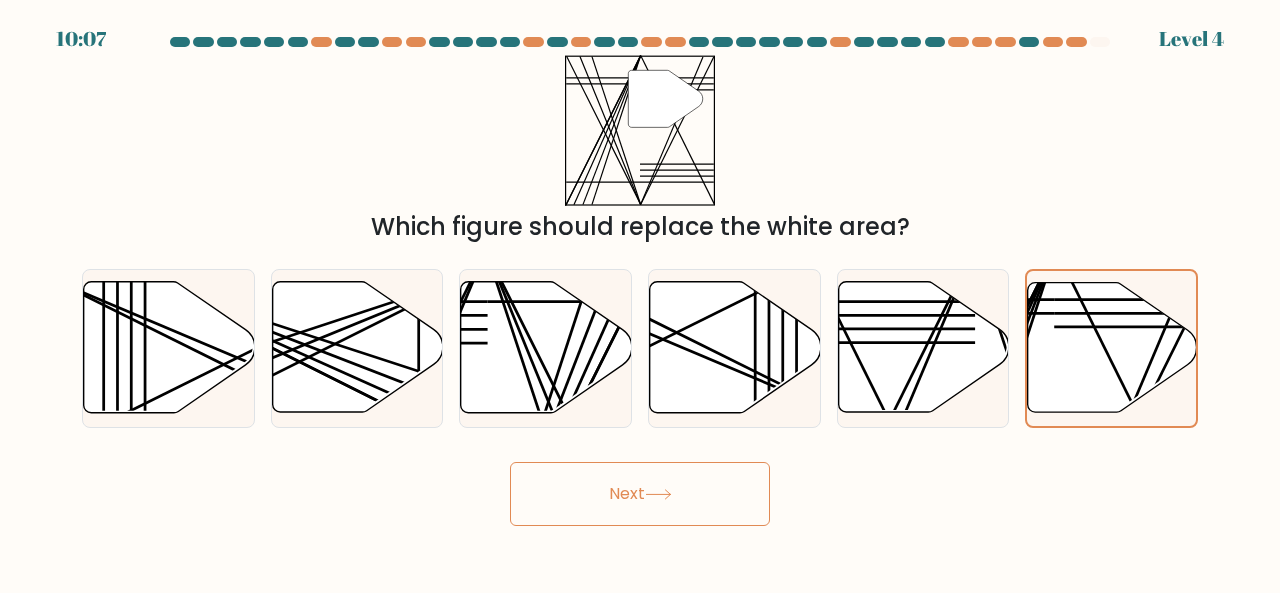 click on "Next" at bounding box center [640, 494] 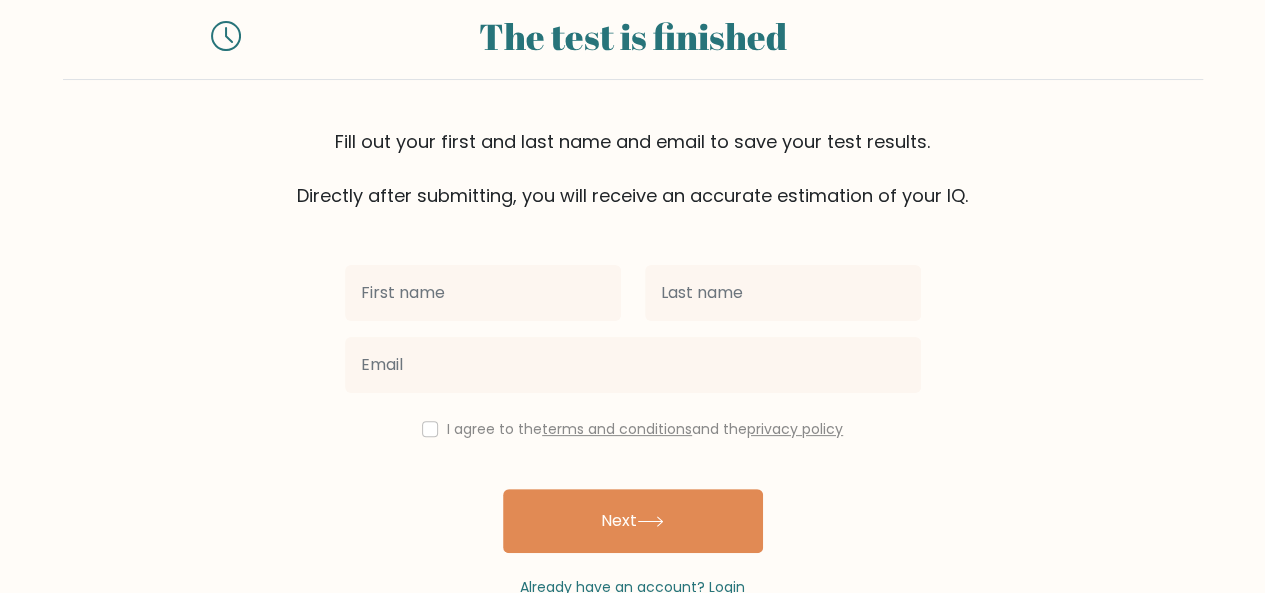 scroll, scrollTop: 100, scrollLeft: 0, axis: vertical 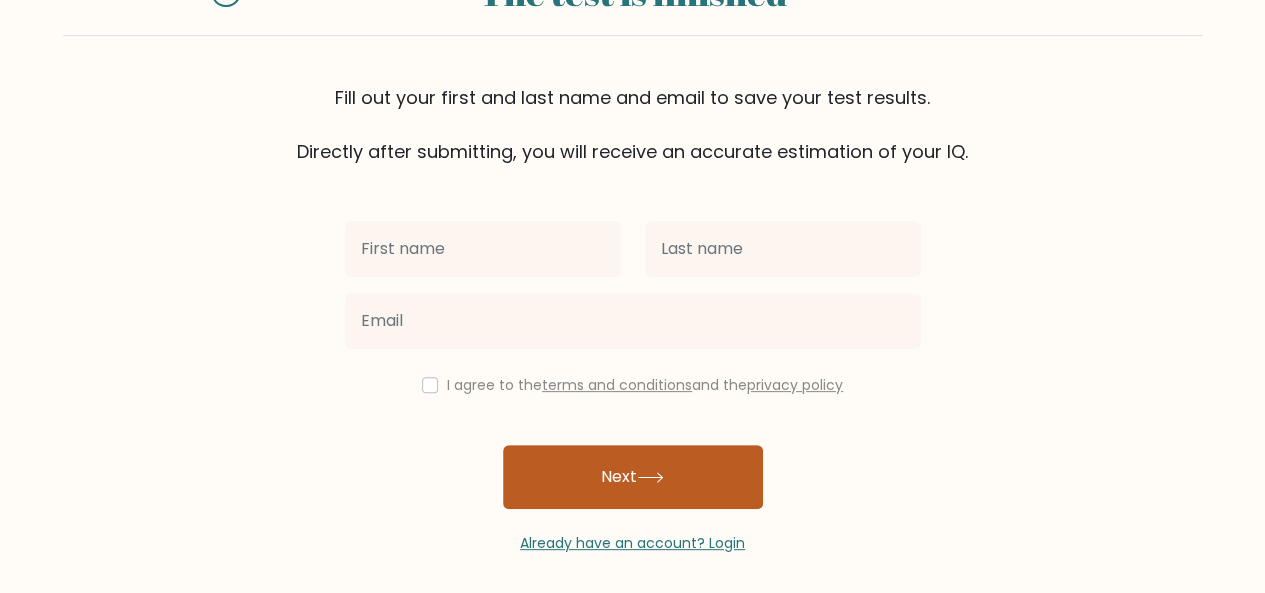 click on "Next" at bounding box center (633, 477) 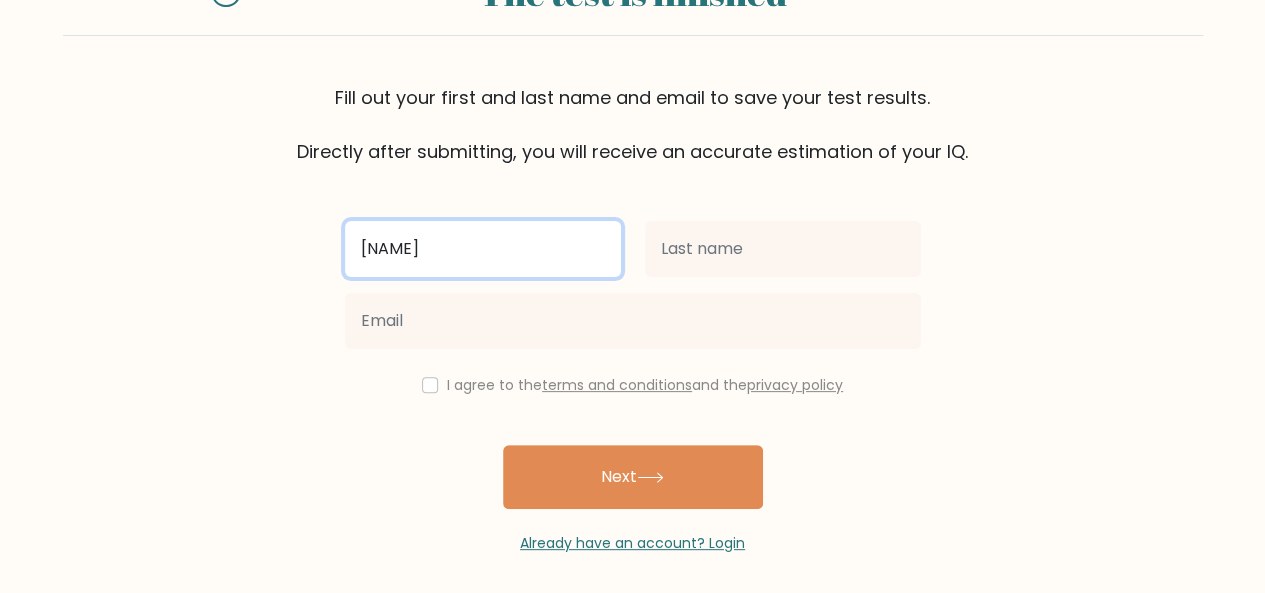 type on "[NAME]" 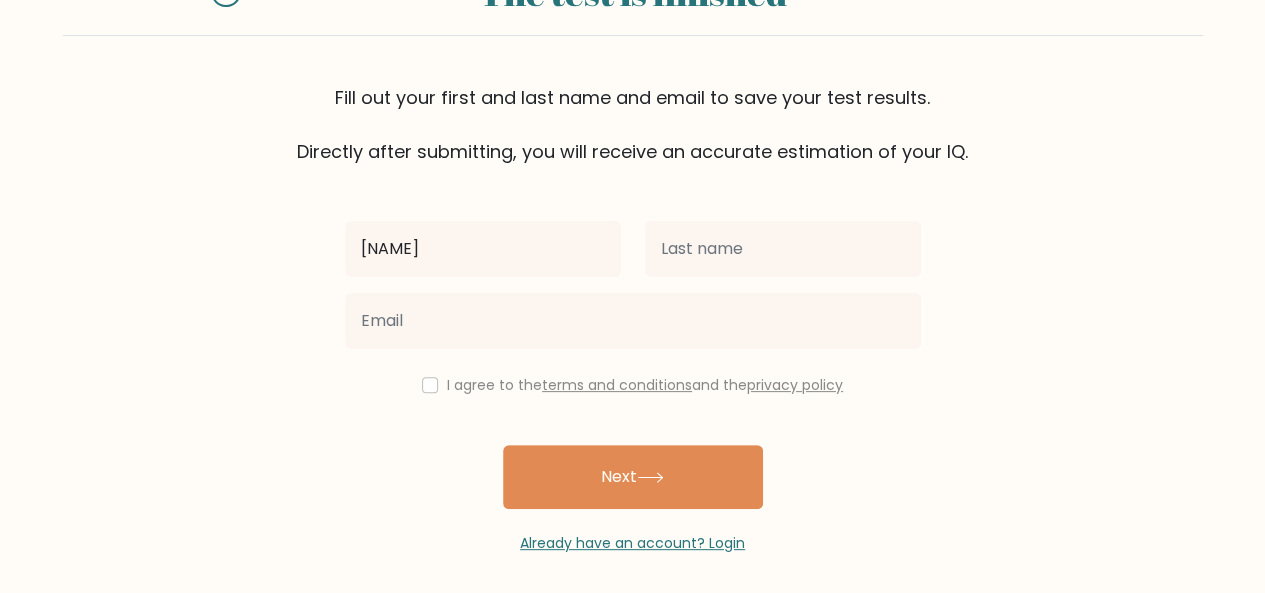drag, startPoint x: 691, startPoint y: 281, endPoint x: 701, endPoint y: 236, distance: 46.09772 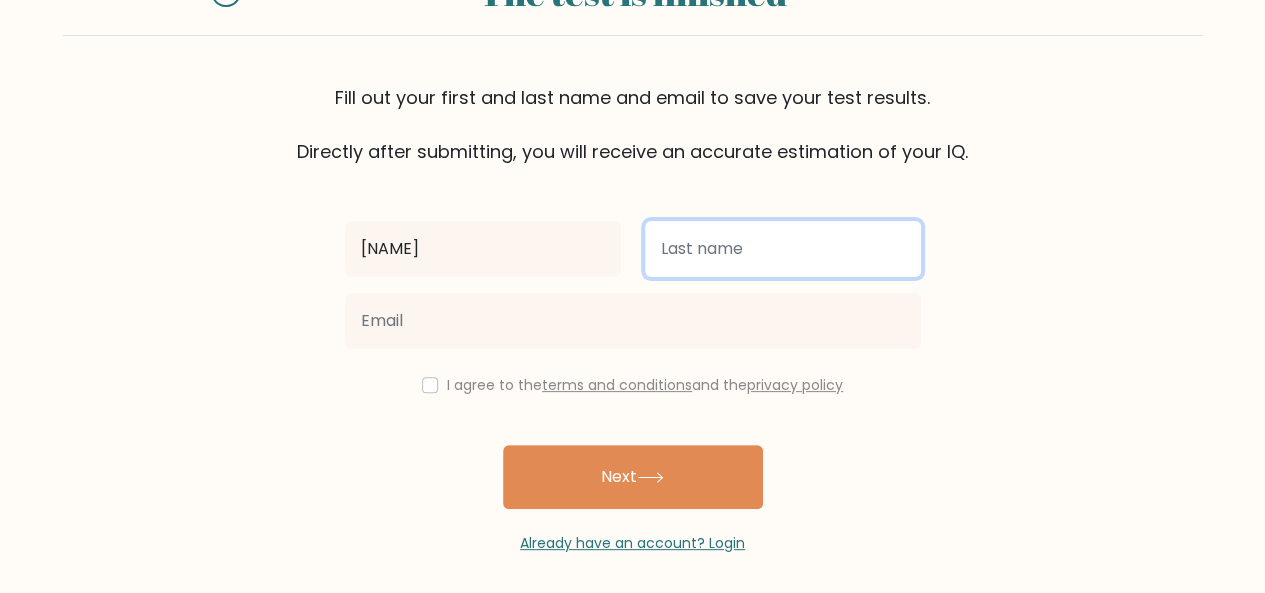 click at bounding box center (783, 249) 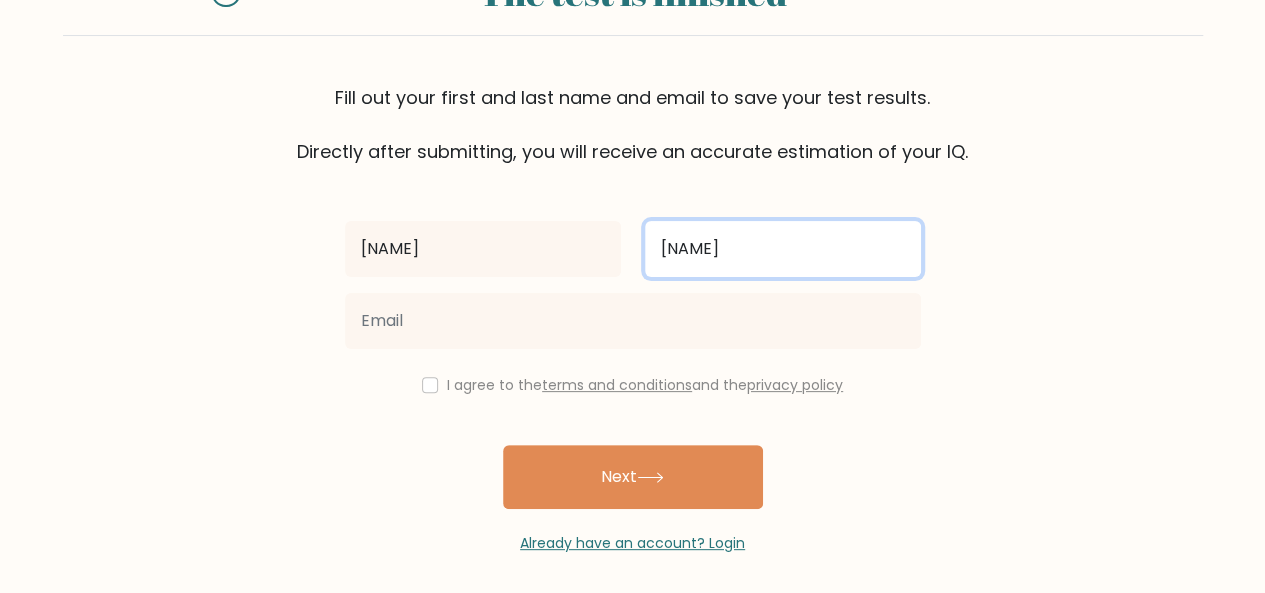 type on "[NAME]" 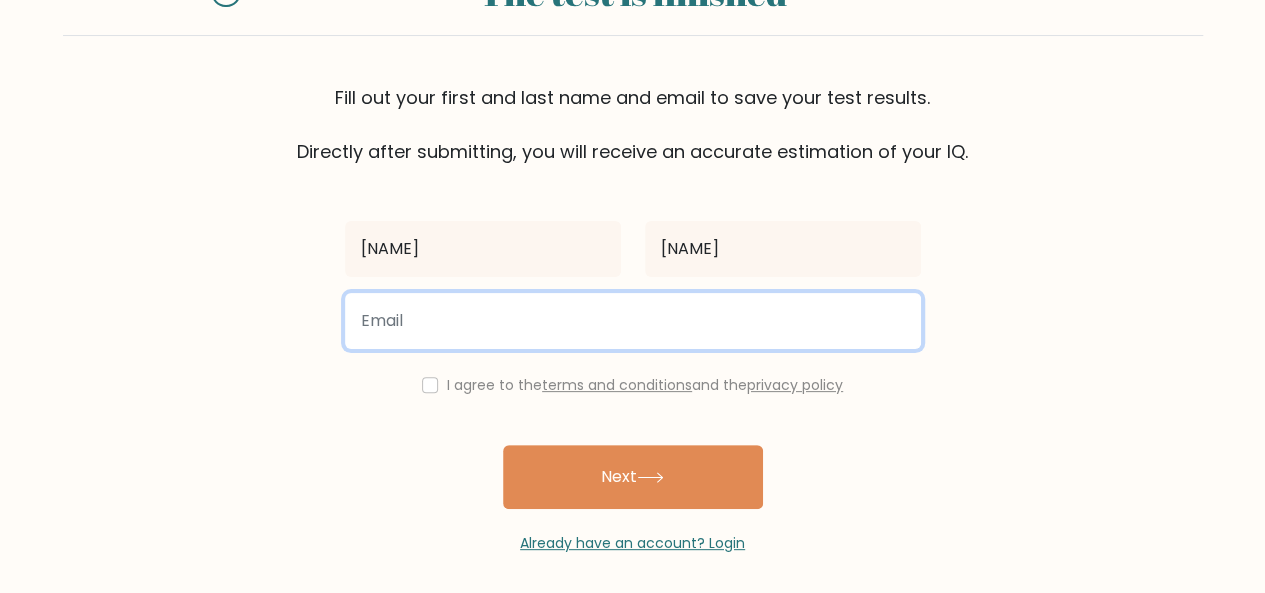 click at bounding box center [633, 321] 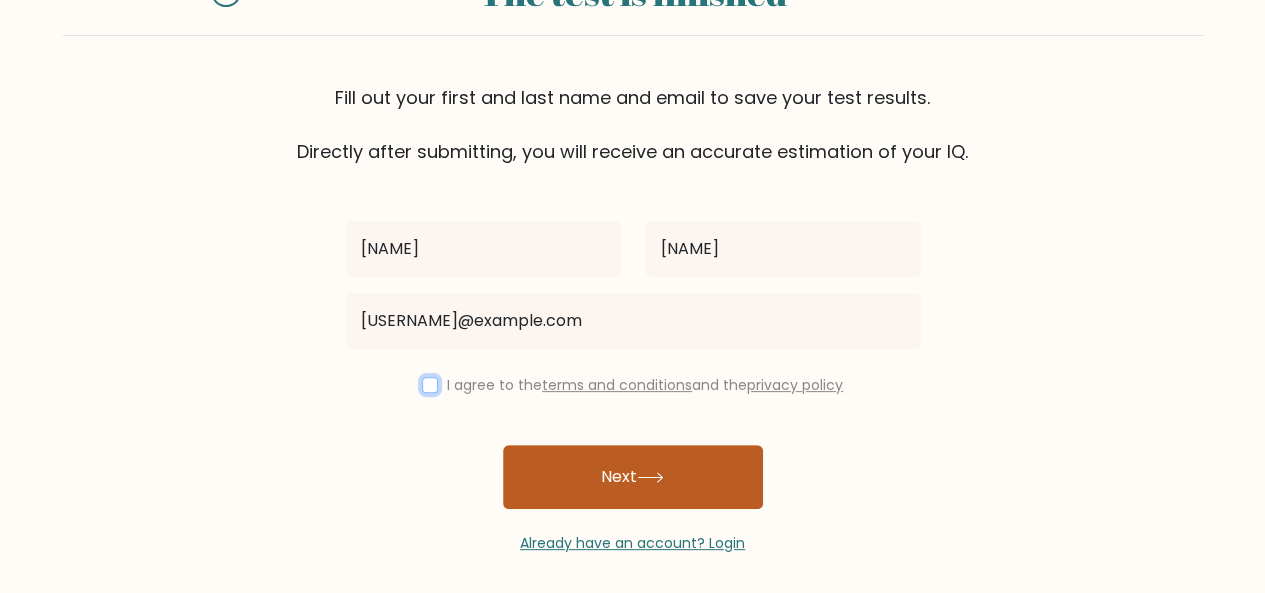 drag, startPoint x: 426, startPoint y: 380, endPoint x: 560, endPoint y: 462, distance: 157.0987 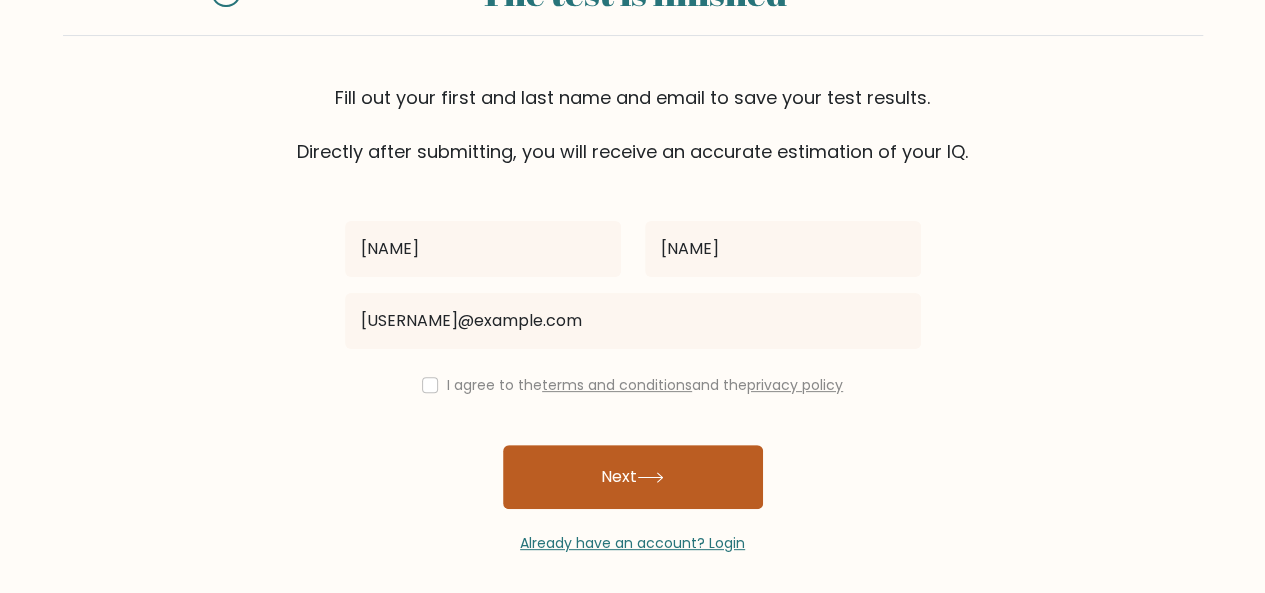 click on "Next" at bounding box center (633, 477) 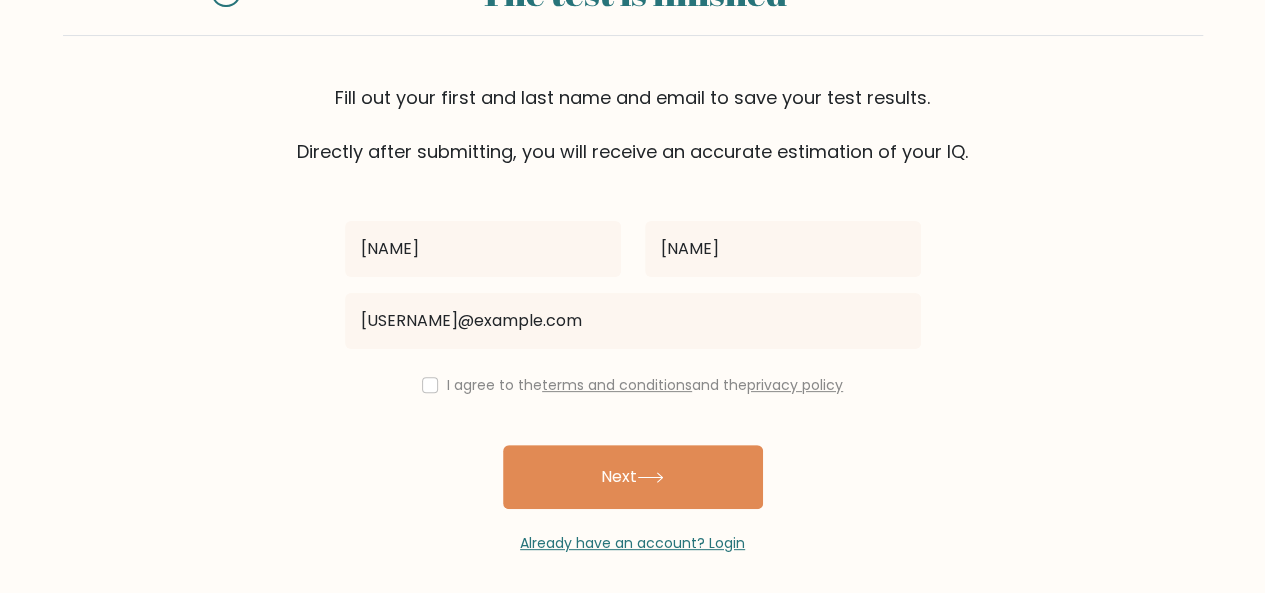 click on "I agree to the  terms and conditions  and the  privacy policy" at bounding box center [633, 385] 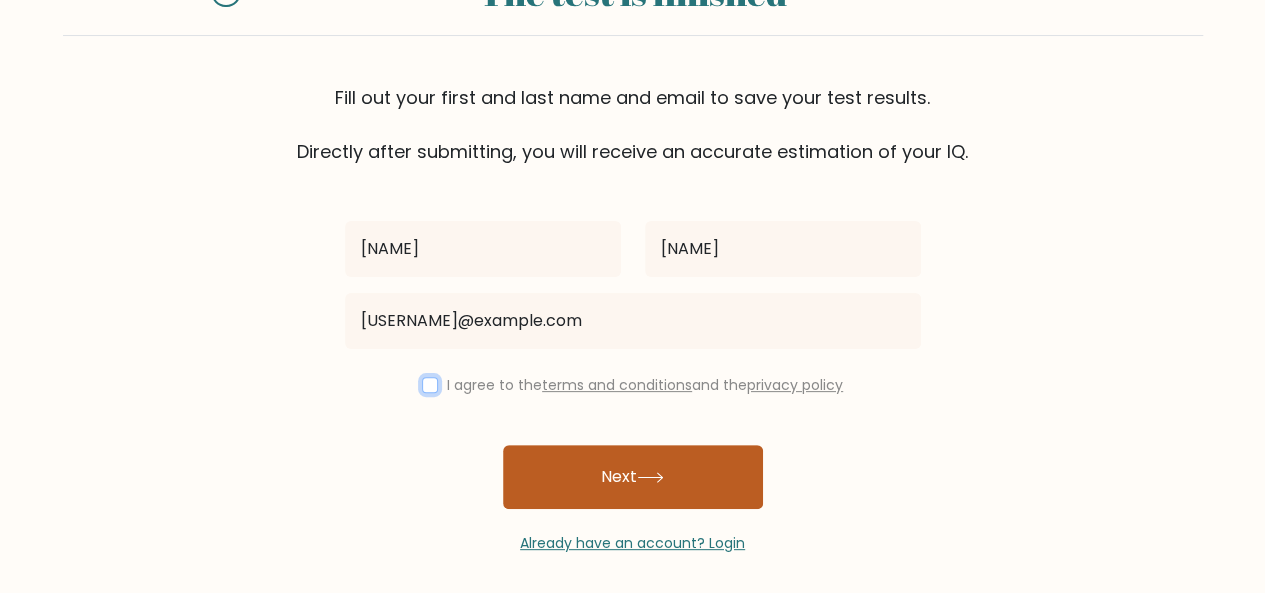 drag, startPoint x: 424, startPoint y: 389, endPoint x: 618, endPoint y: 445, distance: 201.92078 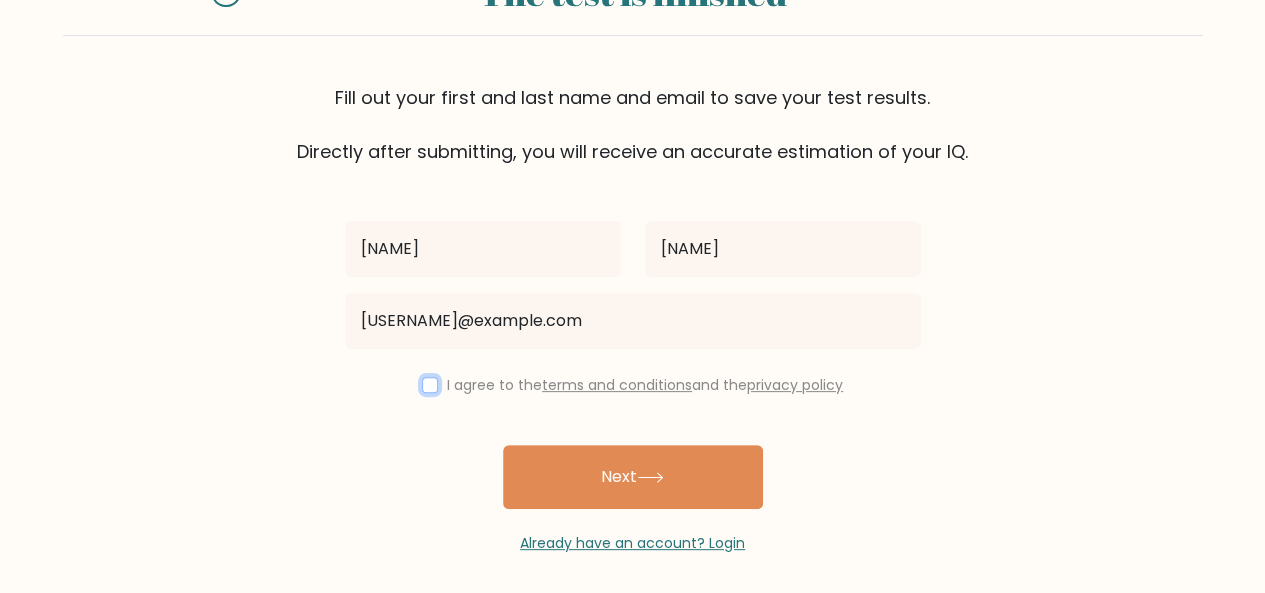 click at bounding box center (430, 385) 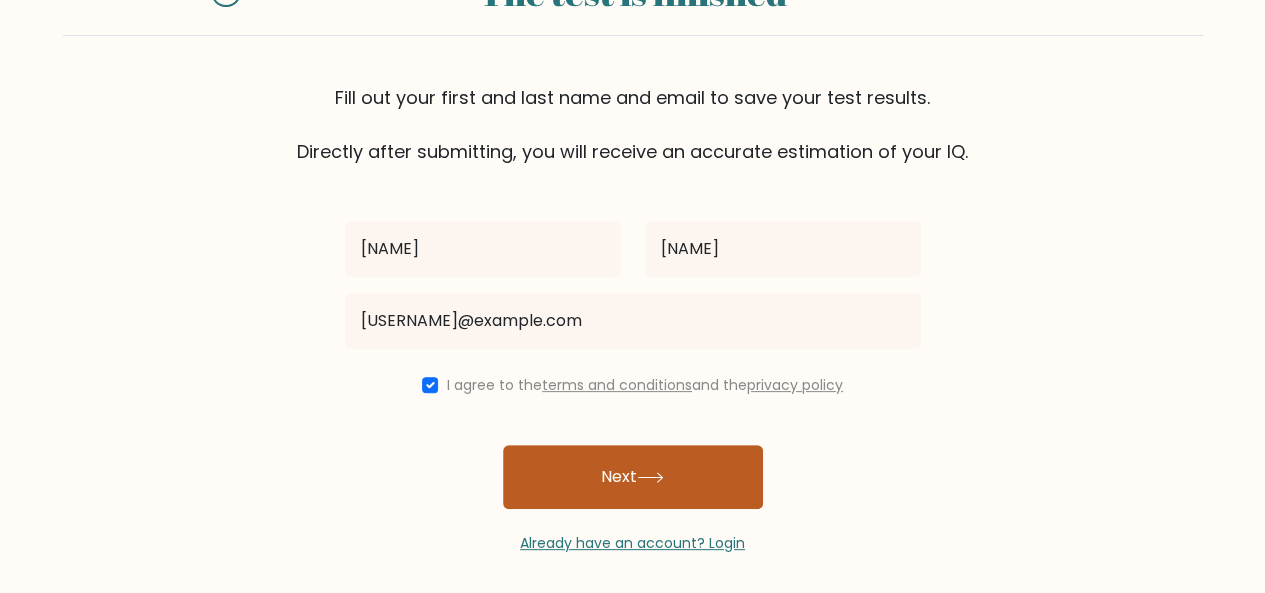 click on "Next" at bounding box center (633, 477) 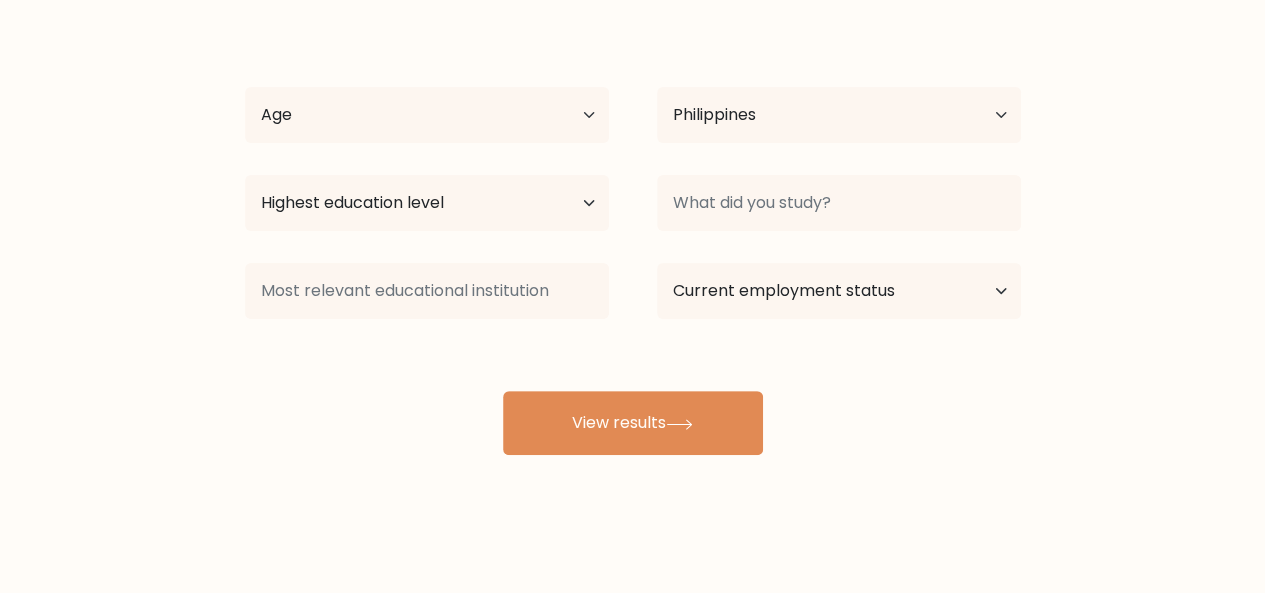 scroll, scrollTop: 164, scrollLeft: 0, axis: vertical 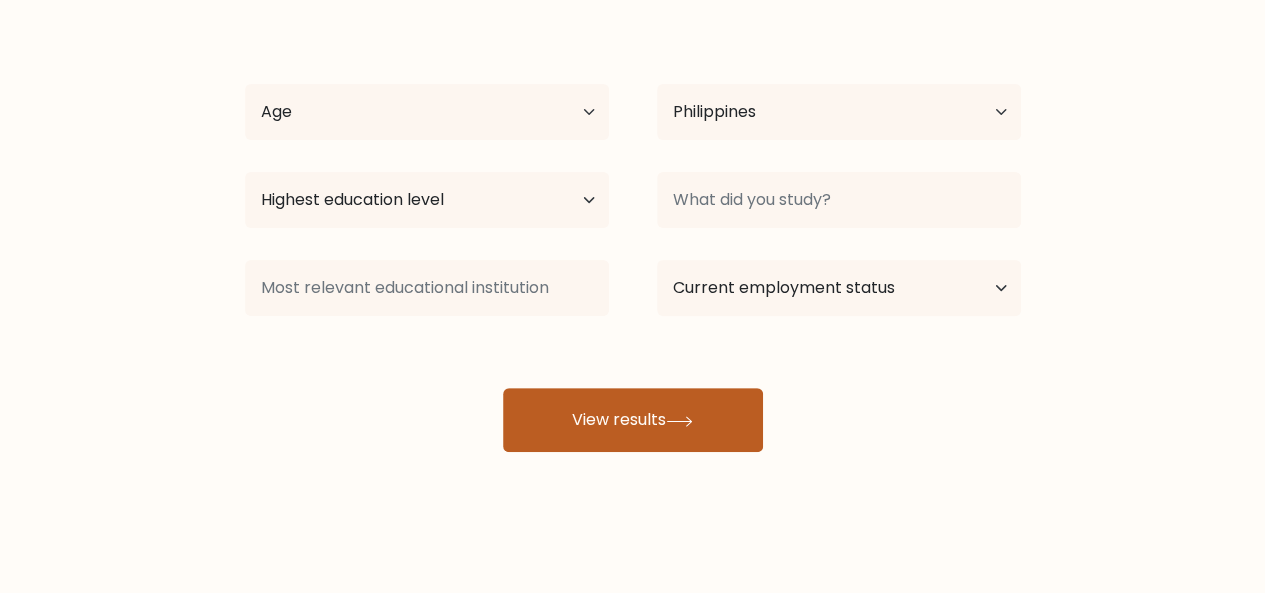 click on "View results" at bounding box center [633, 420] 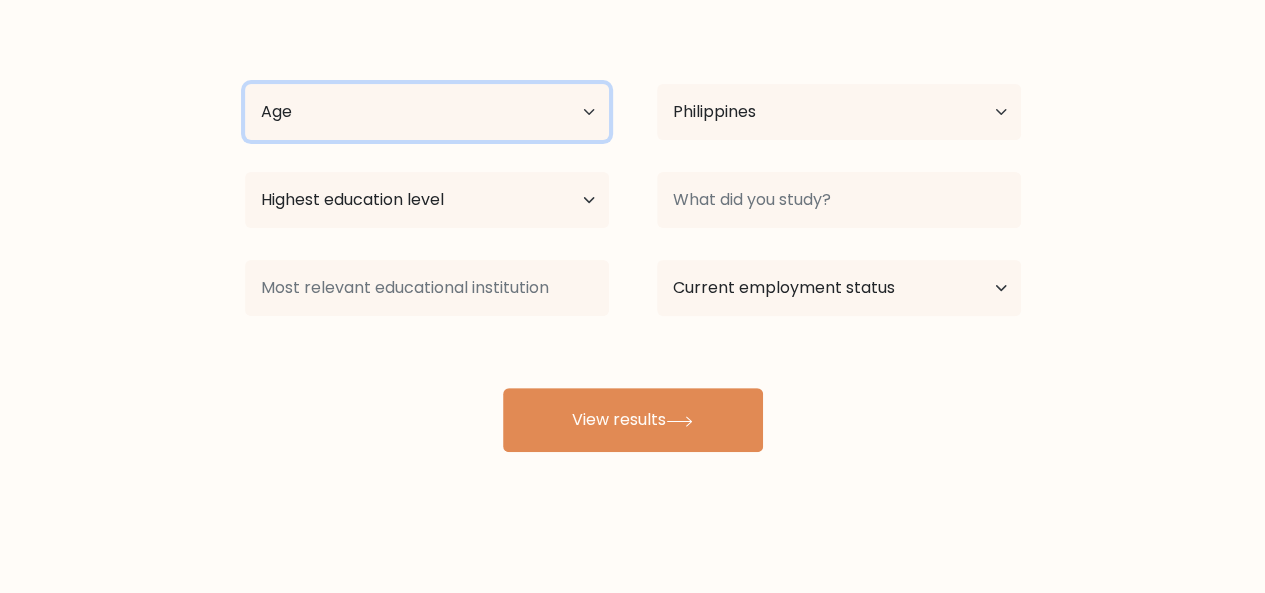 click on "Age
Under 18 years old
18-24 years old
25-34 years old
35-44 years old
45-54 years old
55-64 years old
65 years old and above" at bounding box center [427, 112] 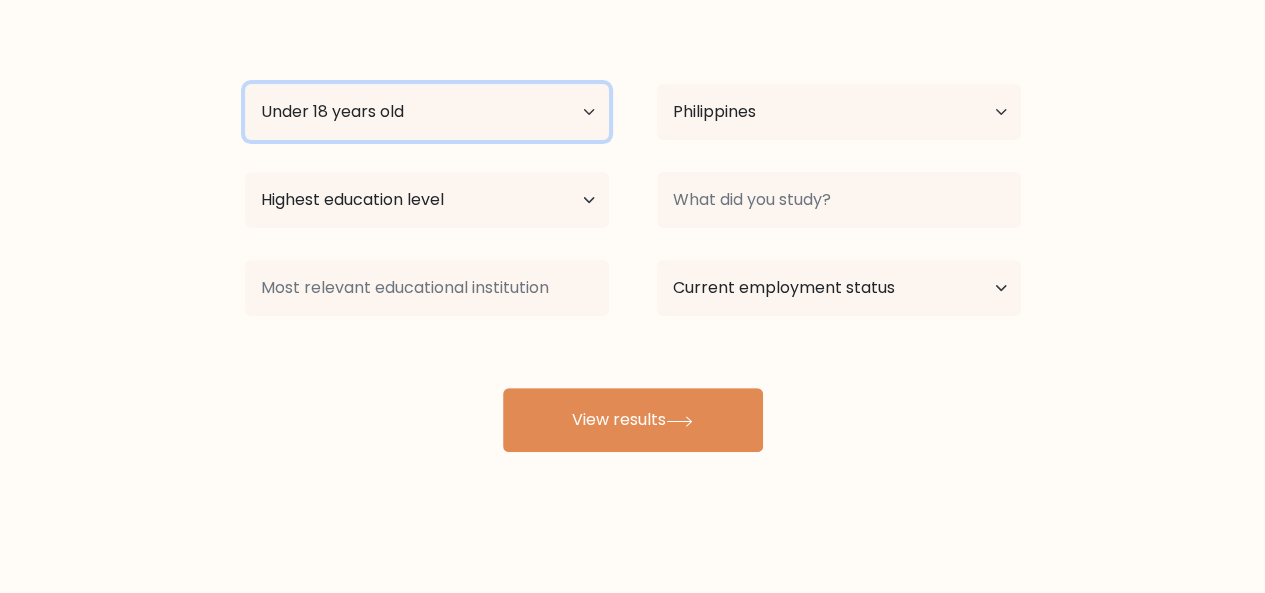 click on "Age
Under 18 years old
18-24 years old
25-34 years old
35-44 years old
45-54 years old
55-64 years old
65 years old and above" at bounding box center [427, 112] 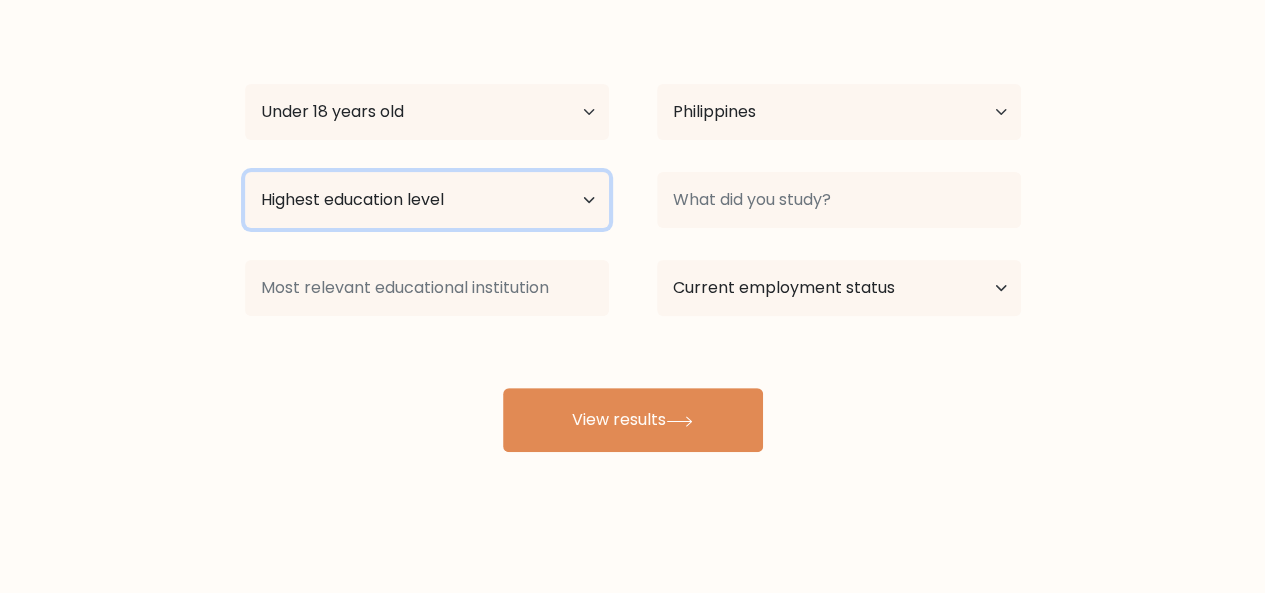 click on "Highest education level
No schooling
Primary
Lower Secondary
Upper Secondary
Occupation Specific
Bachelor's degree
Master's degree
Doctoral degree" at bounding box center (427, 200) 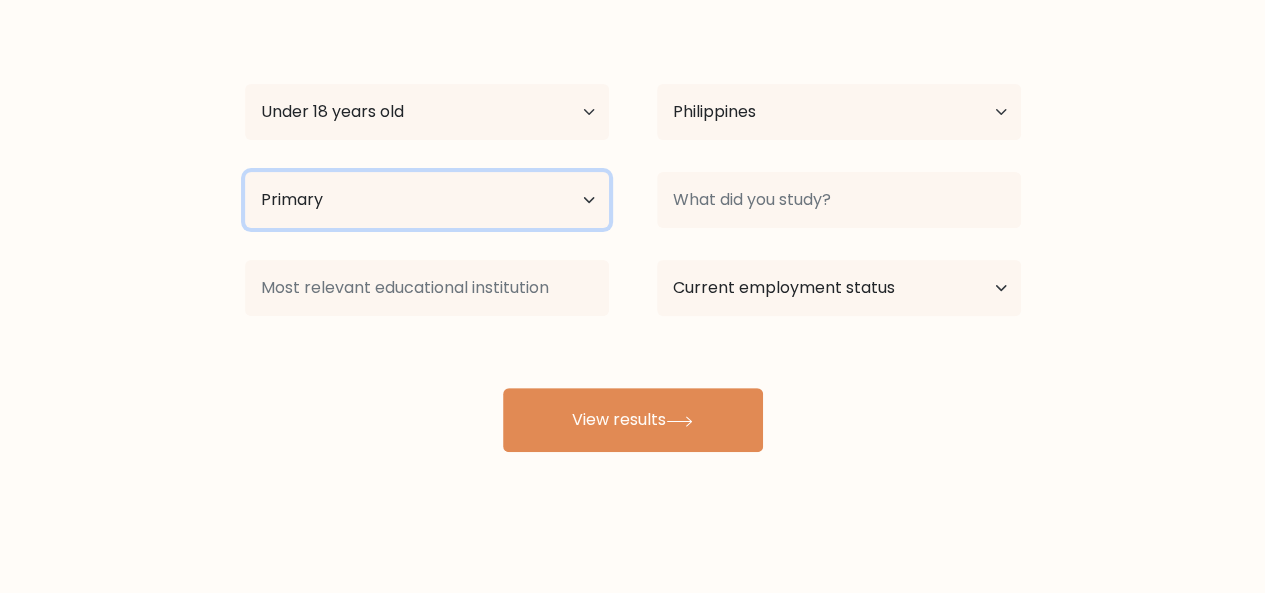 click on "Highest education level
No schooling
Primary
Lower Secondary
Upper Secondary
Occupation Specific
Bachelor's degree
Master's degree
Doctoral degree" at bounding box center [427, 200] 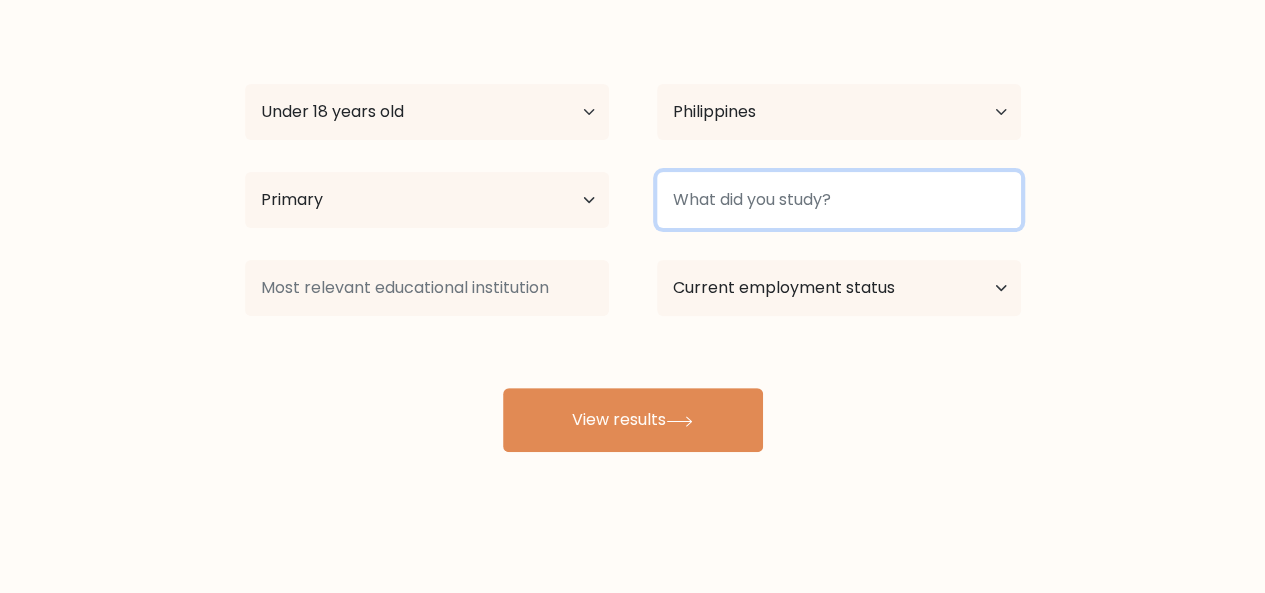click at bounding box center [839, 200] 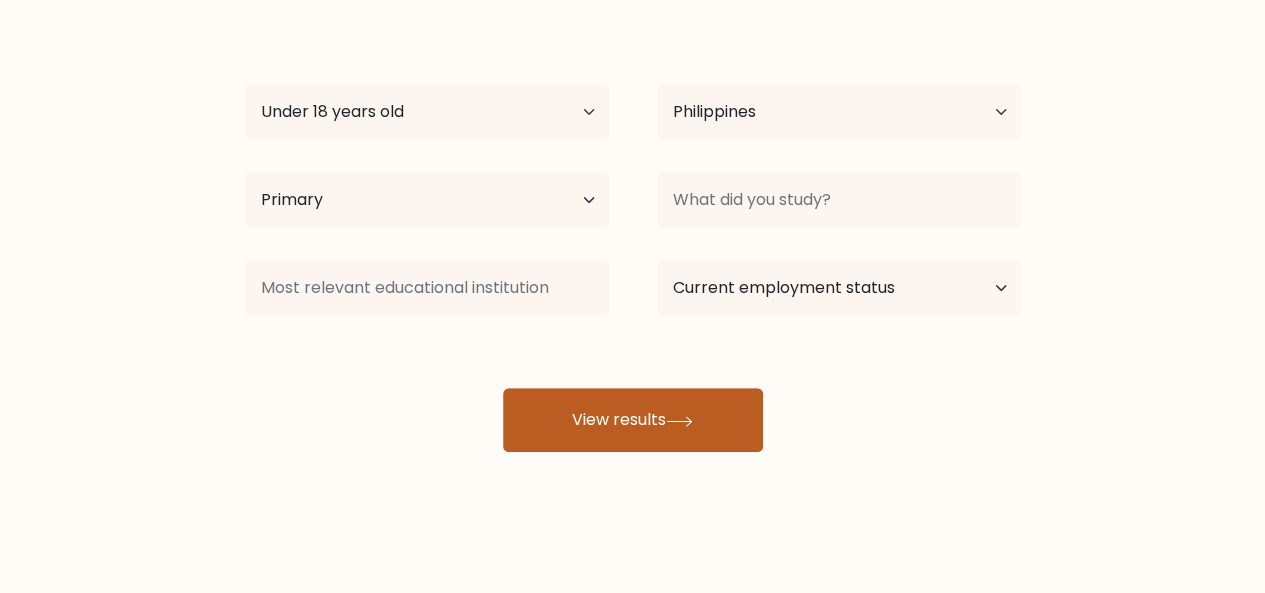 click on "View results" at bounding box center [633, 420] 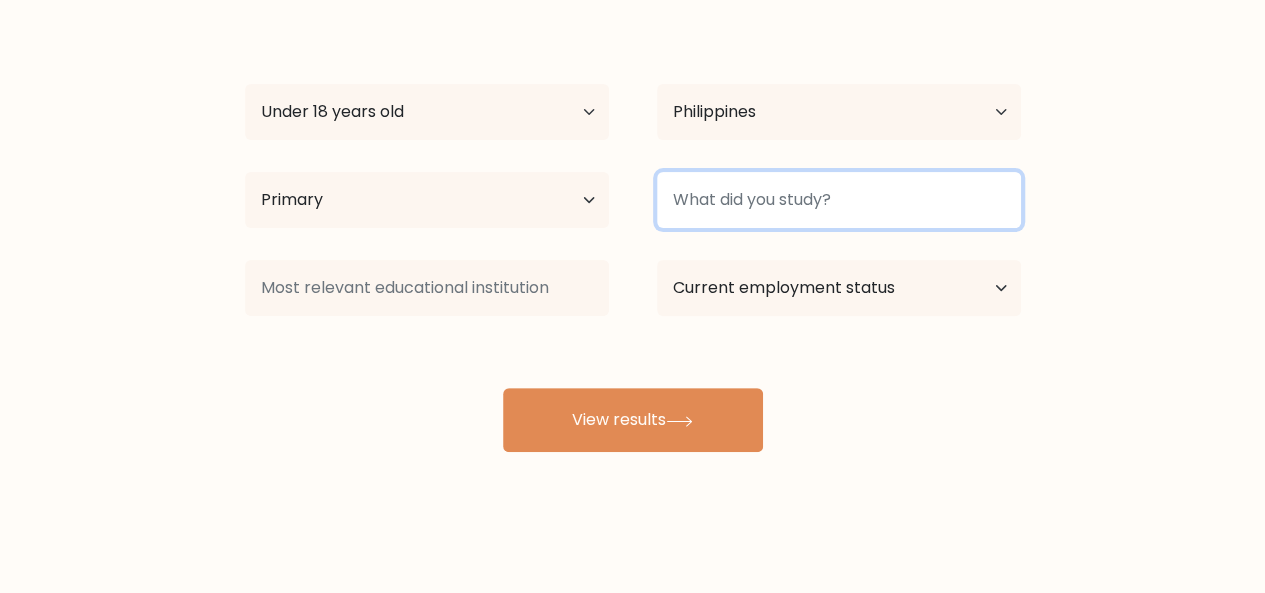 click at bounding box center [839, 200] 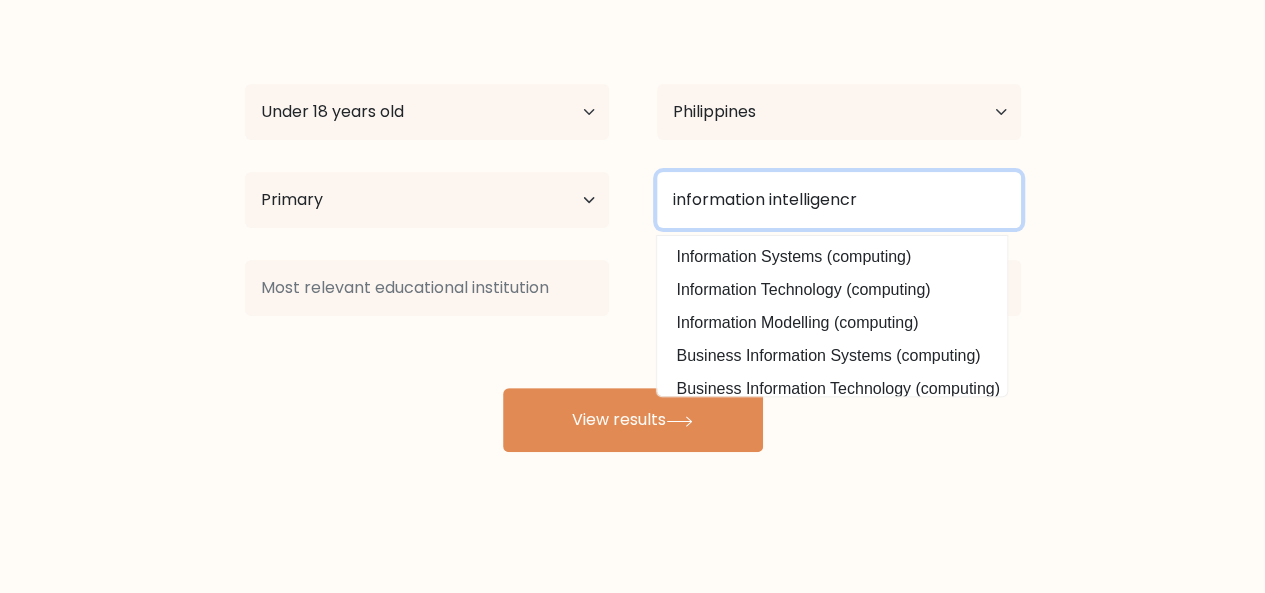 click on "View results" at bounding box center [633, 420] 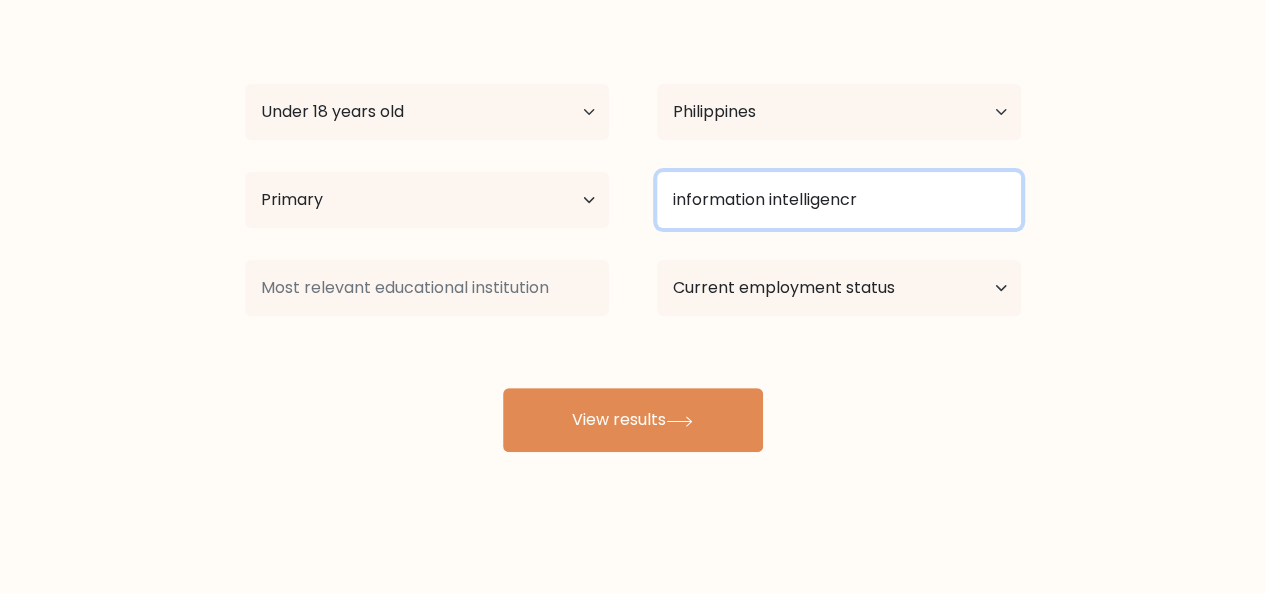 click on "information intelligencr" at bounding box center (839, 200) 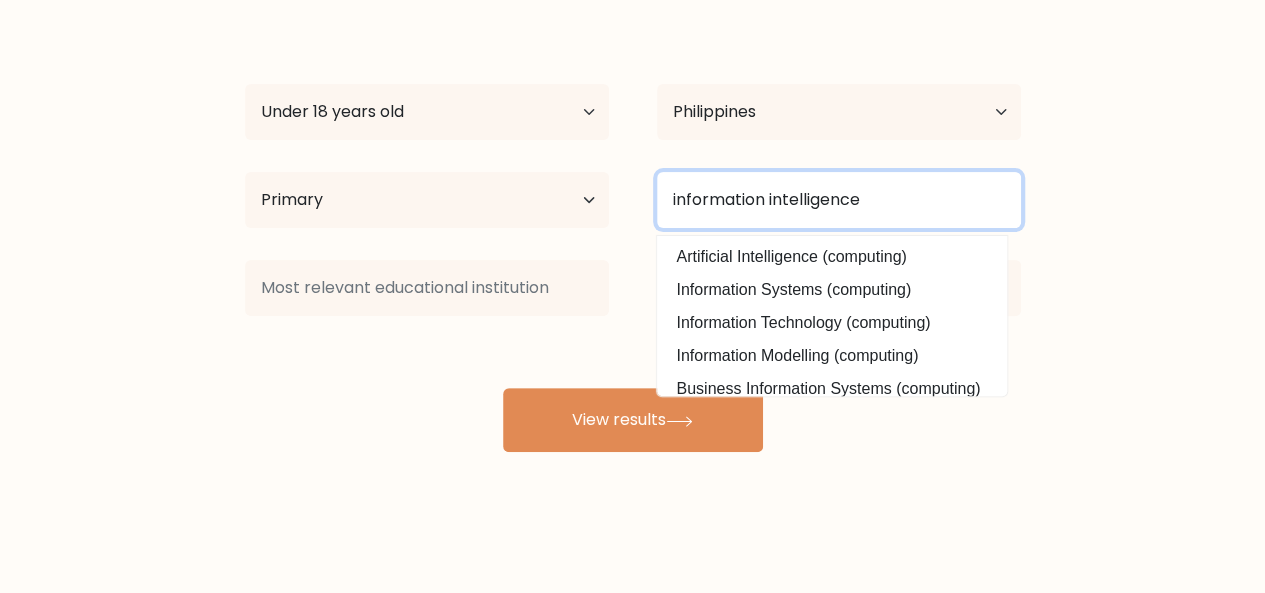 type on "information intelligence" 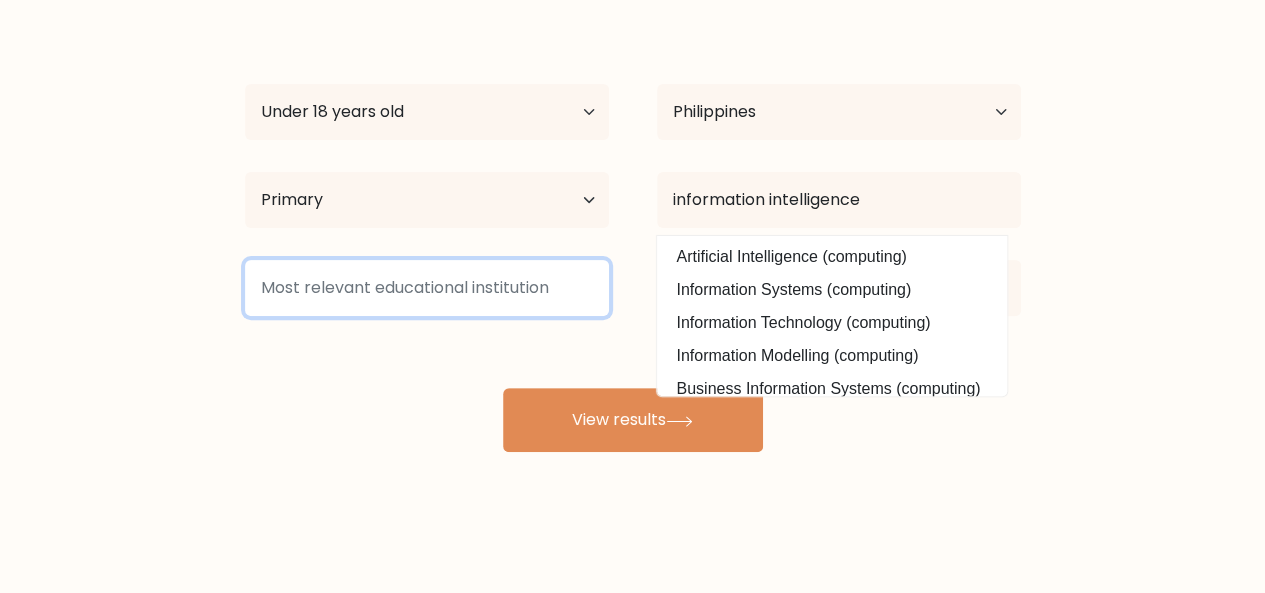 click at bounding box center (427, 288) 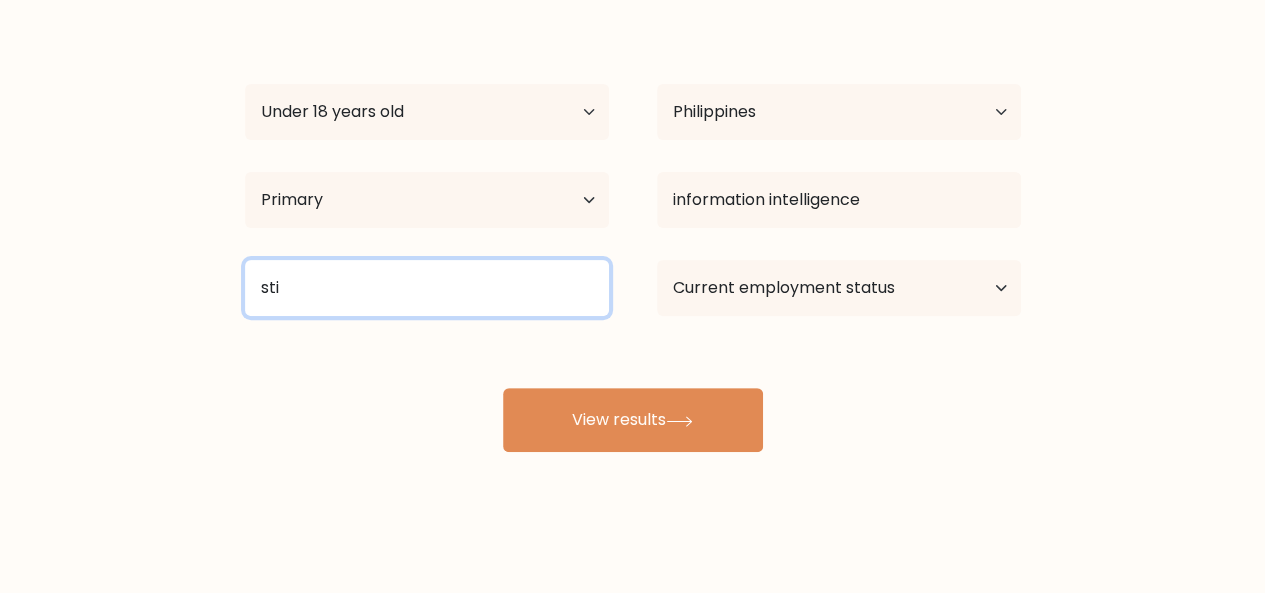 click on "View results" at bounding box center [633, 420] 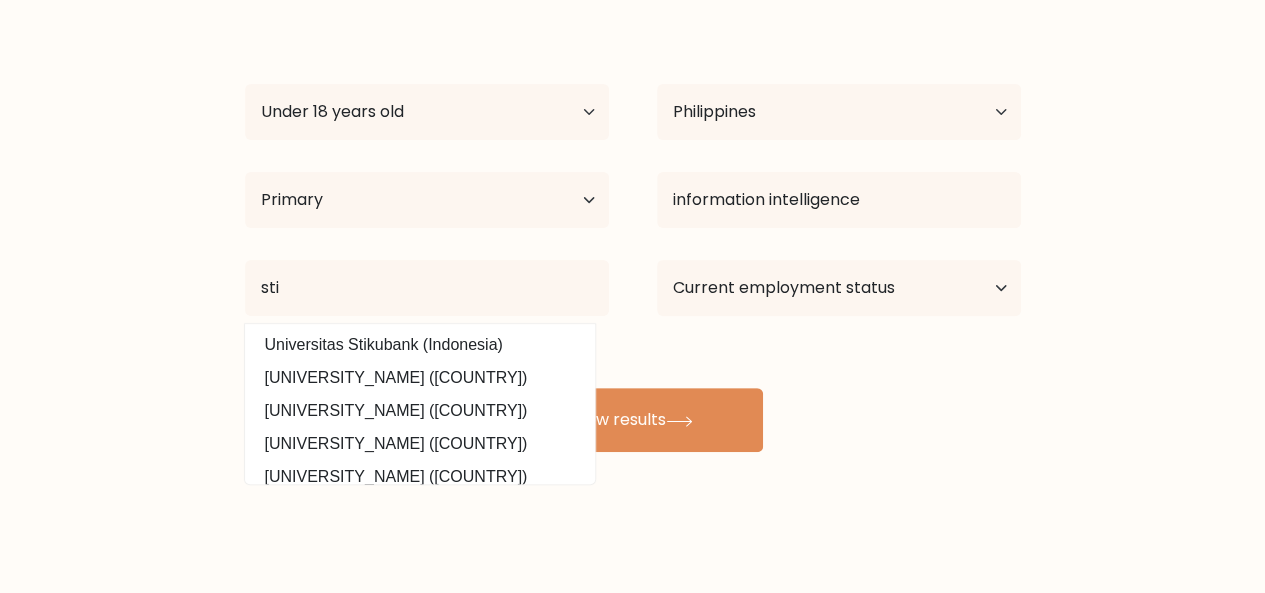 click on "Compare your results to your peers
RAFAEL
DAJAY
Age
Under 18 years old
18-24 years old
25-34 years old
35-44 years old
45-54 years old
55-64 years old
65 years old and above
Country
Afghanistan
Albania
Algeria
American Samoa
Andorra
Angola
Anguilla
Antarctica
Antigua and Barbuda
Argentina
Armenia
Aruba" at bounding box center [632, 215] 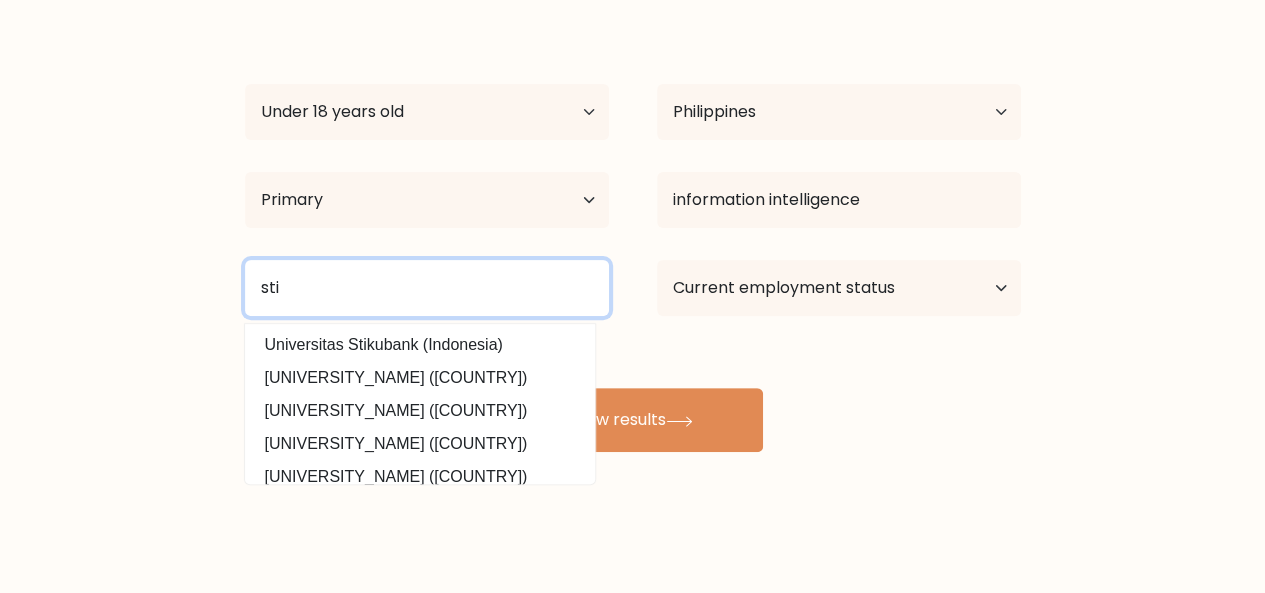 click on "sti" at bounding box center (427, 288) 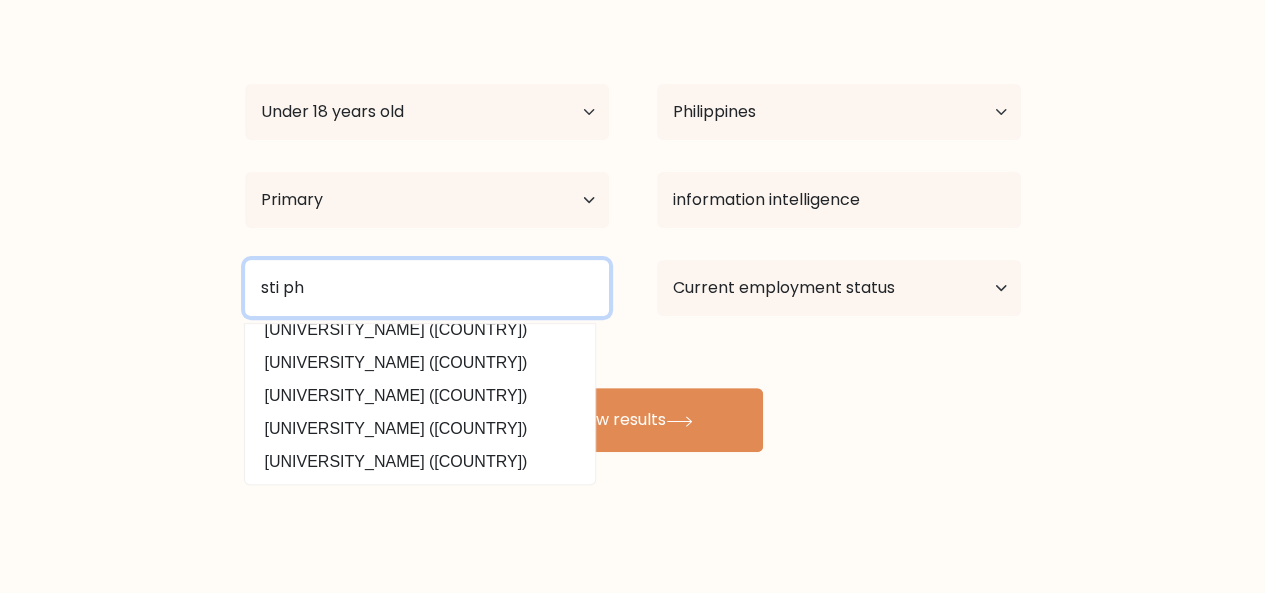 scroll, scrollTop: 195, scrollLeft: 0, axis: vertical 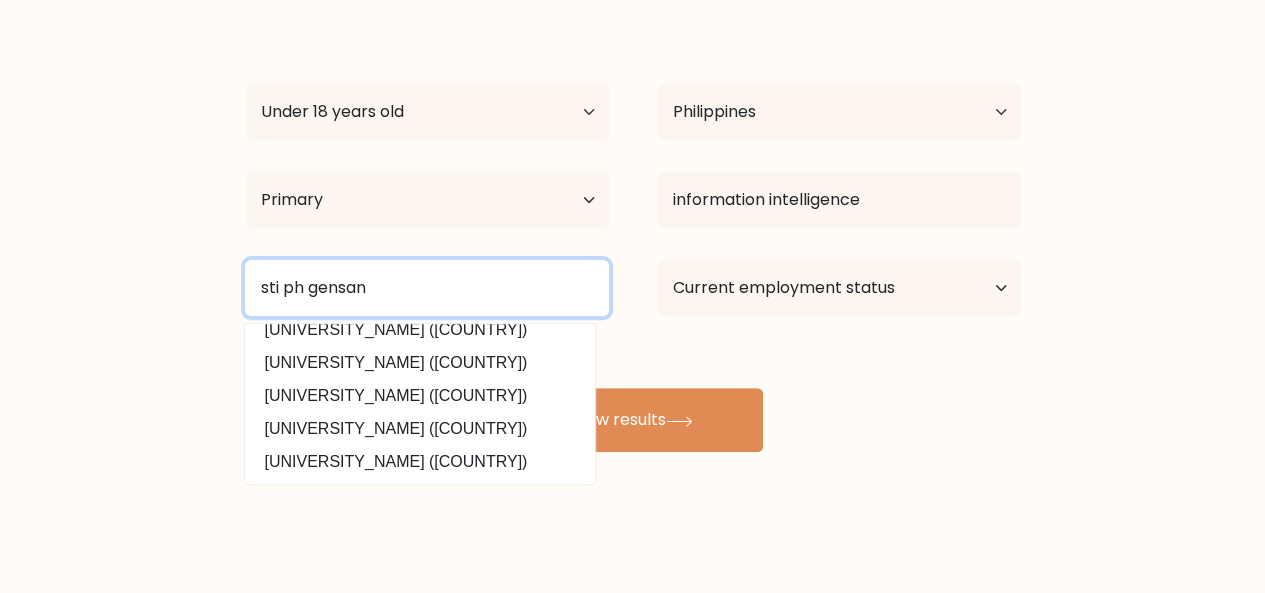 click on "sti ph gensan" at bounding box center (427, 288) 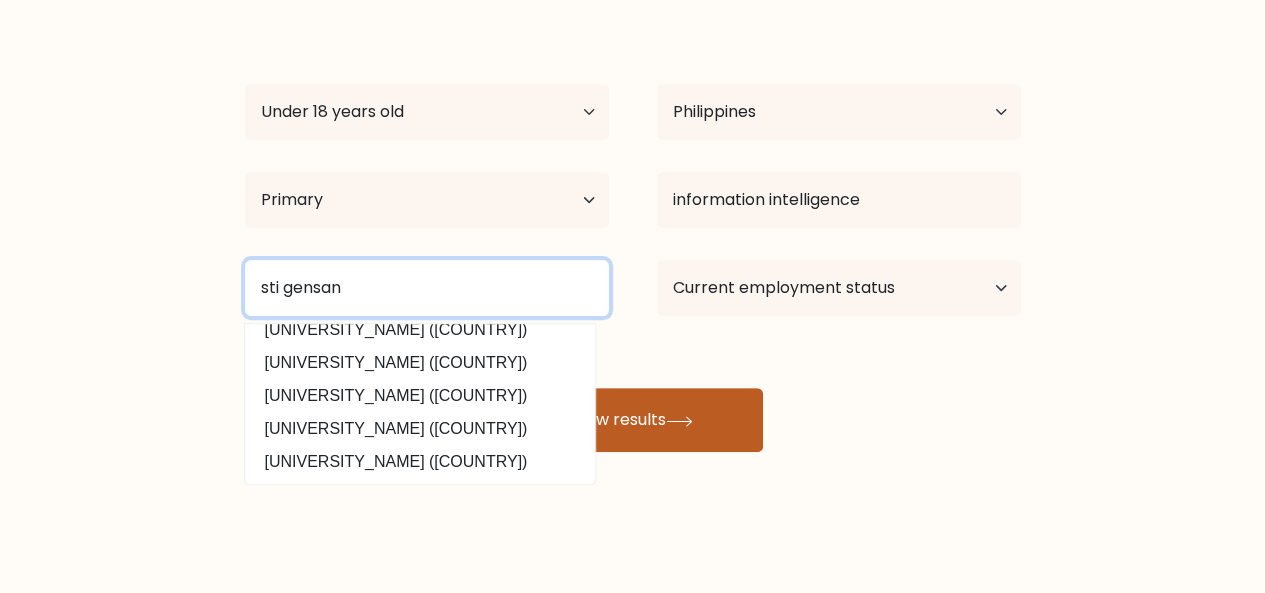 type on "sti gensan" 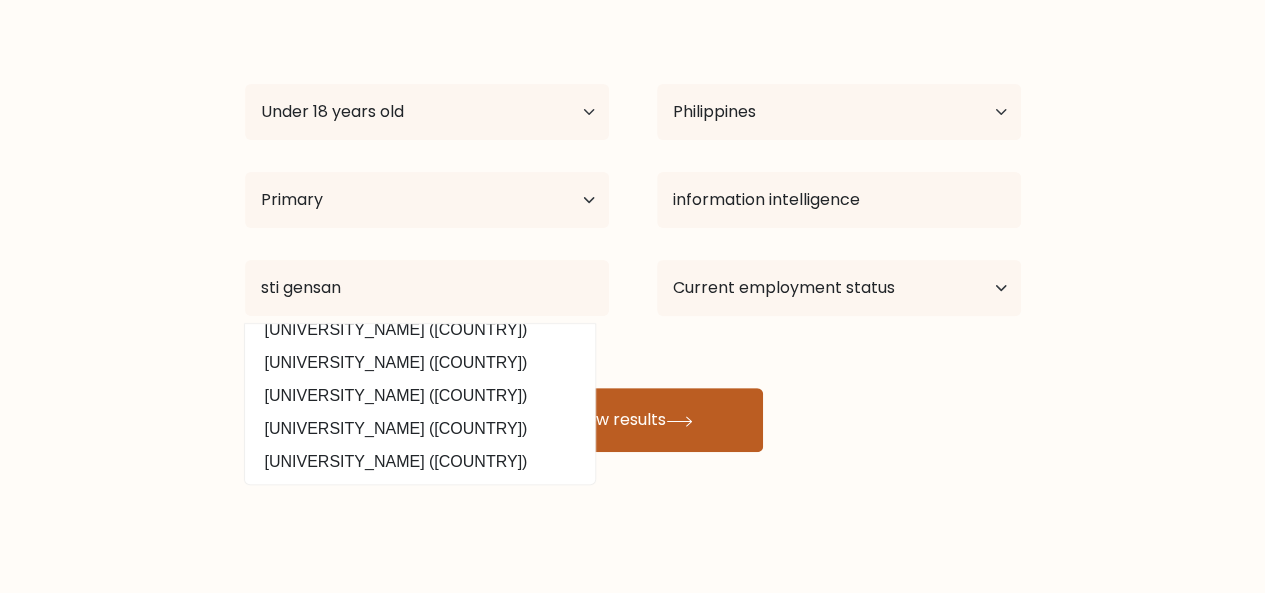 click at bounding box center [679, 421] 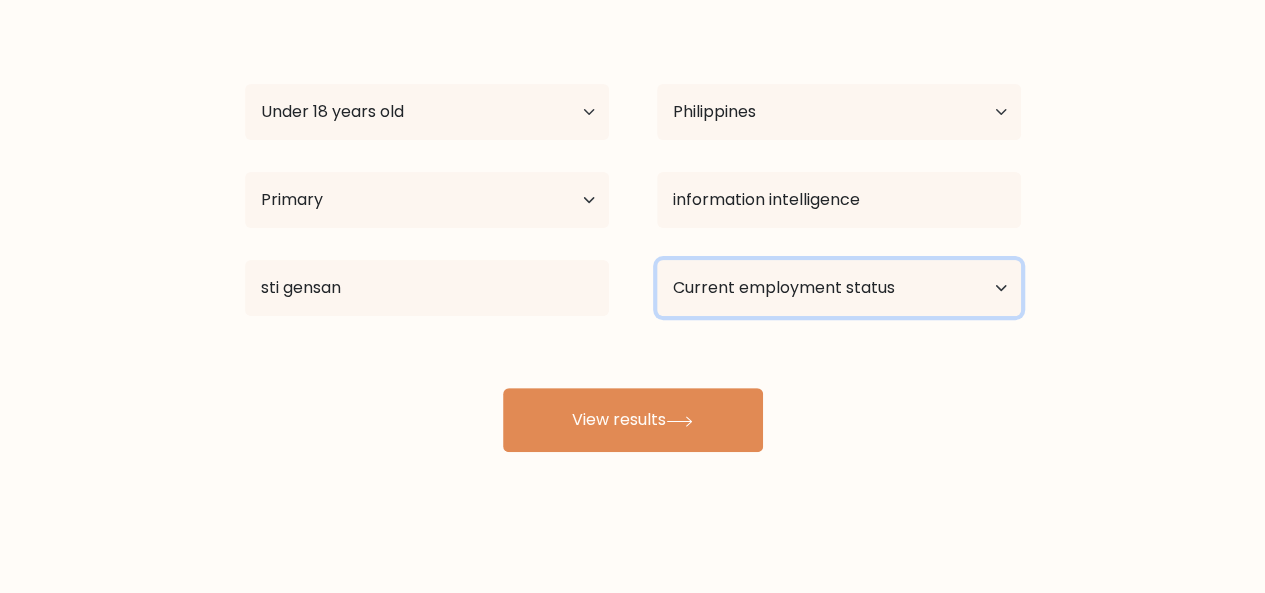 click on "Current employment status
Employed
Student
Retired
Other / prefer not to answer" at bounding box center (839, 288) 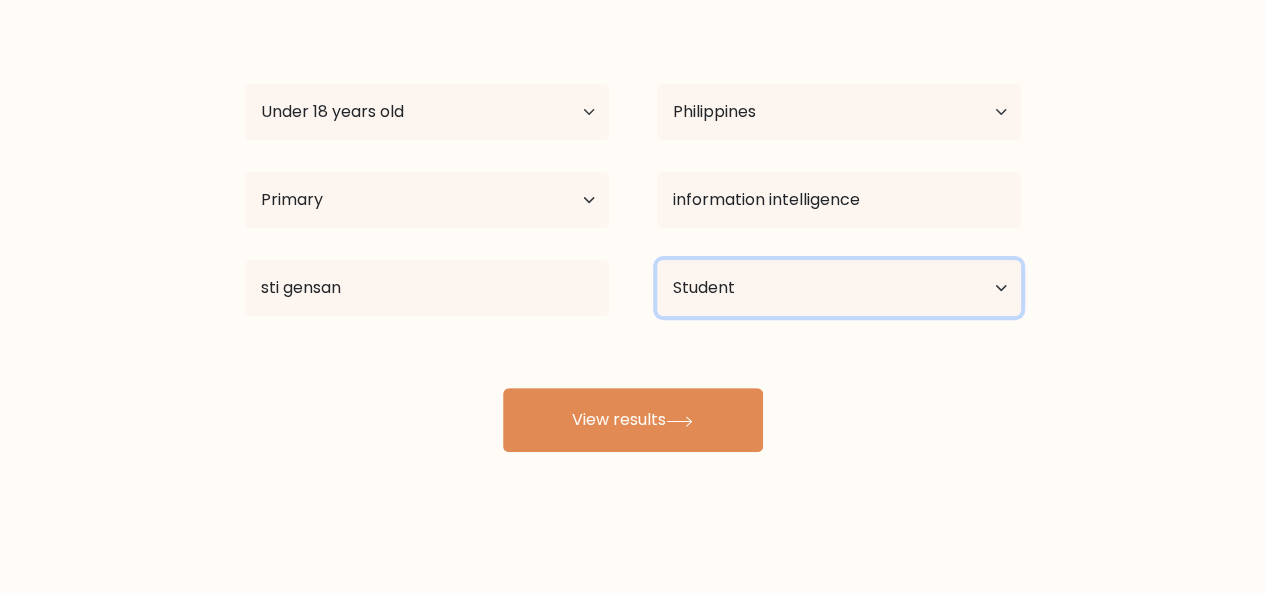 click on "Current employment status
Employed
Student
Retired
Other / prefer not to answer" at bounding box center [839, 288] 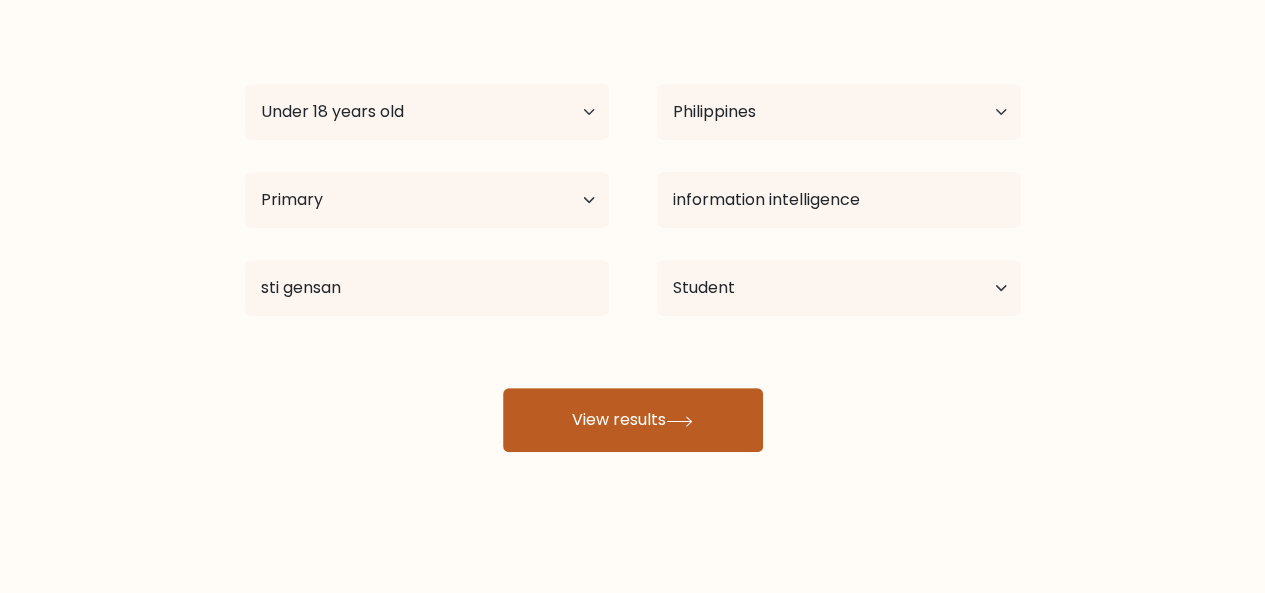 click on "View results" at bounding box center (633, 420) 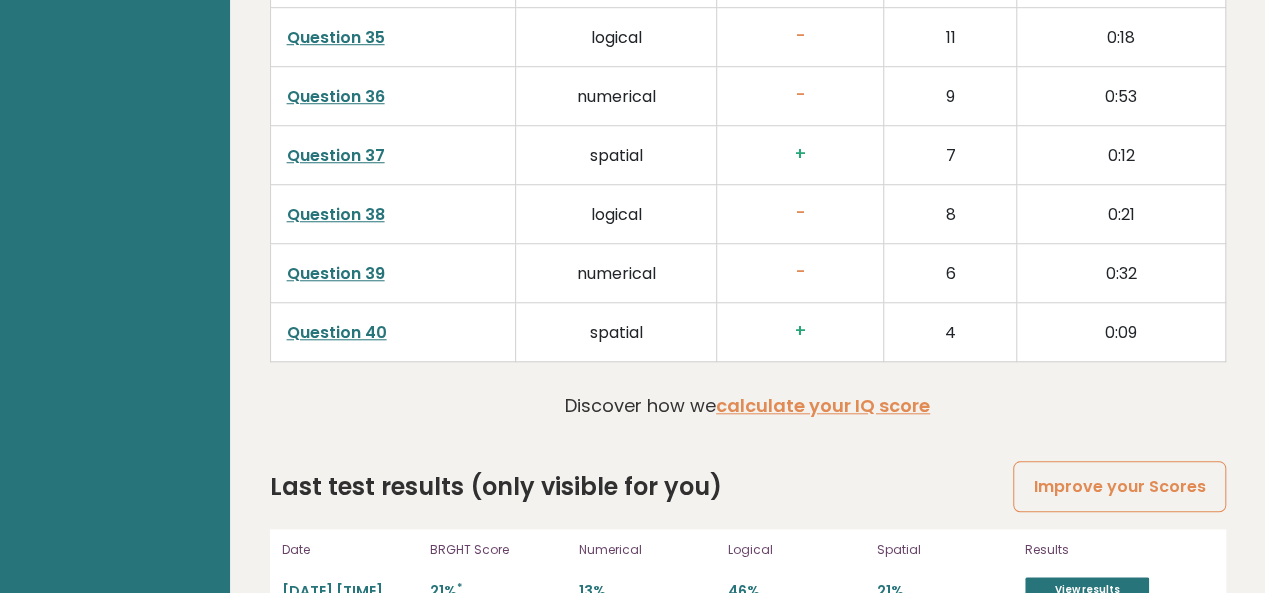 scroll, scrollTop: 4566, scrollLeft: 0, axis: vertical 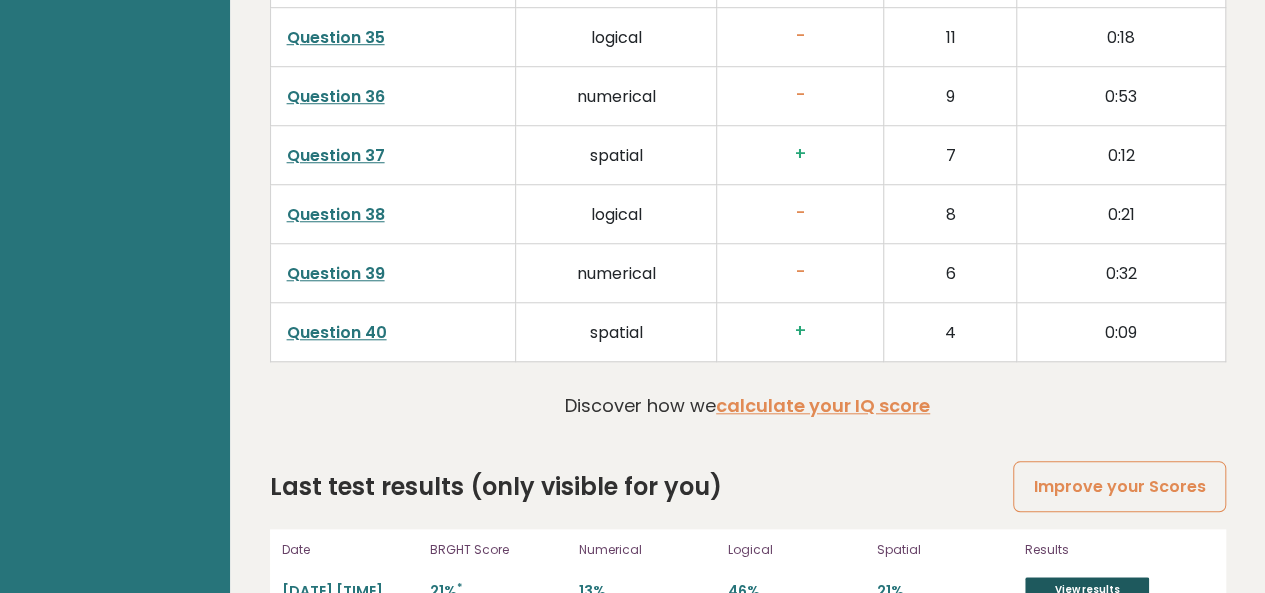 click on "View results" at bounding box center [1087, 590] 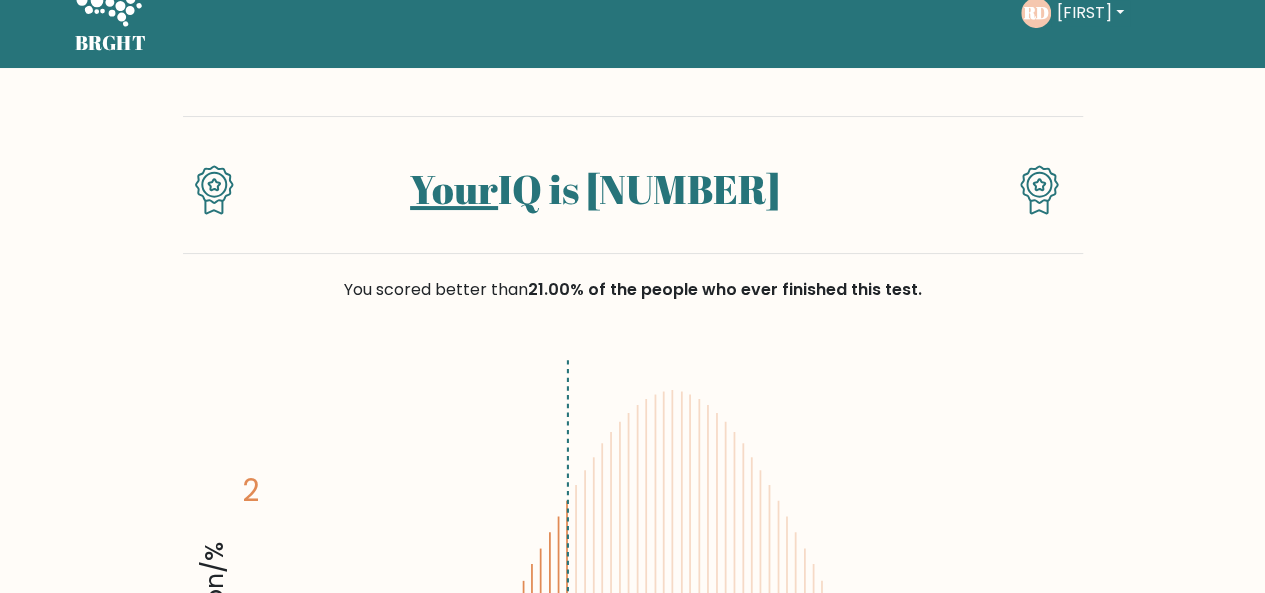 scroll, scrollTop: 0, scrollLeft: 0, axis: both 